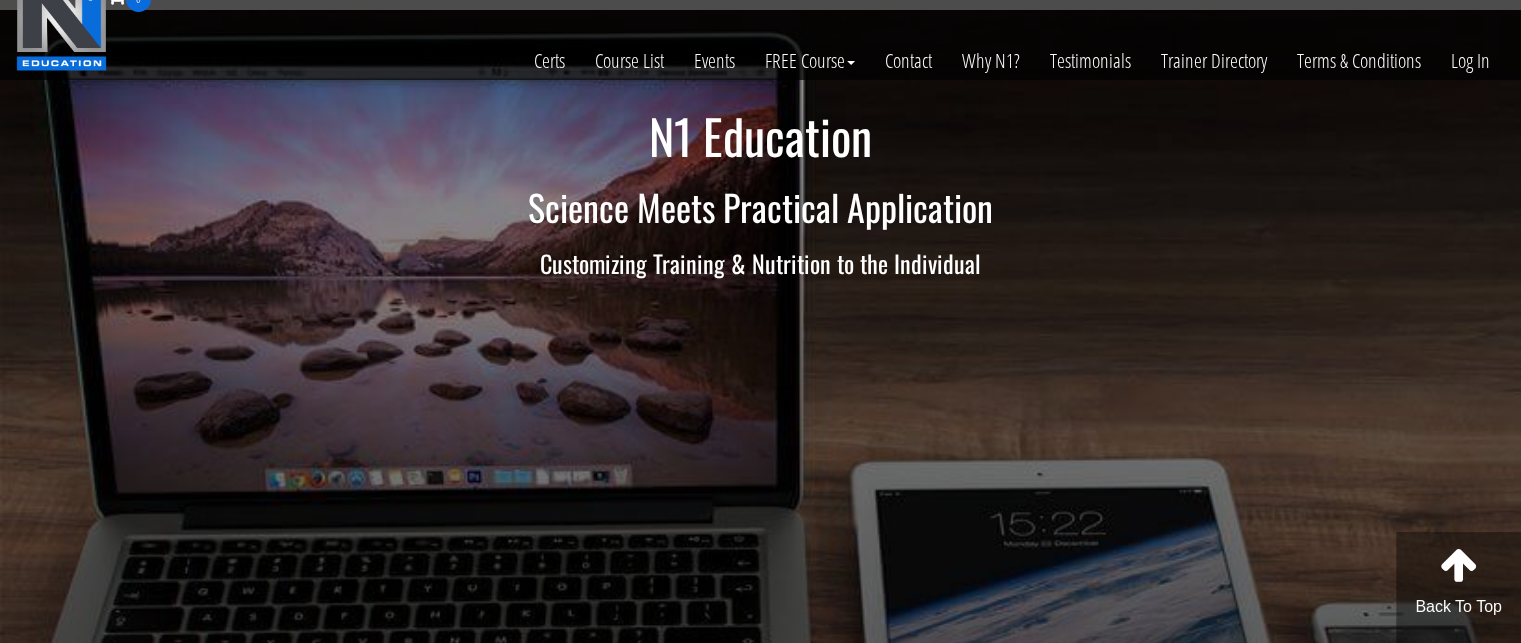 scroll, scrollTop: 0, scrollLeft: 0, axis: both 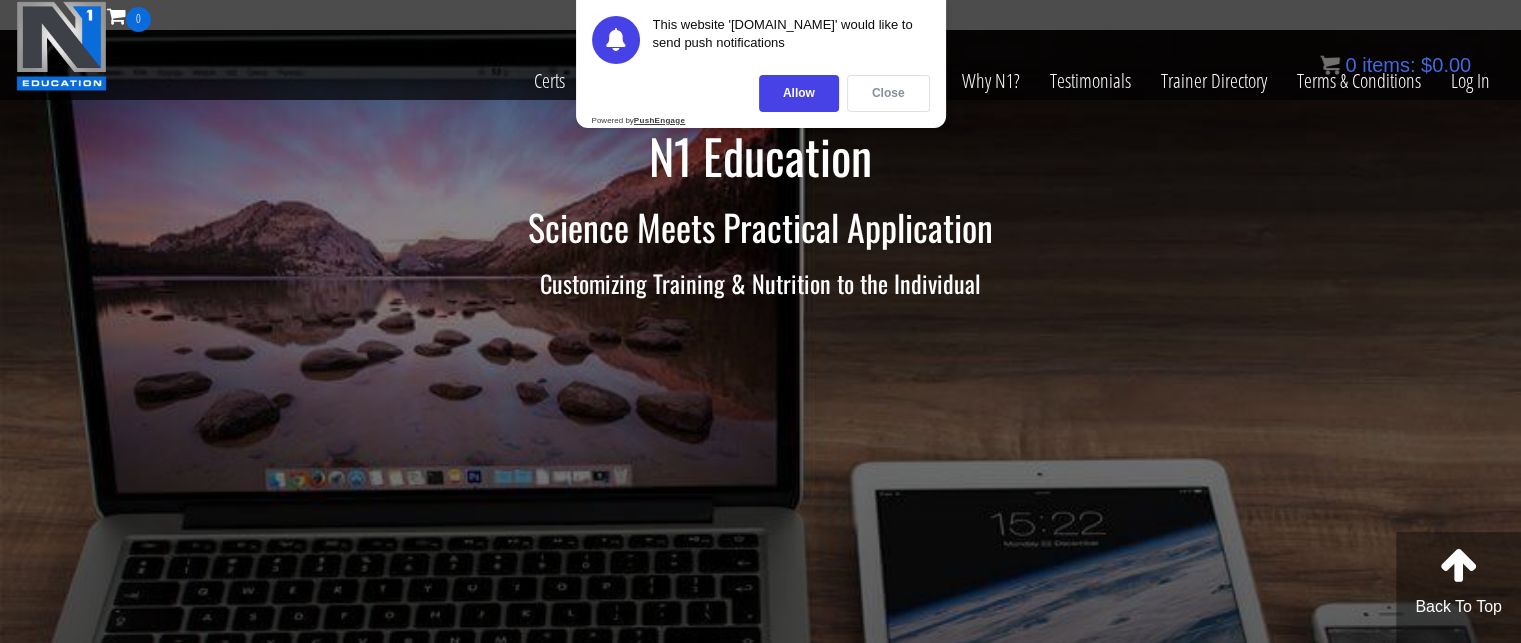 click on "Close" at bounding box center (888, 93) 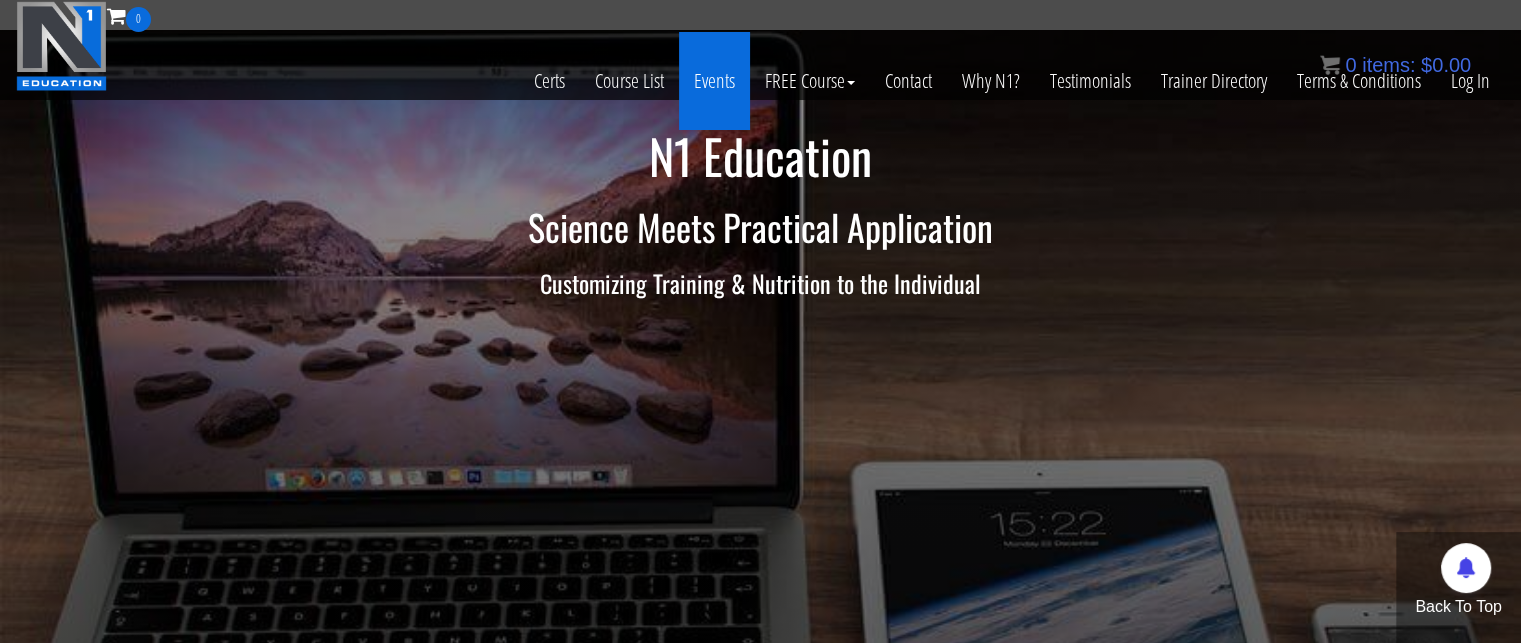 click on "Events" at bounding box center [714, 81] 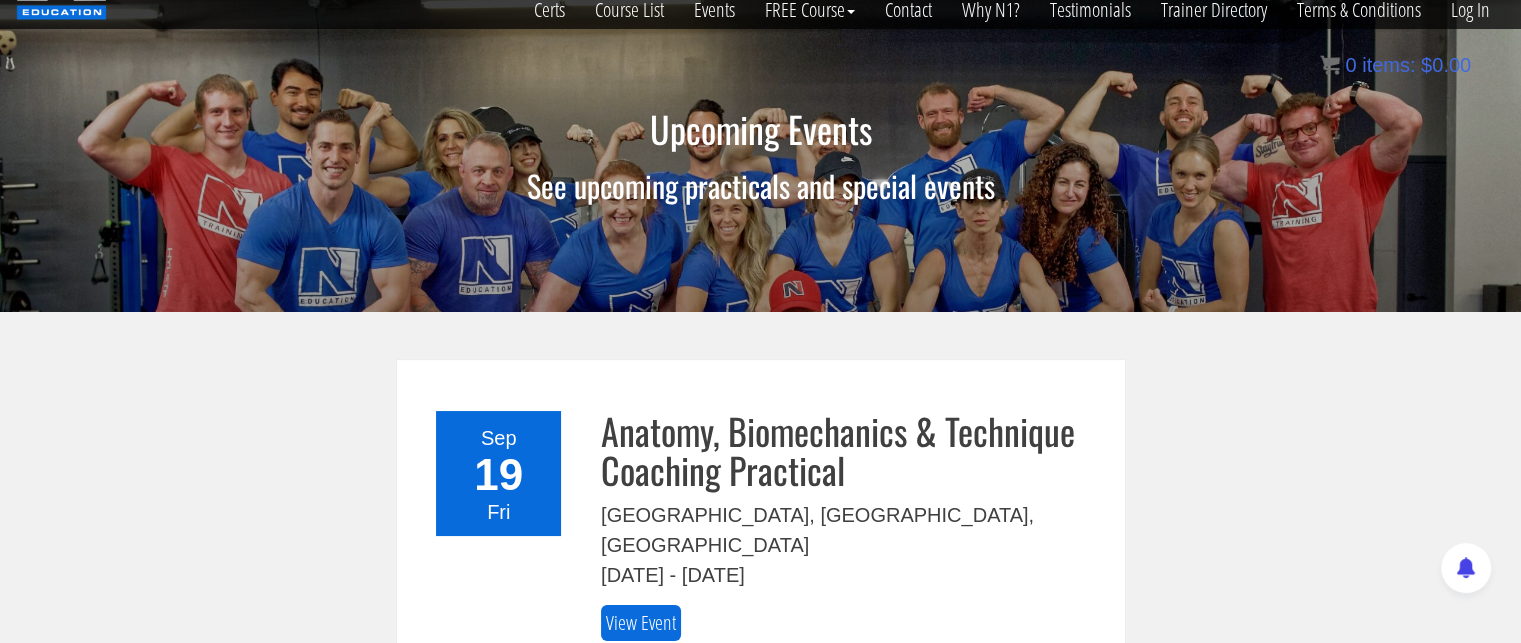 scroll, scrollTop: 0, scrollLeft: 0, axis: both 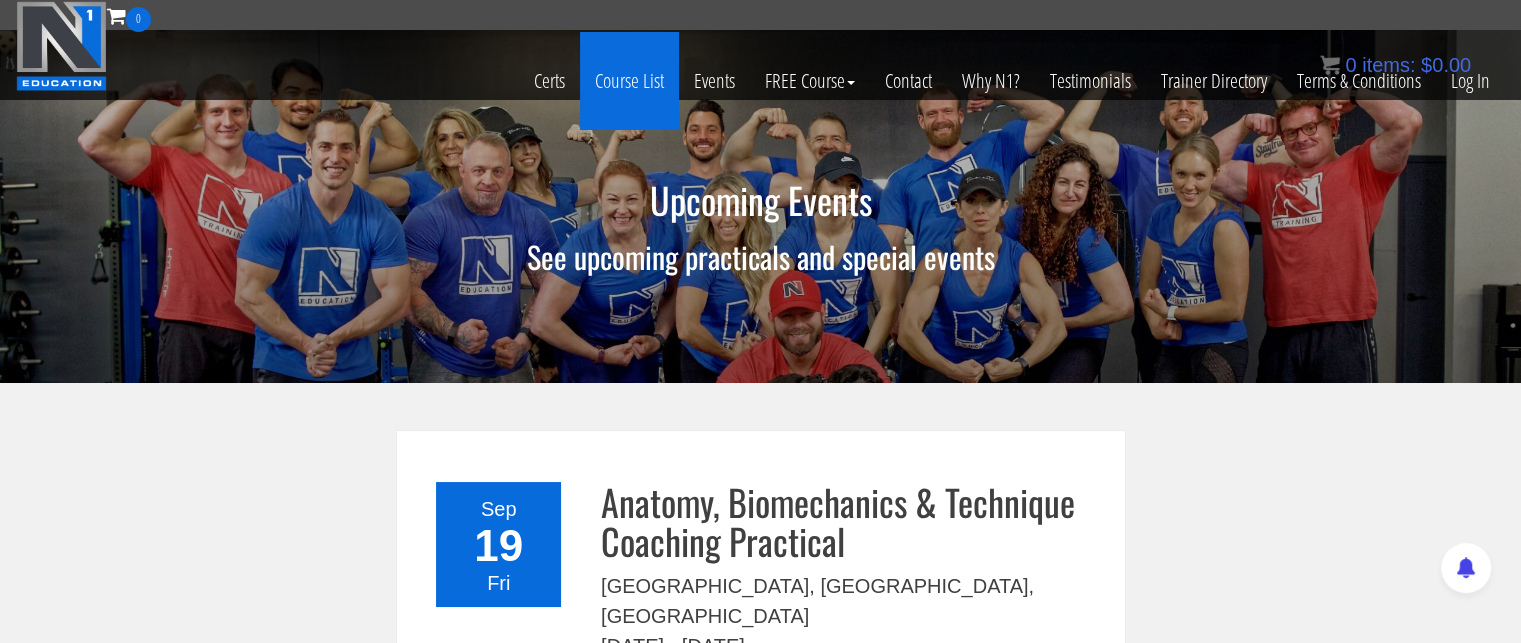click on "Course List" at bounding box center [629, 81] 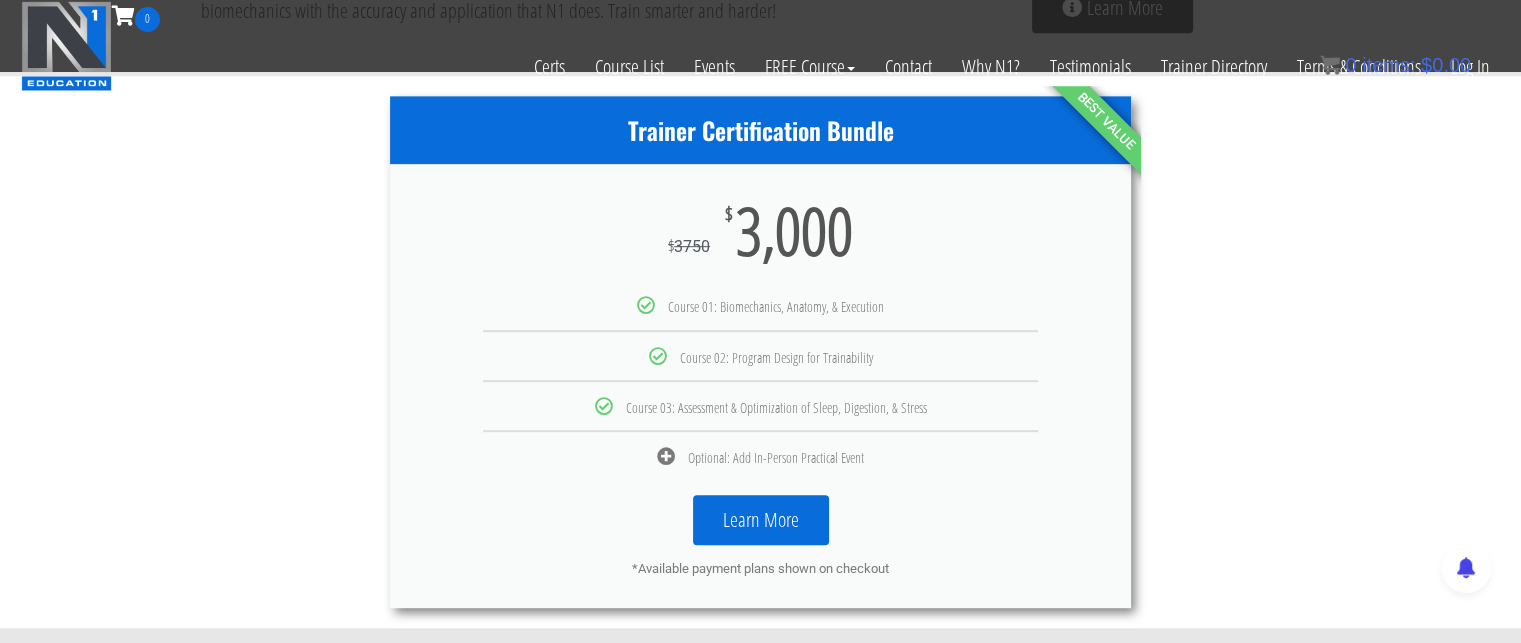 scroll, scrollTop: 1048, scrollLeft: 0, axis: vertical 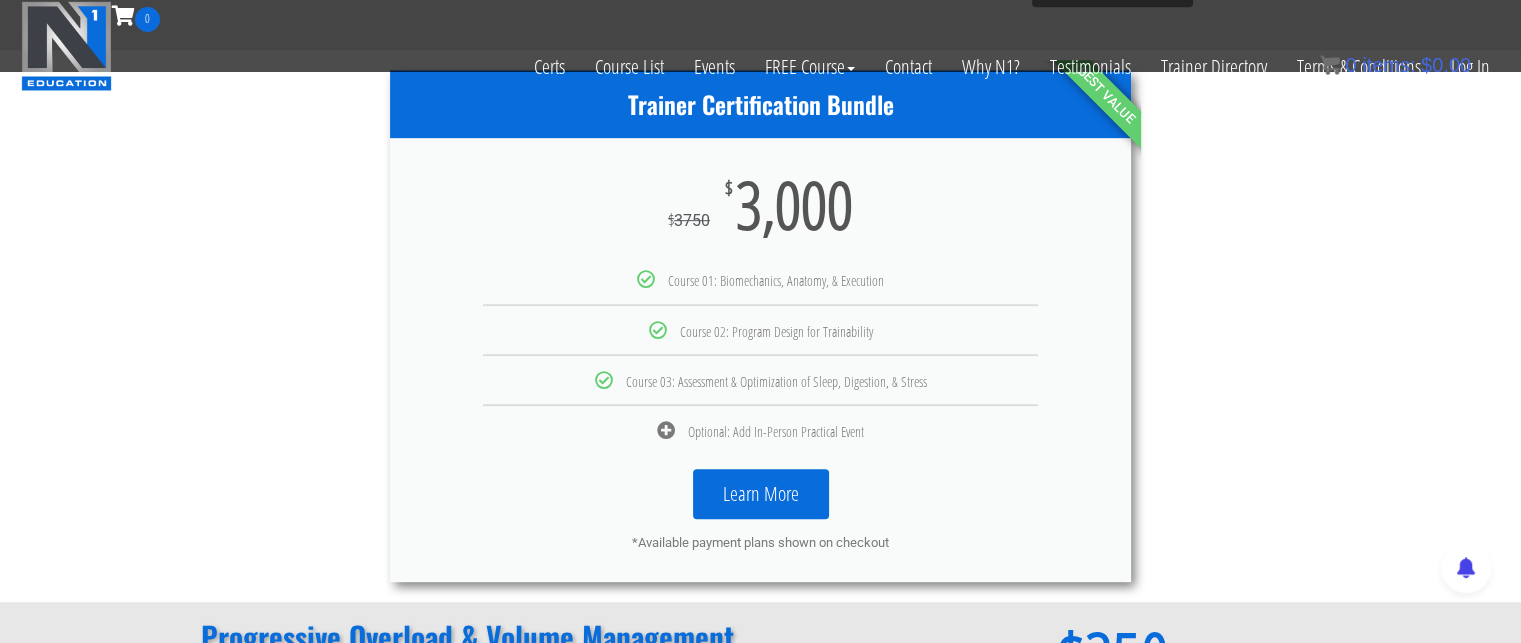 click on "Learn More" at bounding box center [761, 494] 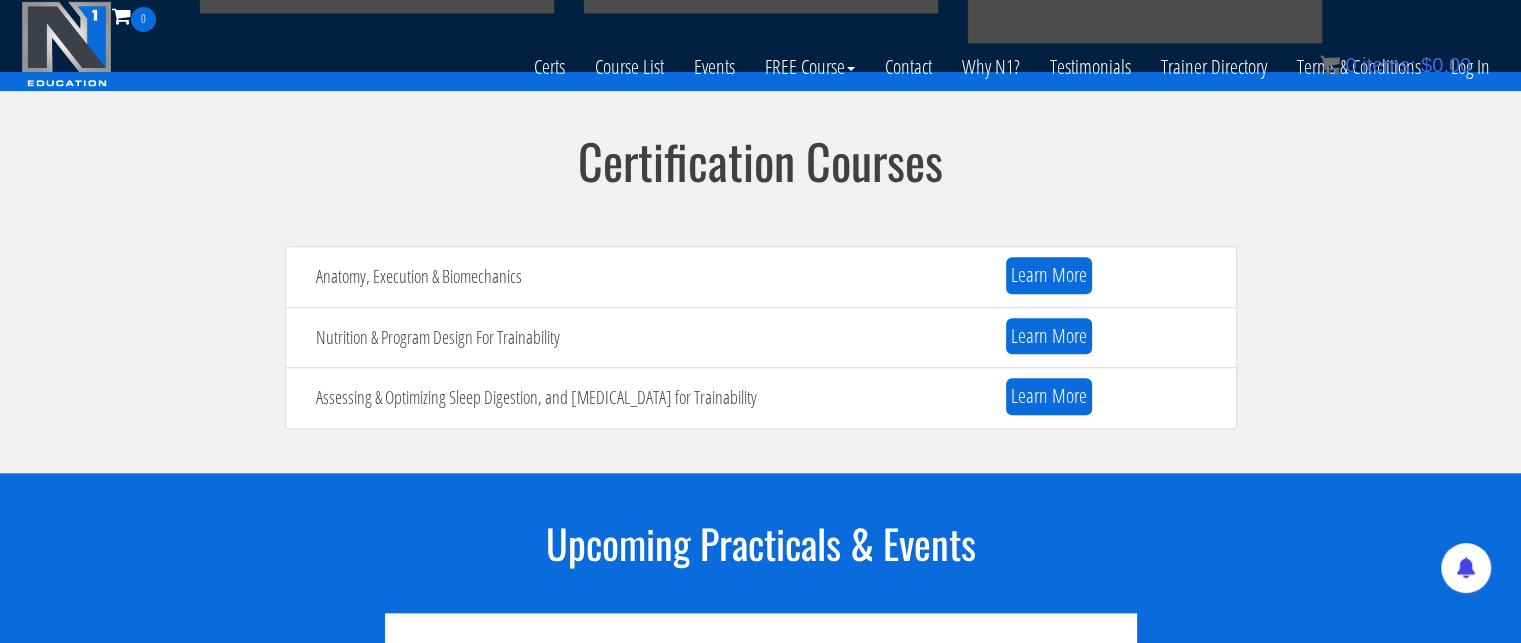 scroll, scrollTop: 2072, scrollLeft: 0, axis: vertical 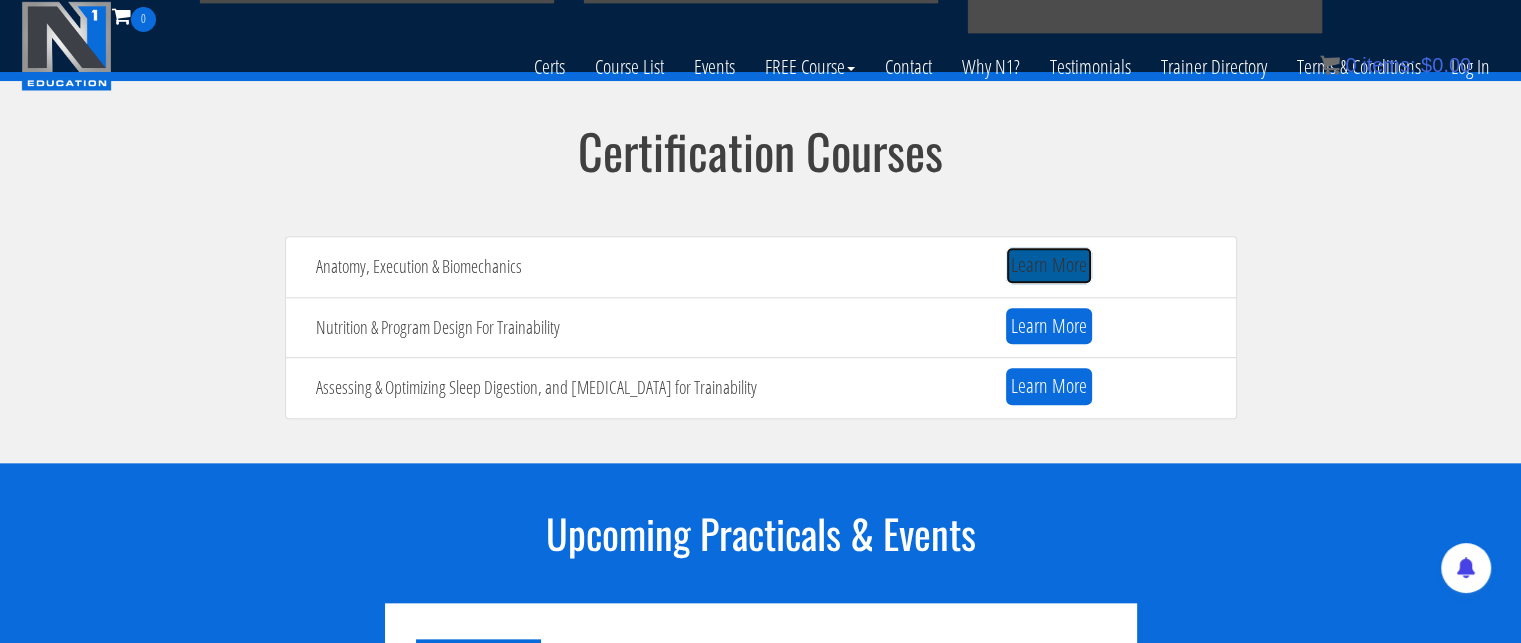 click on "Learn More" at bounding box center (1049, 265) 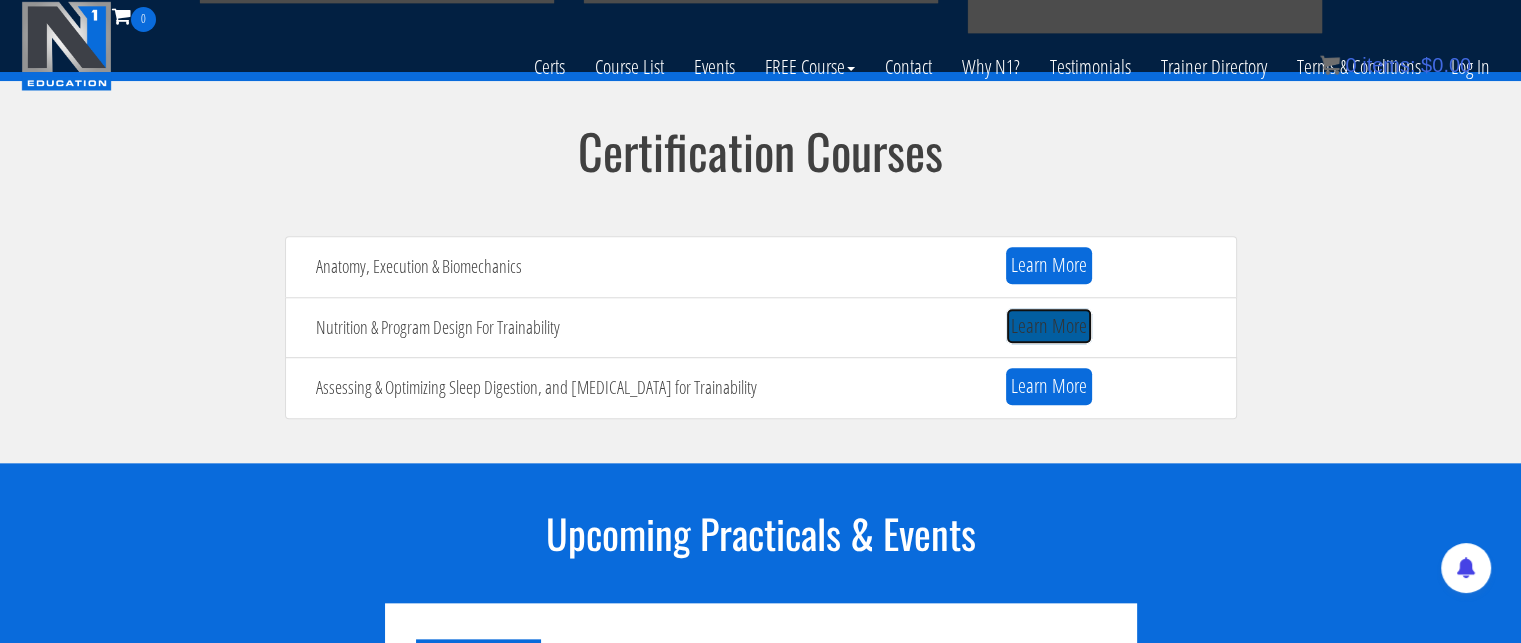 click on "Learn More" at bounding box center [1049, 326] 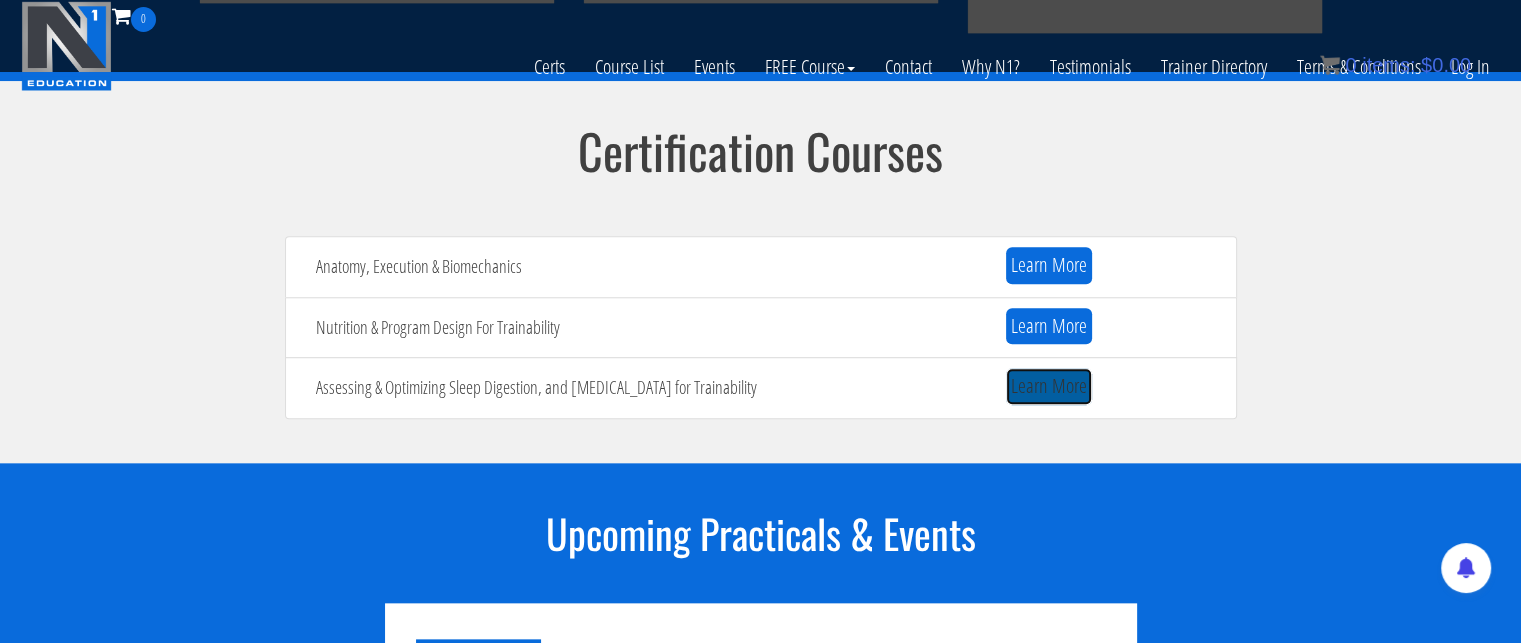 click on "Learn More" at bounding box center (1049, 386) 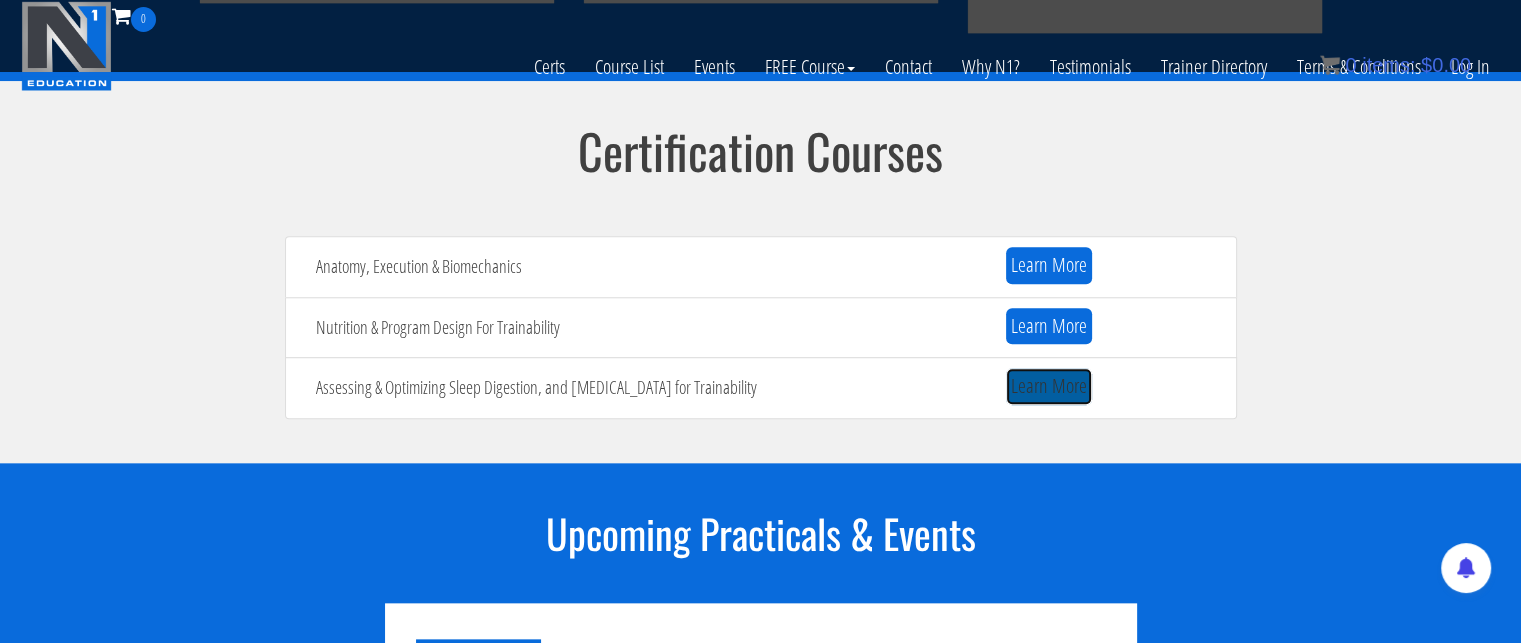 click on "Learn More" at bounding box center [1049, 386] 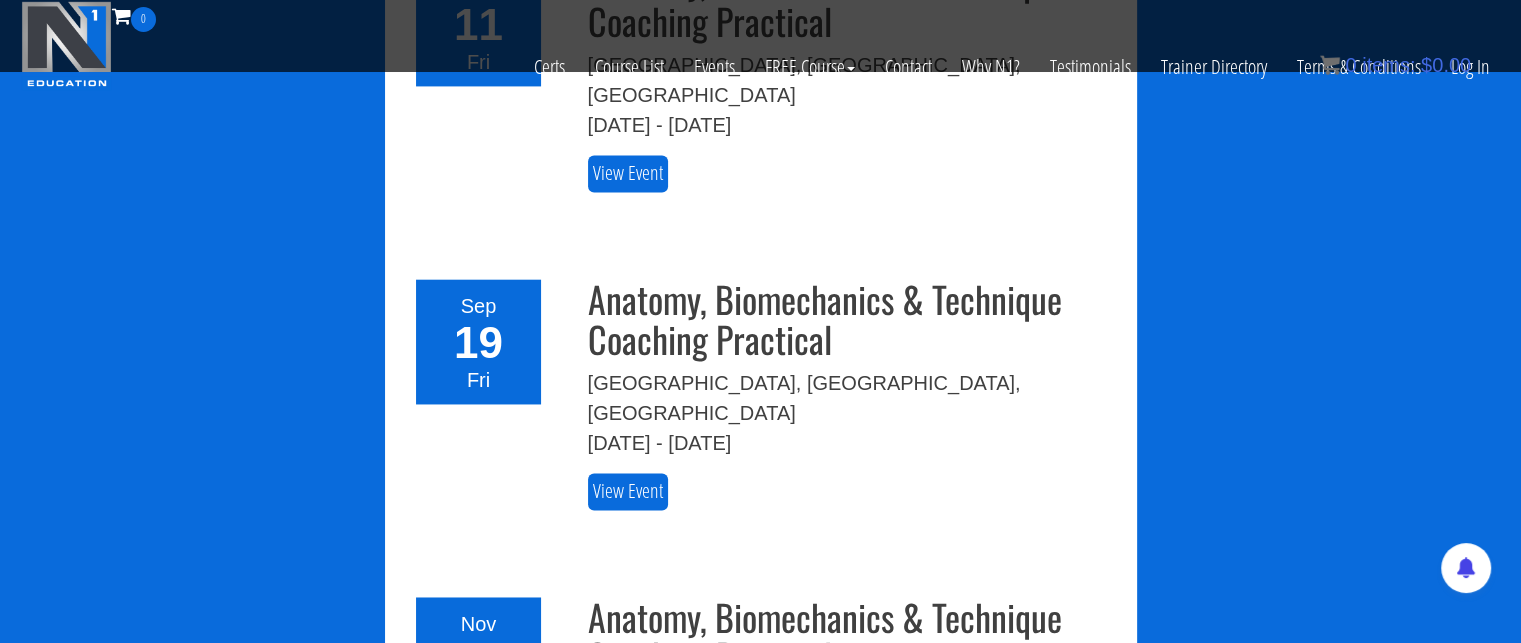 scroll, scrollTop: 3091, scrollLeft: 0, axis: vertical 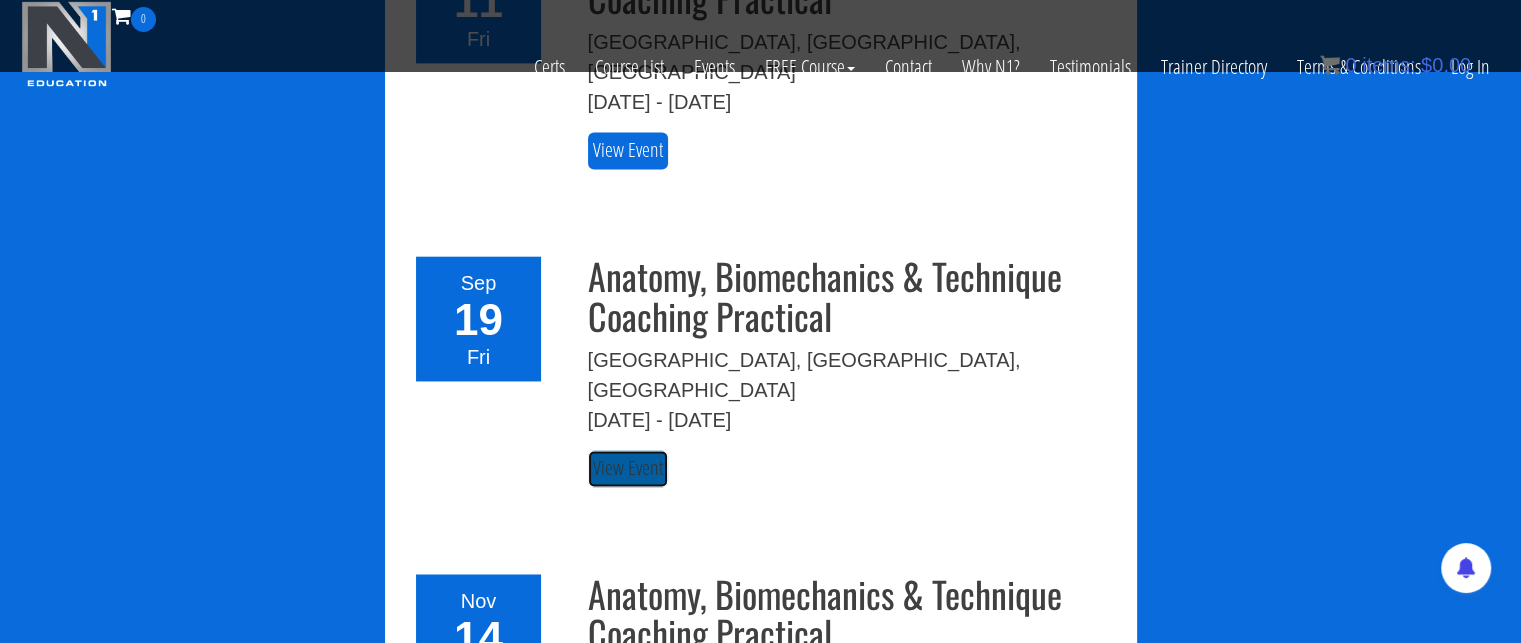 click on "View Event" at bounding box center (628, 468) 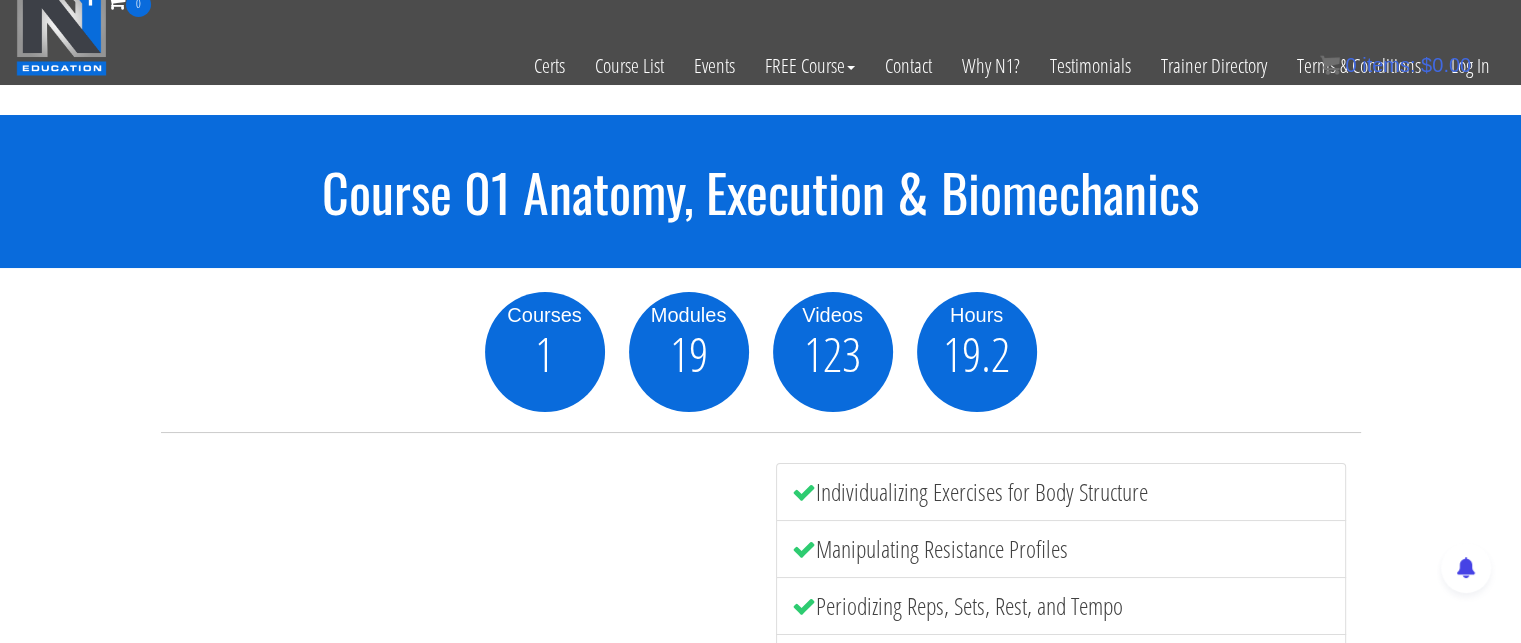 scroll, scrollTop: 0, scrollLeft: 0, axis: both 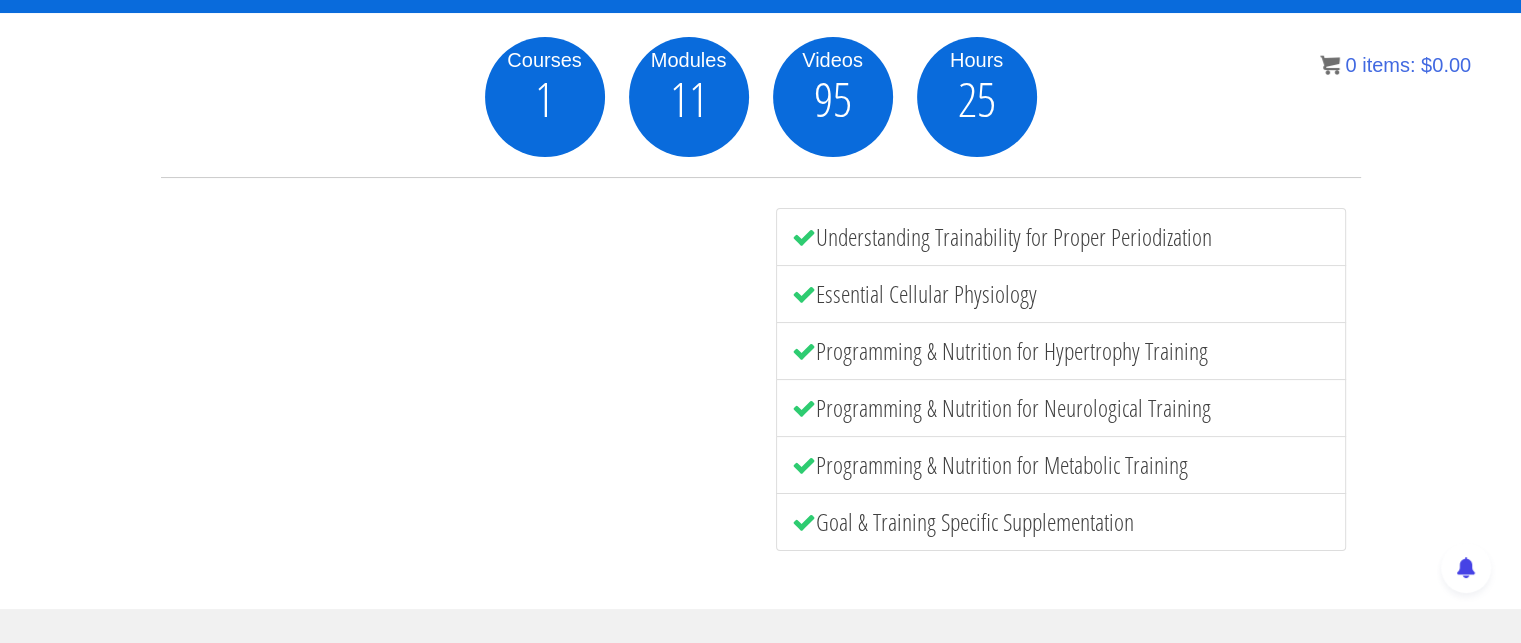 click on "Essential Cellular Physiology" at bounding box center (1061, 294) 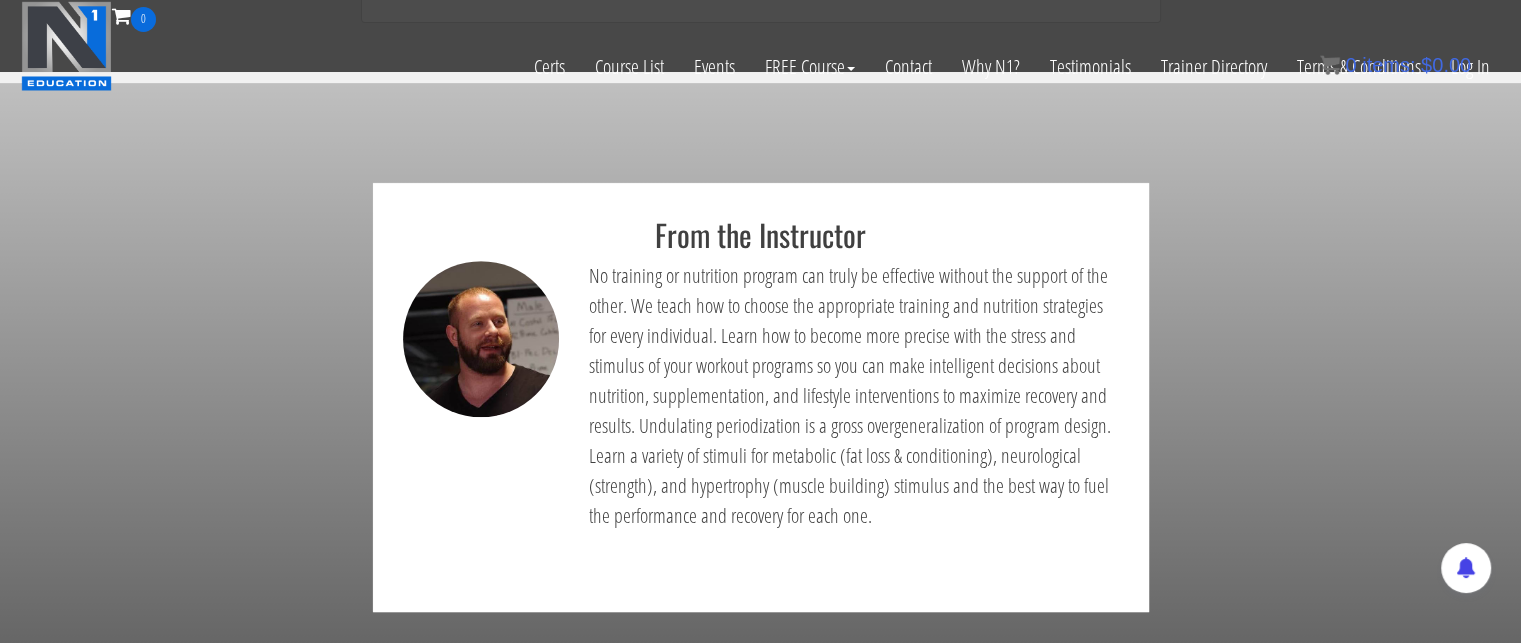scroll, scrollTop: 916, scrollLeft: 0, axis: vertical 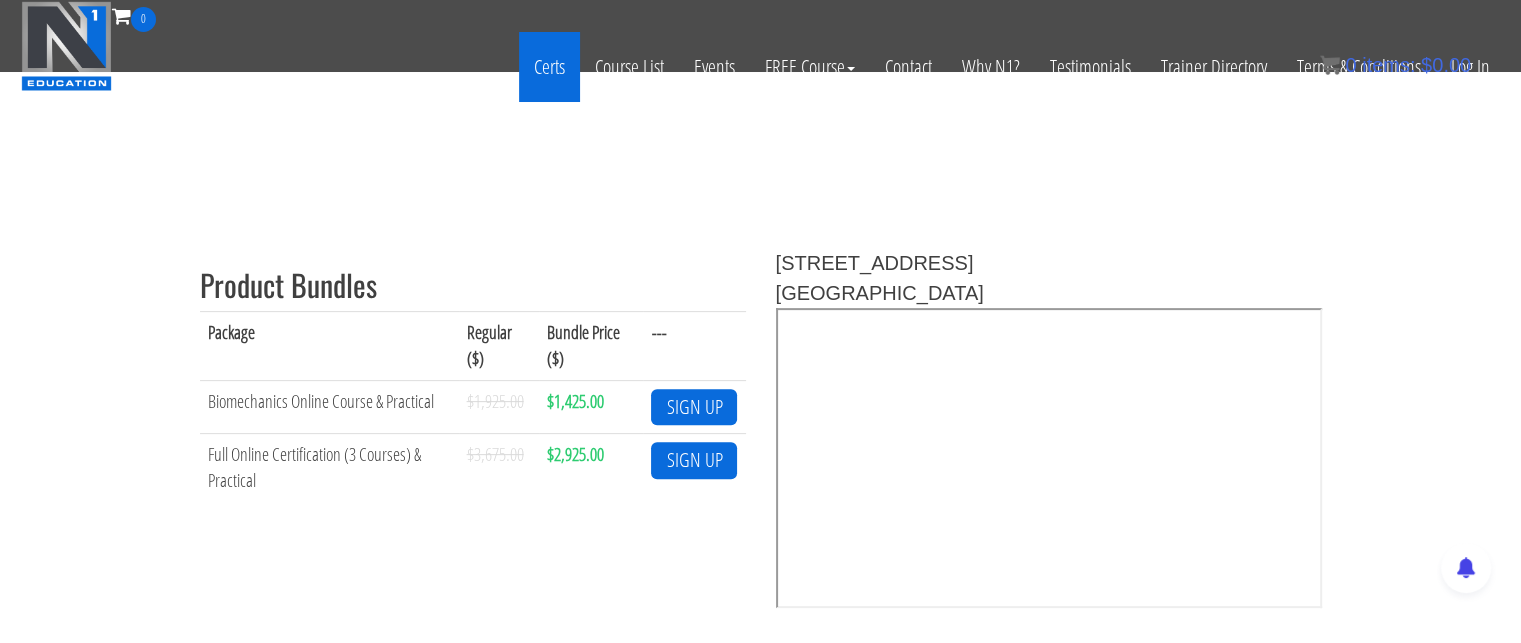 click on "Certs" at bounding box center (549, 67) 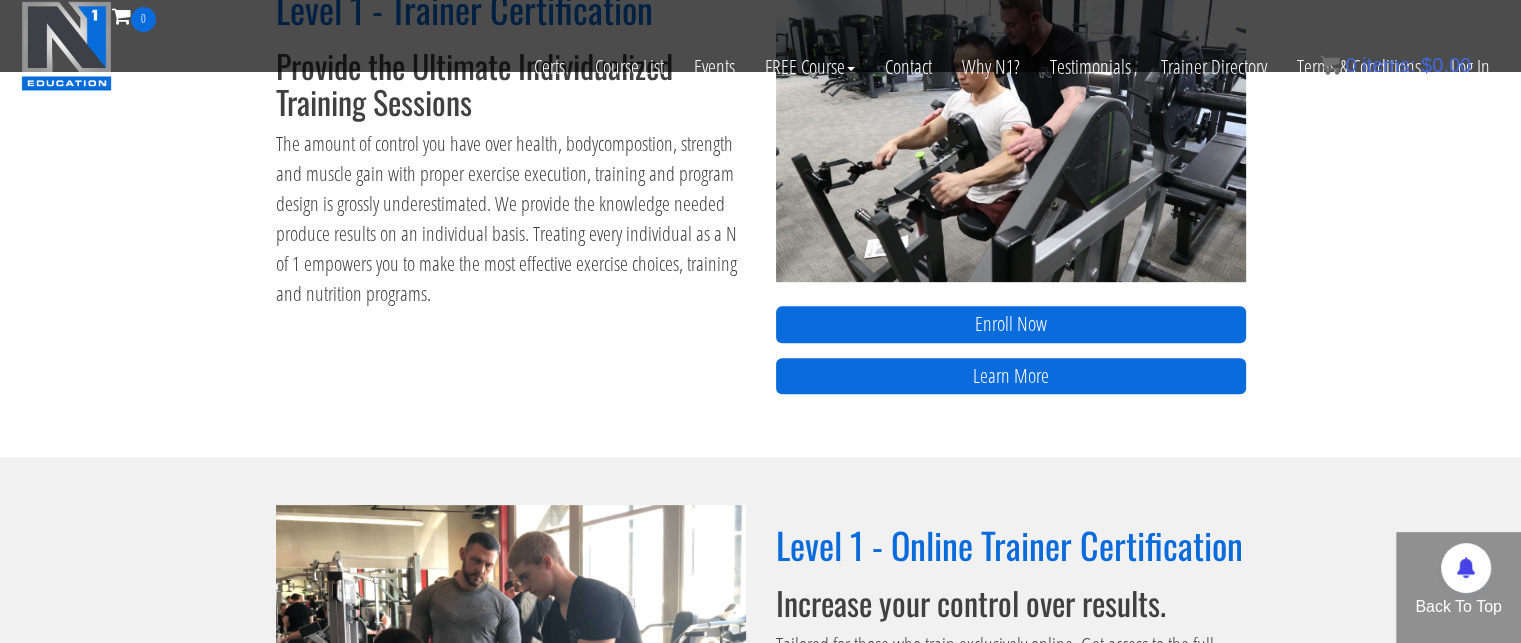 scroll, scrollTop: 940, scrollLeft: 0, axis: vertical 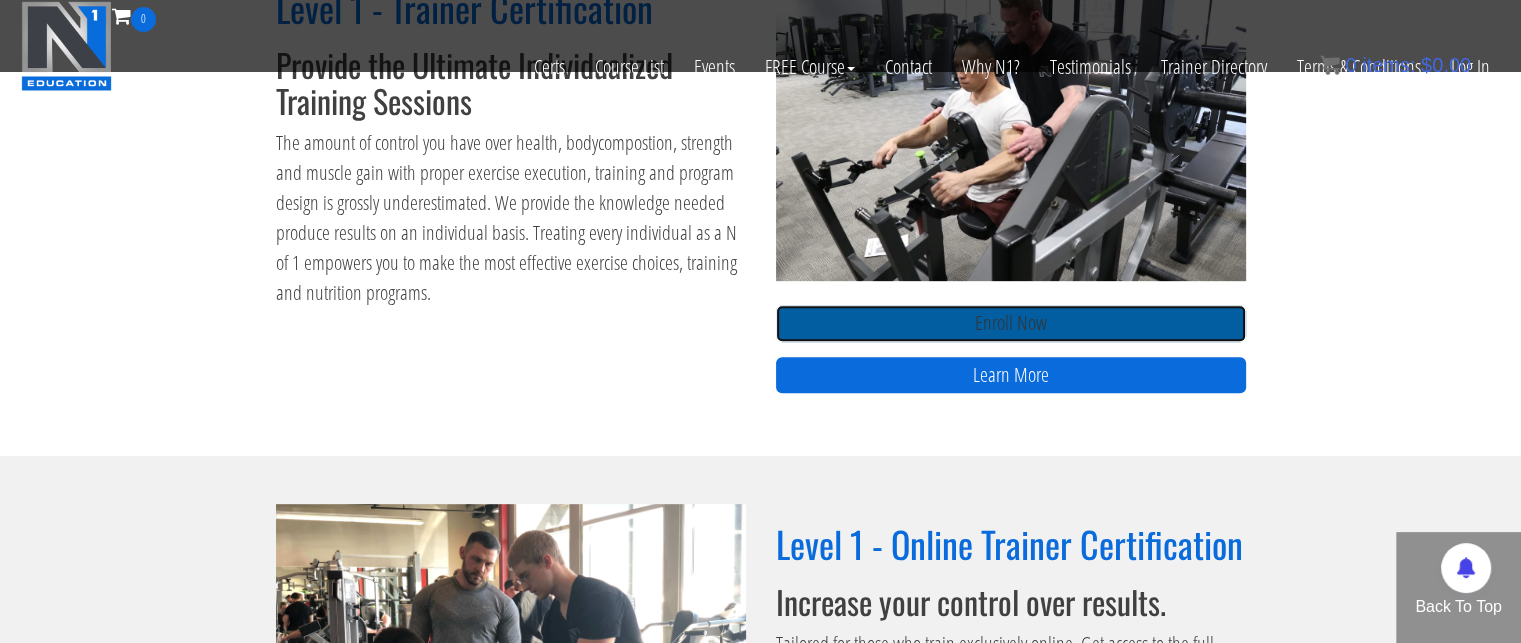 click on "Enroll Now" at bounding box center (1011, 323) 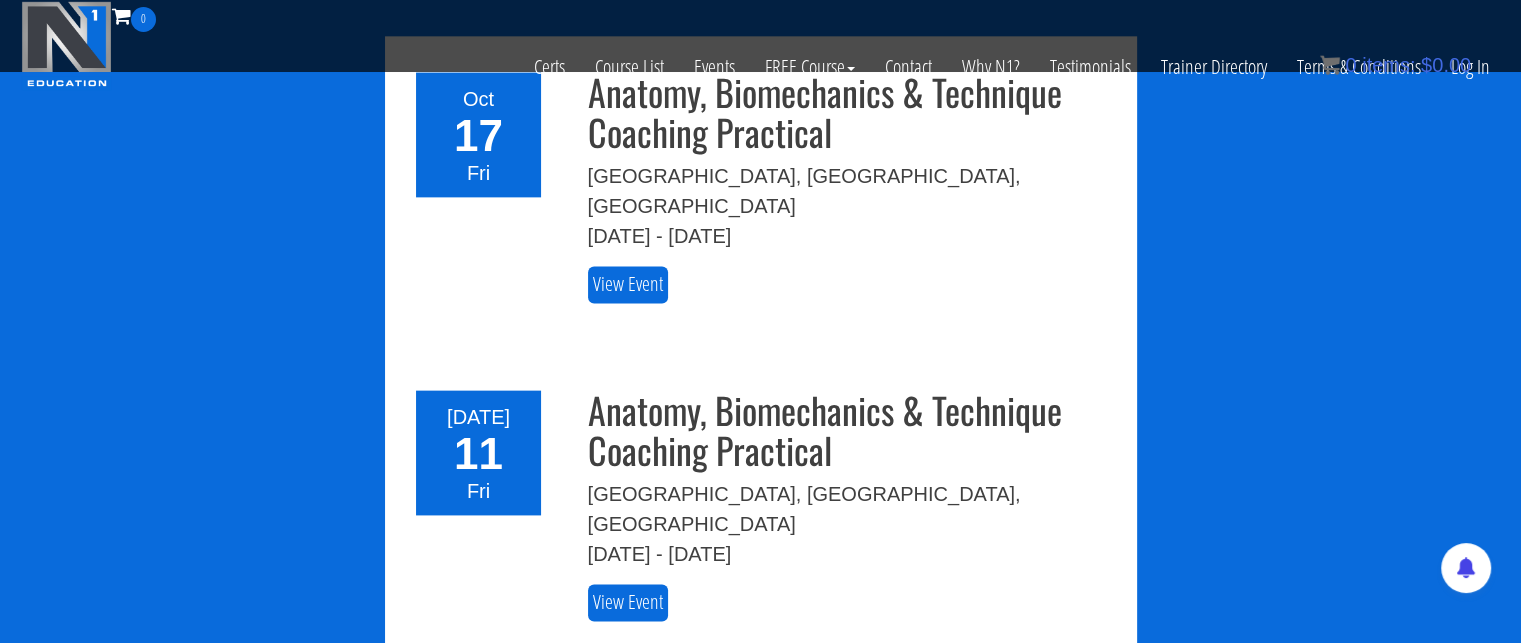 scroll, scrollTop: 2640, scrollLeft: 0, axis: vertical 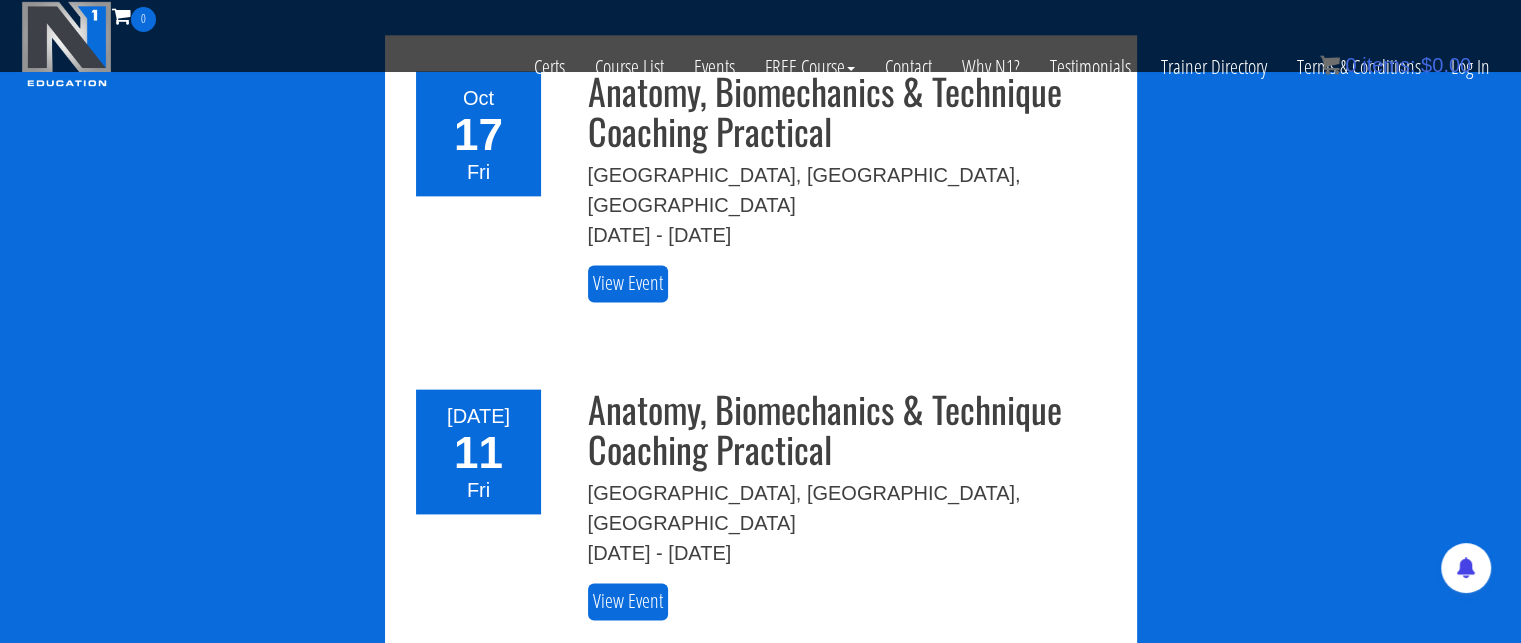 drag, startPoint x: 781, startPoint y: 320, endPoint x: 1260, endPoint y: 383, distance: 483.12524 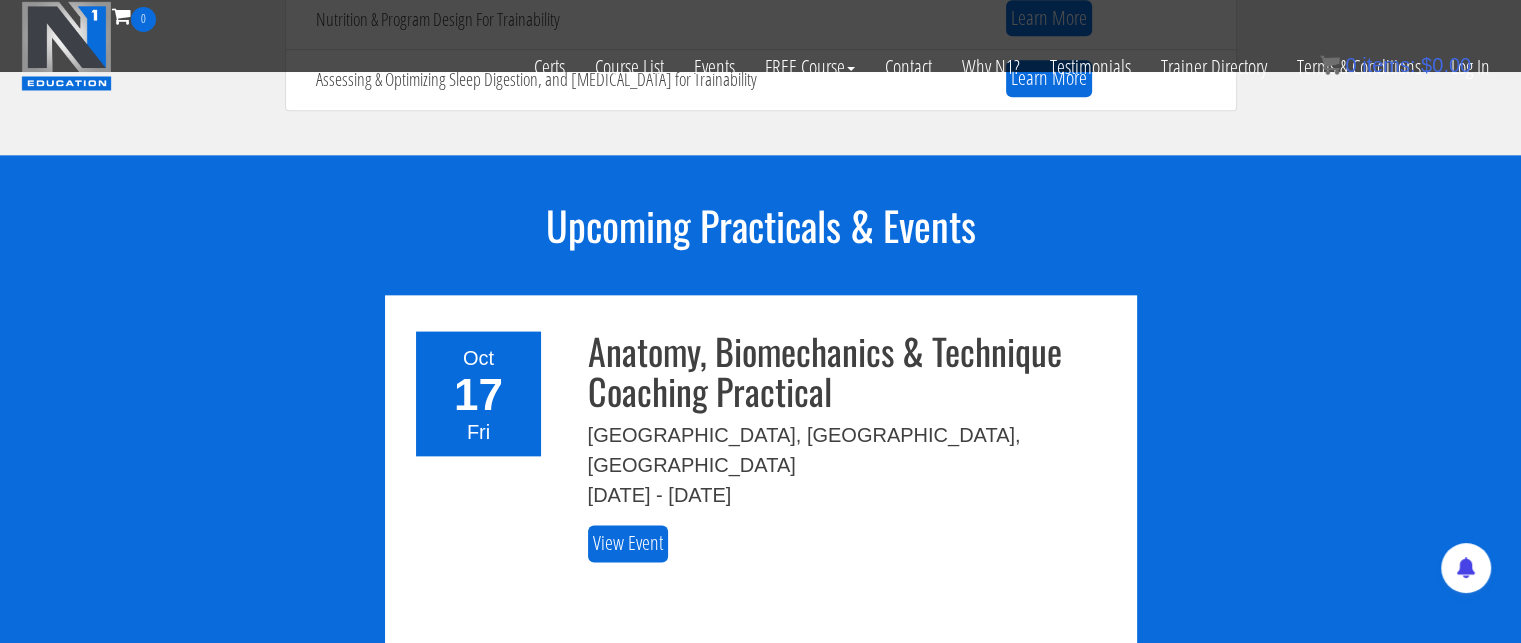 scroll, scrollTop: 2270, scrollLeft: 0, axis: vertical 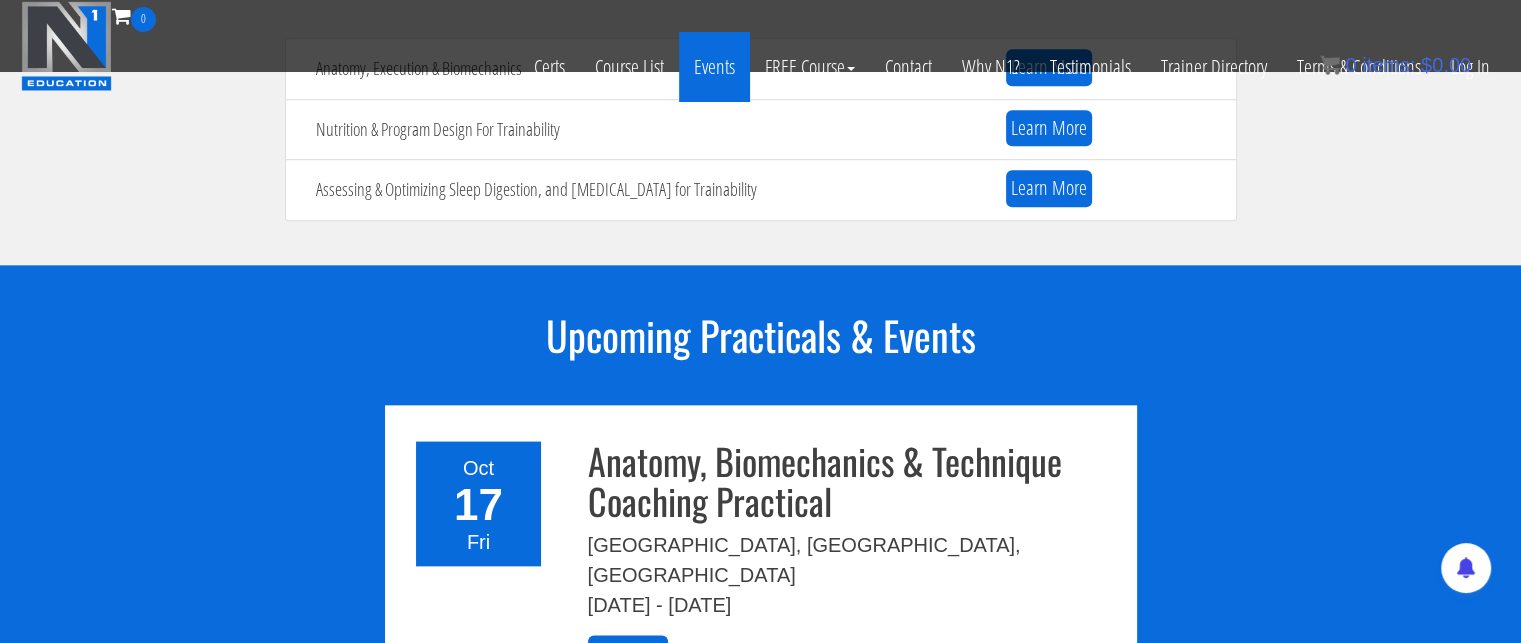 click on "Events" at bounding box center (714, 67) 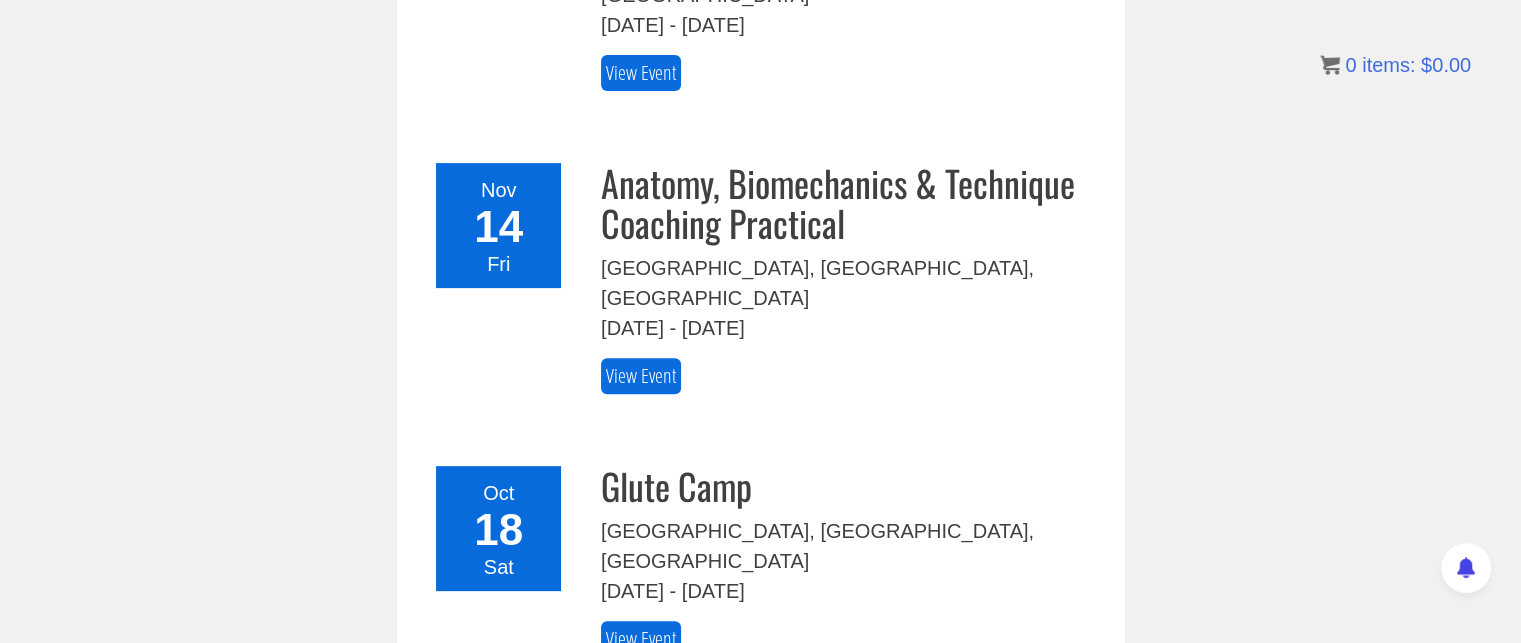 scroll, scrollTop: 0, scrollLeft: 0, axis: both 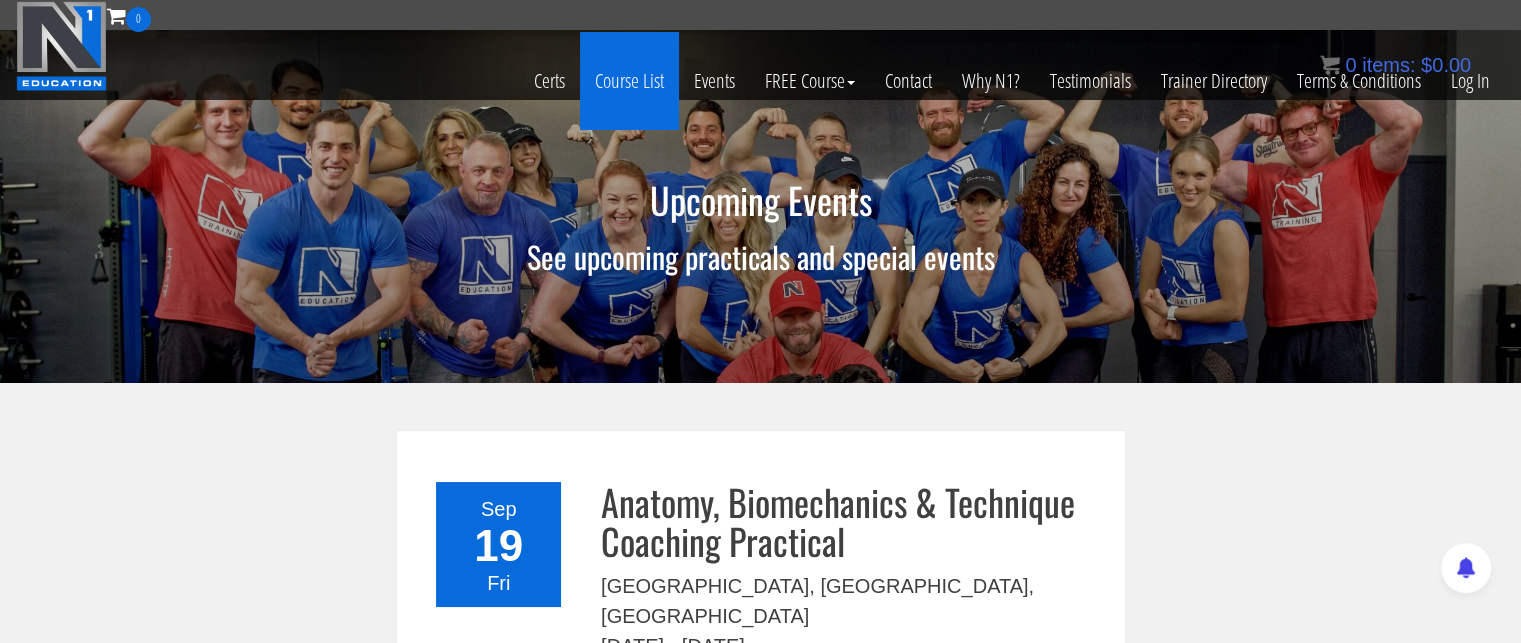 click on "Course List" at bounding box center (629, 81) 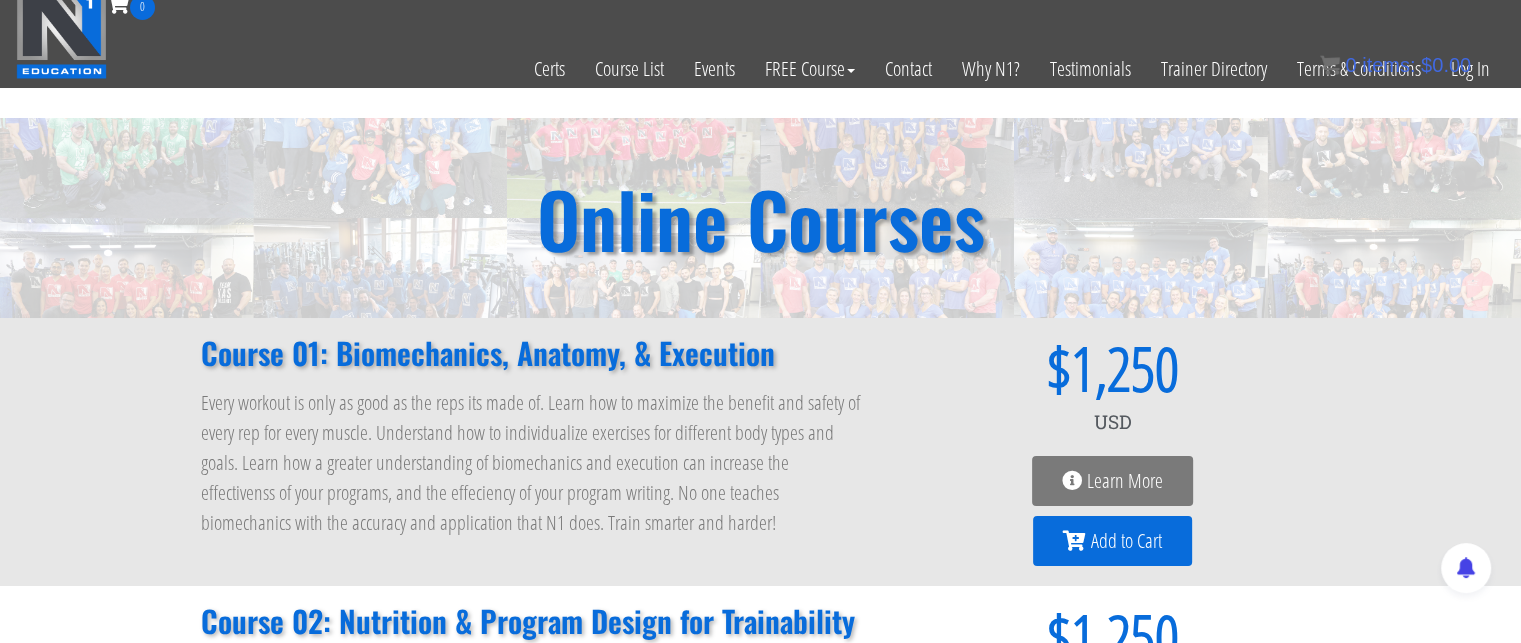 scroll, scrollTop: 0, scrollLeft: 0, axis: both 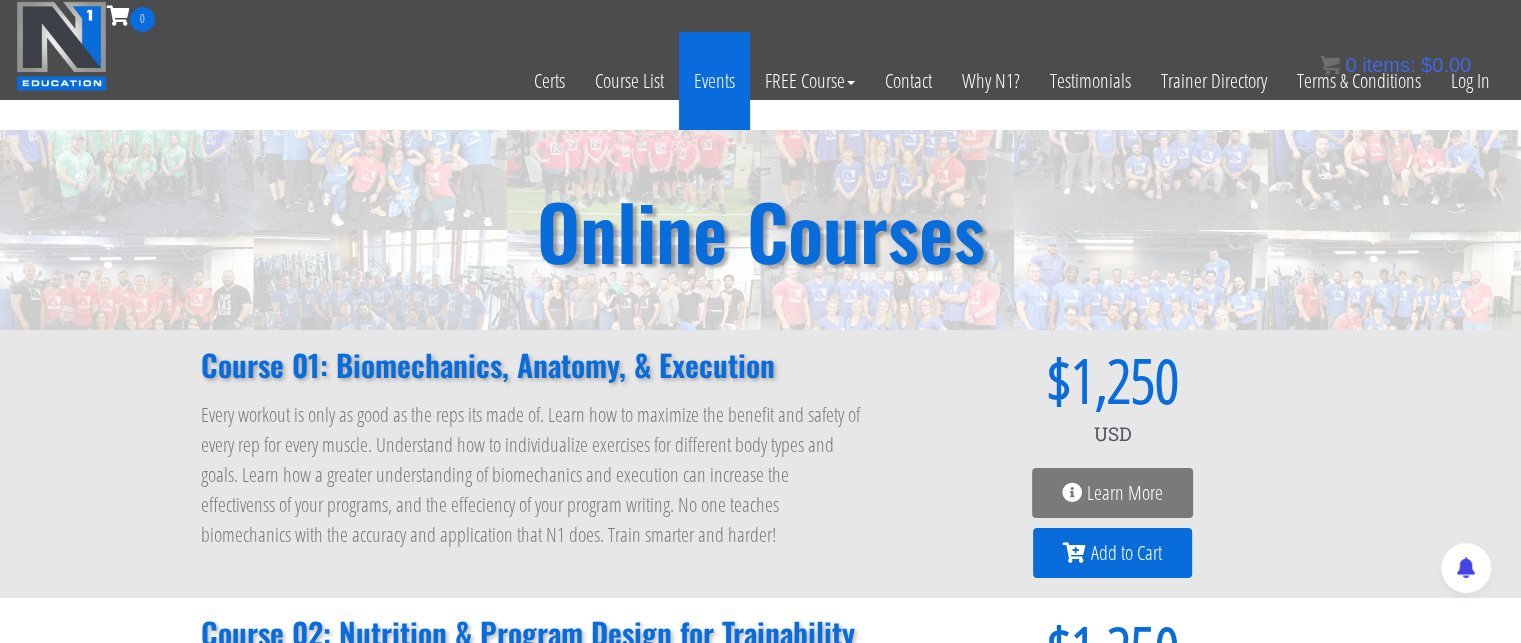 click on "Events" at bounding box center (714, 81) 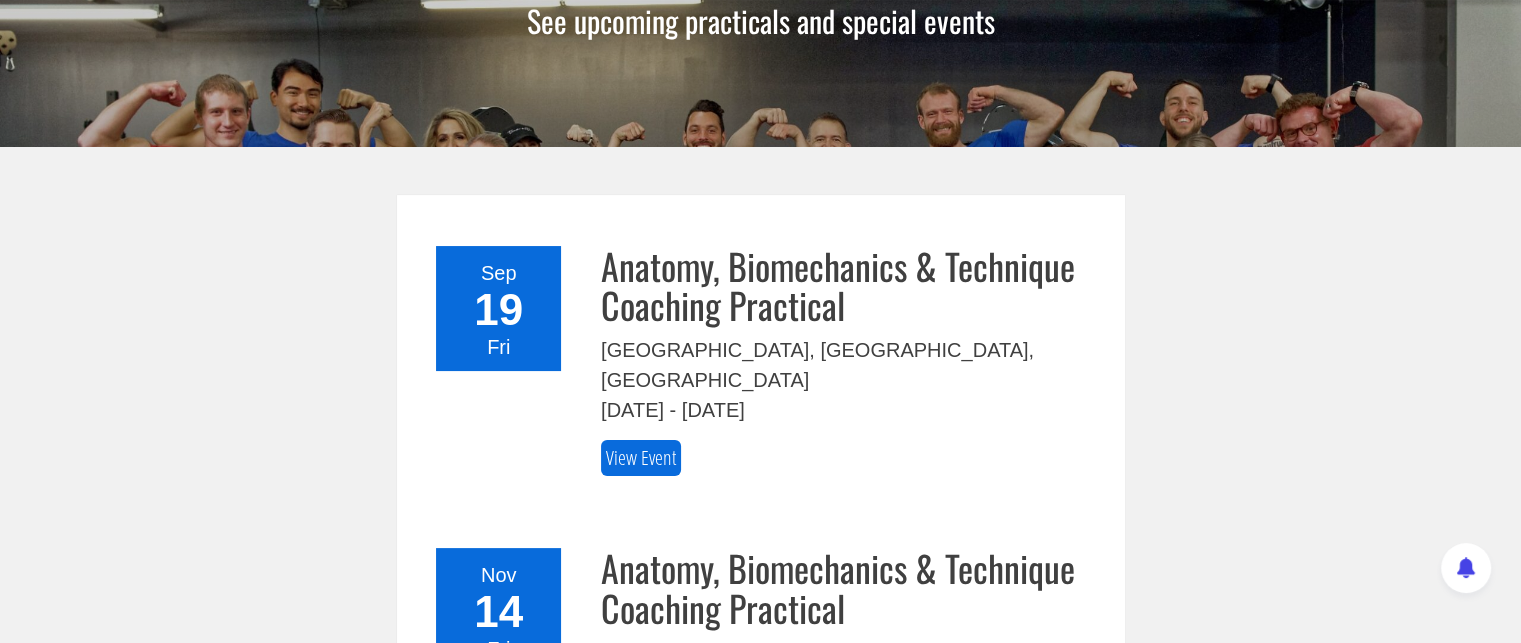 scroll, scrollTop: 238, scrollLeft: 0, axis: vertical 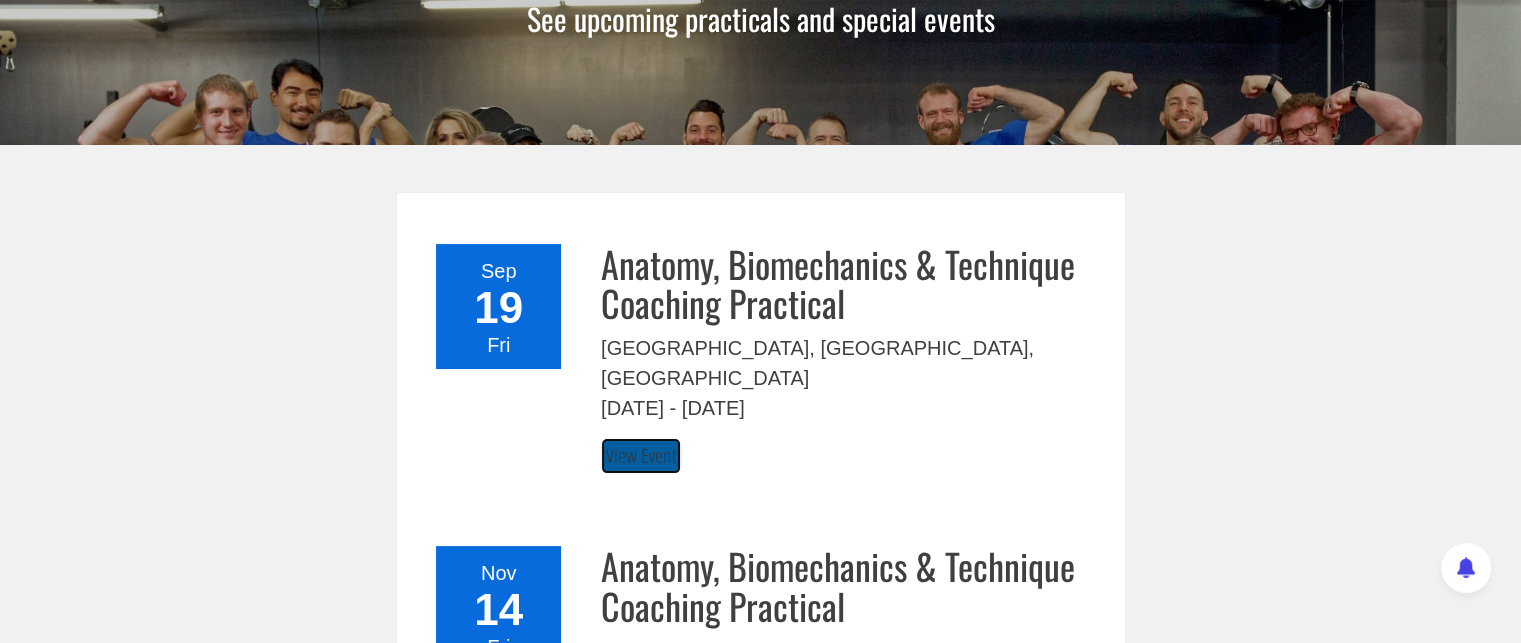 click on "View Event" at bounding box center [641, 456] 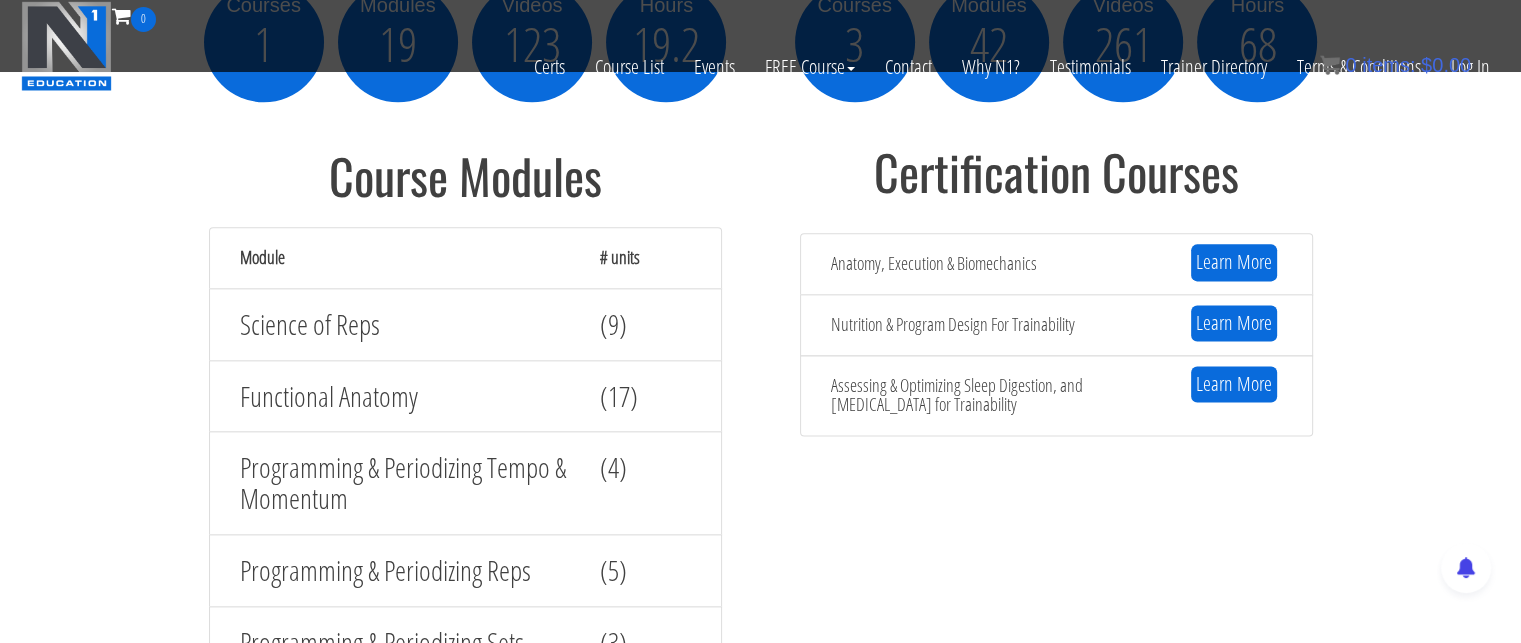 scroll, scrollTop: 2583, scrollLeft: 0, axis: vertical 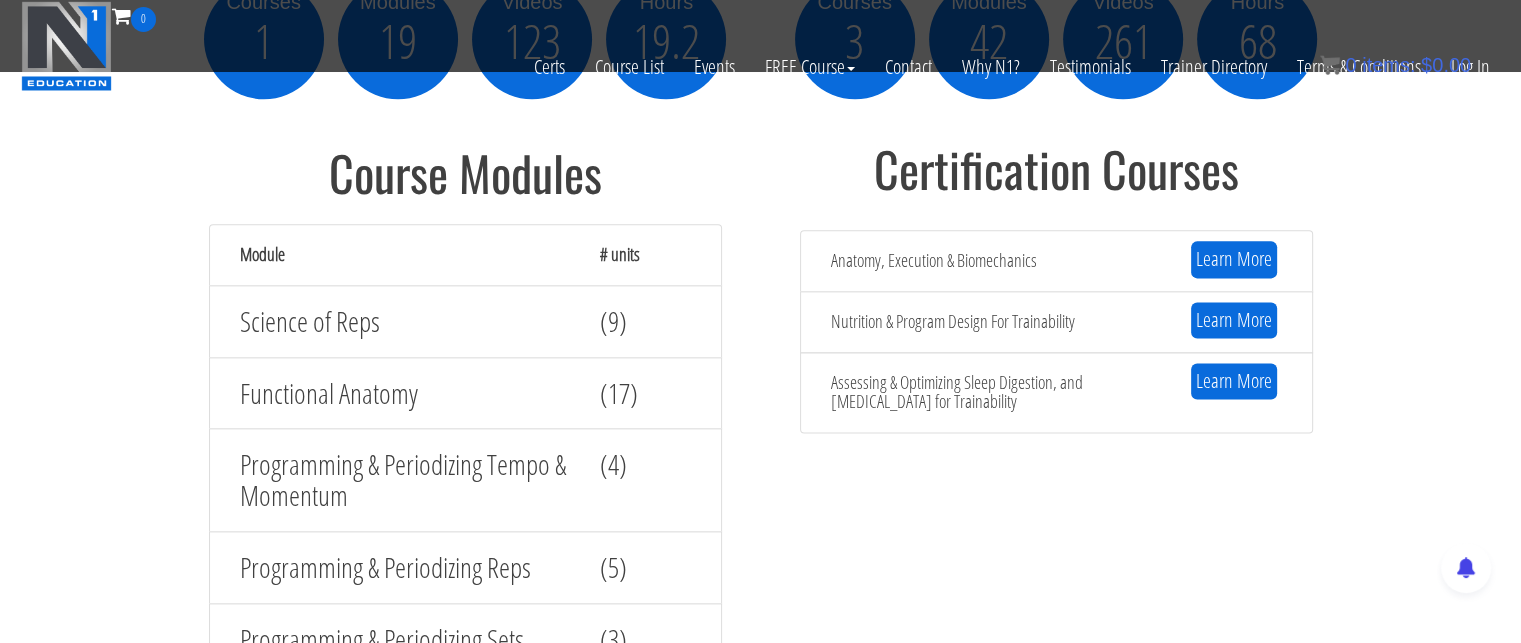 click on "Assessing & Optimizing Sleep Digestion, and Stress Management for Trainability" at bounding box center [996, 393] 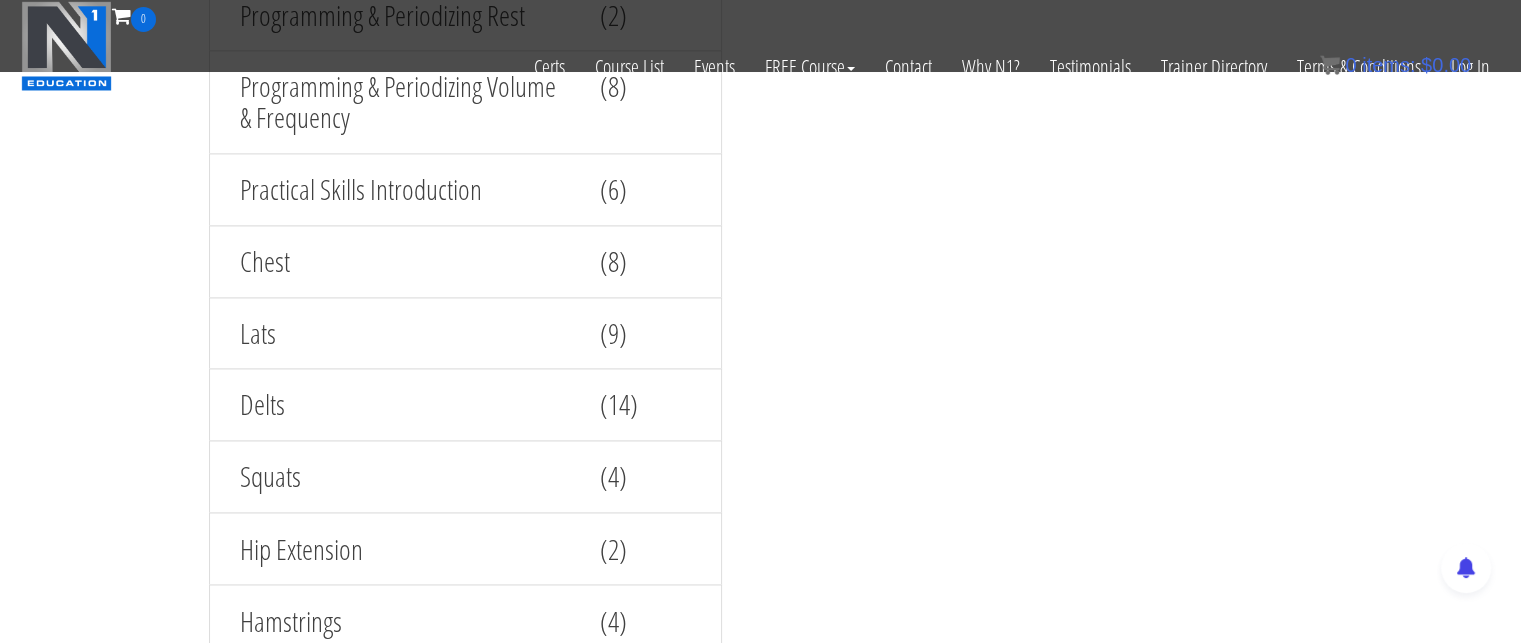 scroll, scrollTop: 3277, scrollLeft: 0, axis: vertical 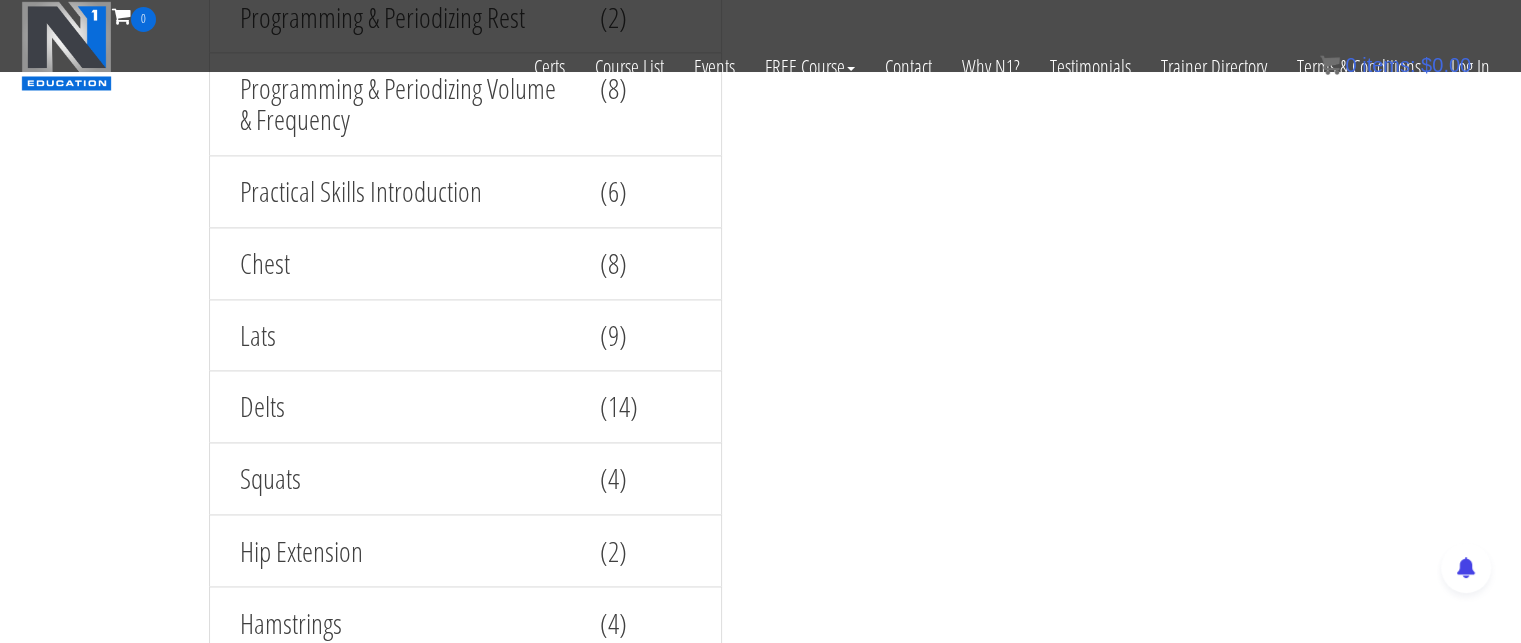 click on "Course 01 Anatomy, Execution & Biomechanics
Courses 1 Modules 19 Videos 123 Hours 19.2
Course Modules
Module
# units
Science of Reps (9) Functional Anatomy (17) Programming & Periodizing Tempo & Momentum (4) Programming & Periodizing Reps (5) Programming & Periodizing Sets (3) Programming & Periodizing Rest (2) Programming & Periodizing Volume & Frequency (8) Practical Skills Introduction (6) Chest (8) Lats (9) Delts (14) Squats (4) Hip Extension (2) Hamstrings (4) Glutes (6) Quadriceps (5) Calves (2) Biceps (6) Triceps (7)
Trainer
Courses" at bounding box center (761, 141) 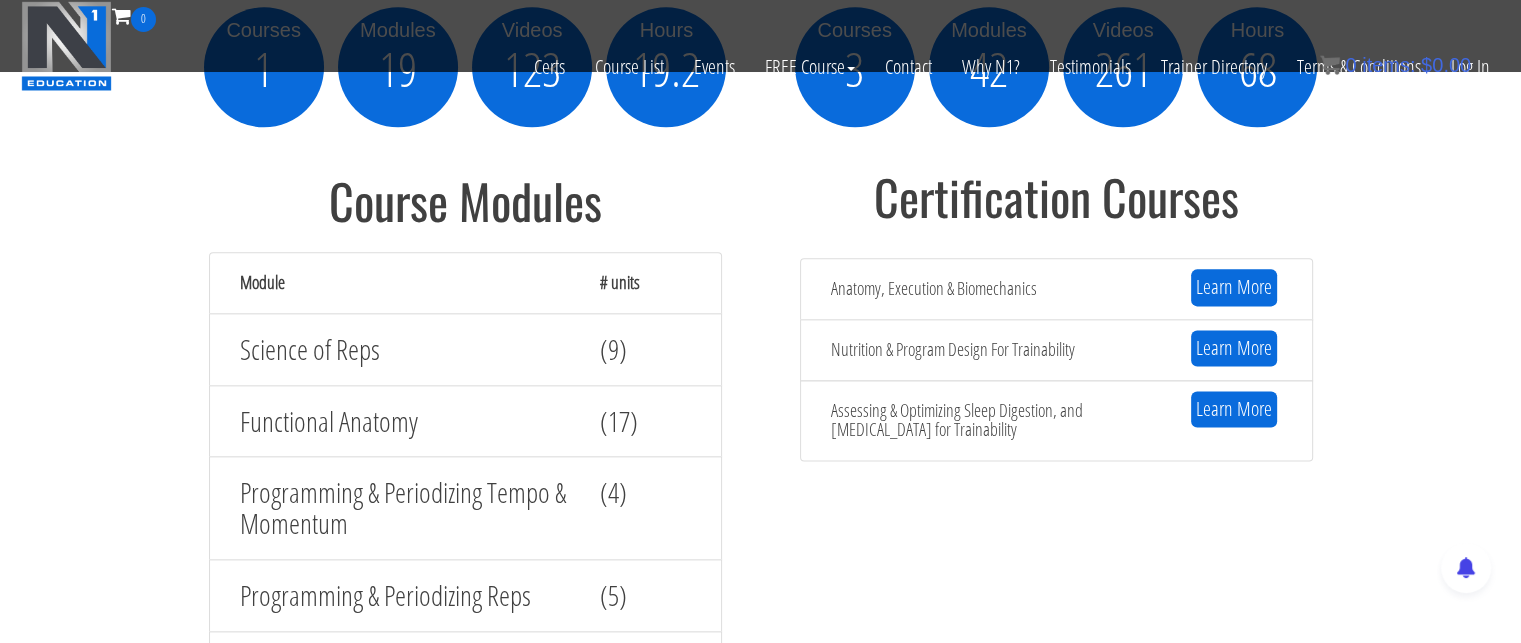scroll, scrollTop: 2512, scrollLeft: 0, axis: vertical 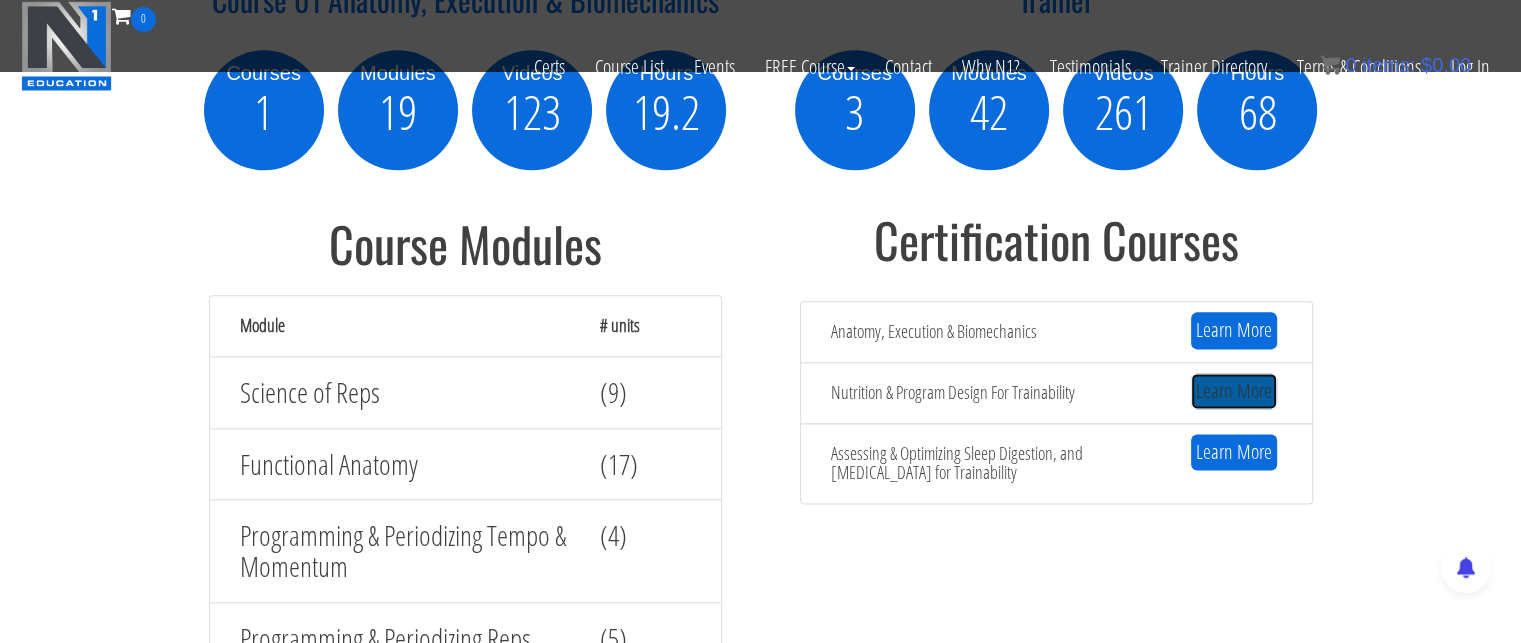 click on "Learn More" at bounding box center [1234, 391] 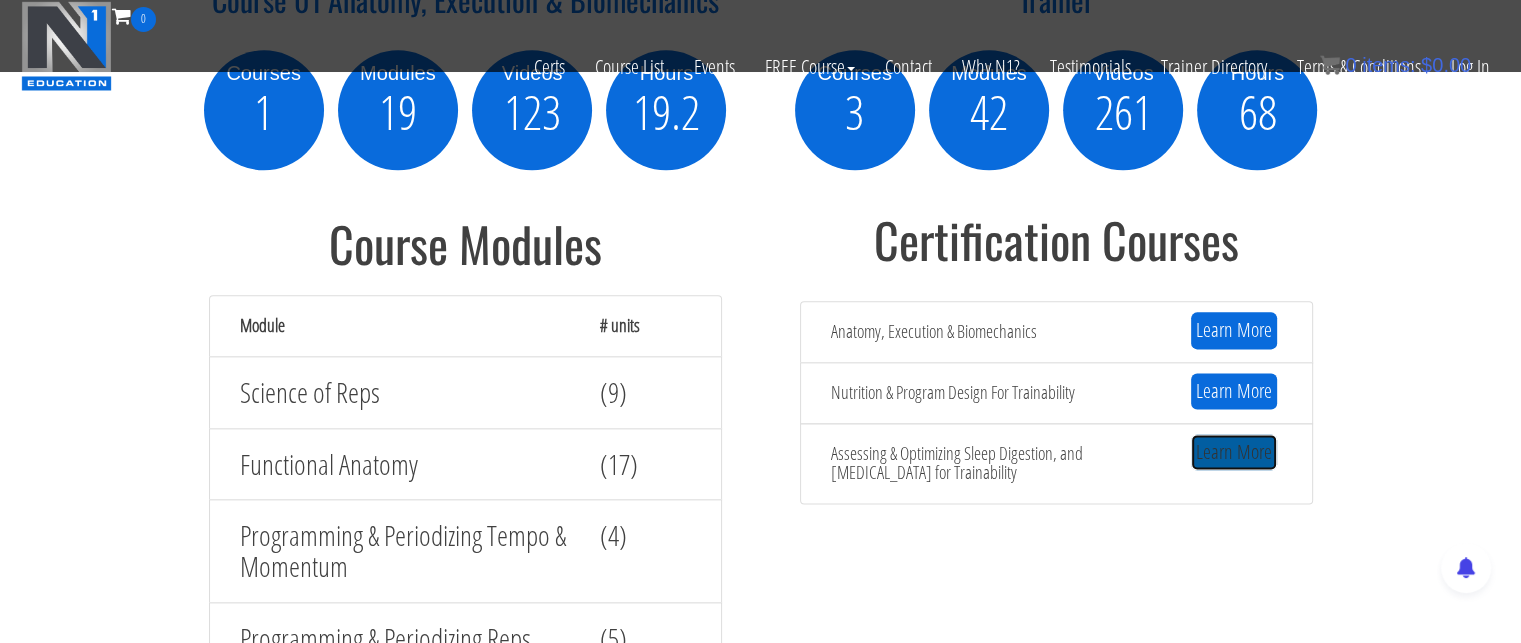 click on "Learn More" at bounding box center [1234, 452] 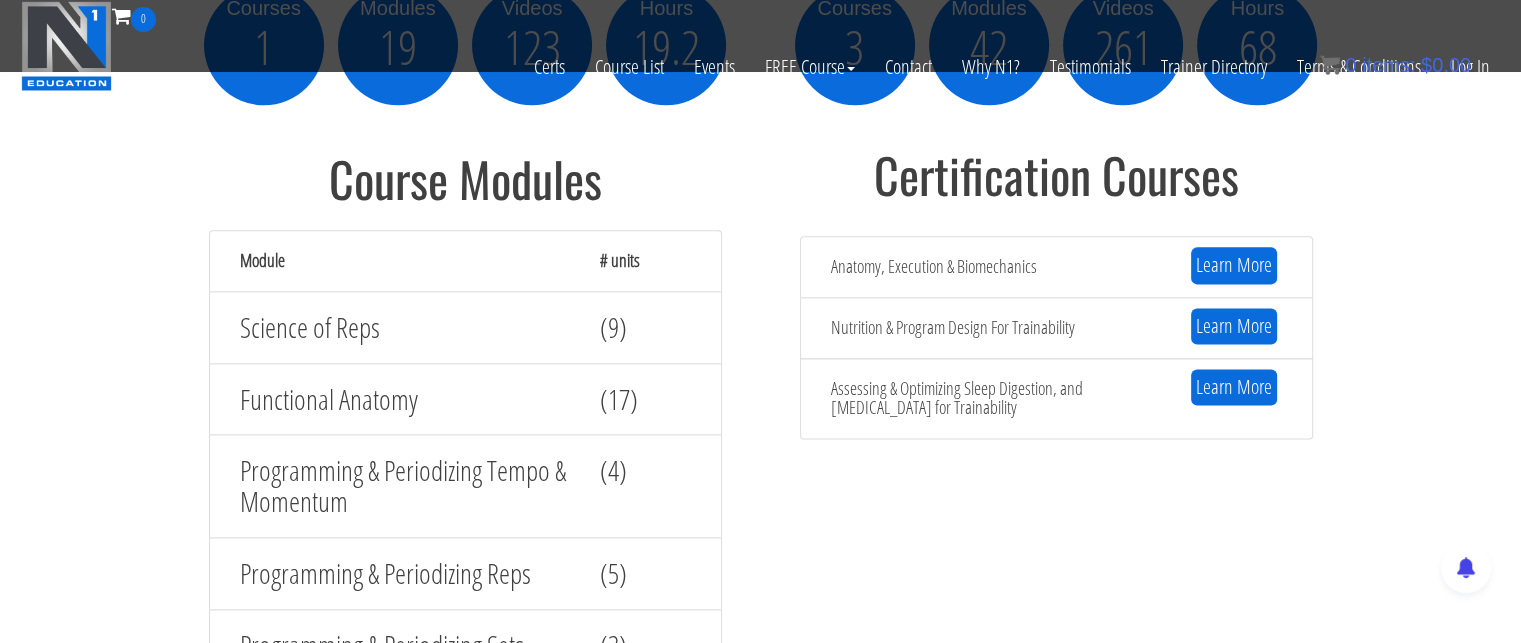 scroll, scrollTop: 2579, scrollLeft: 0, axis: vertical 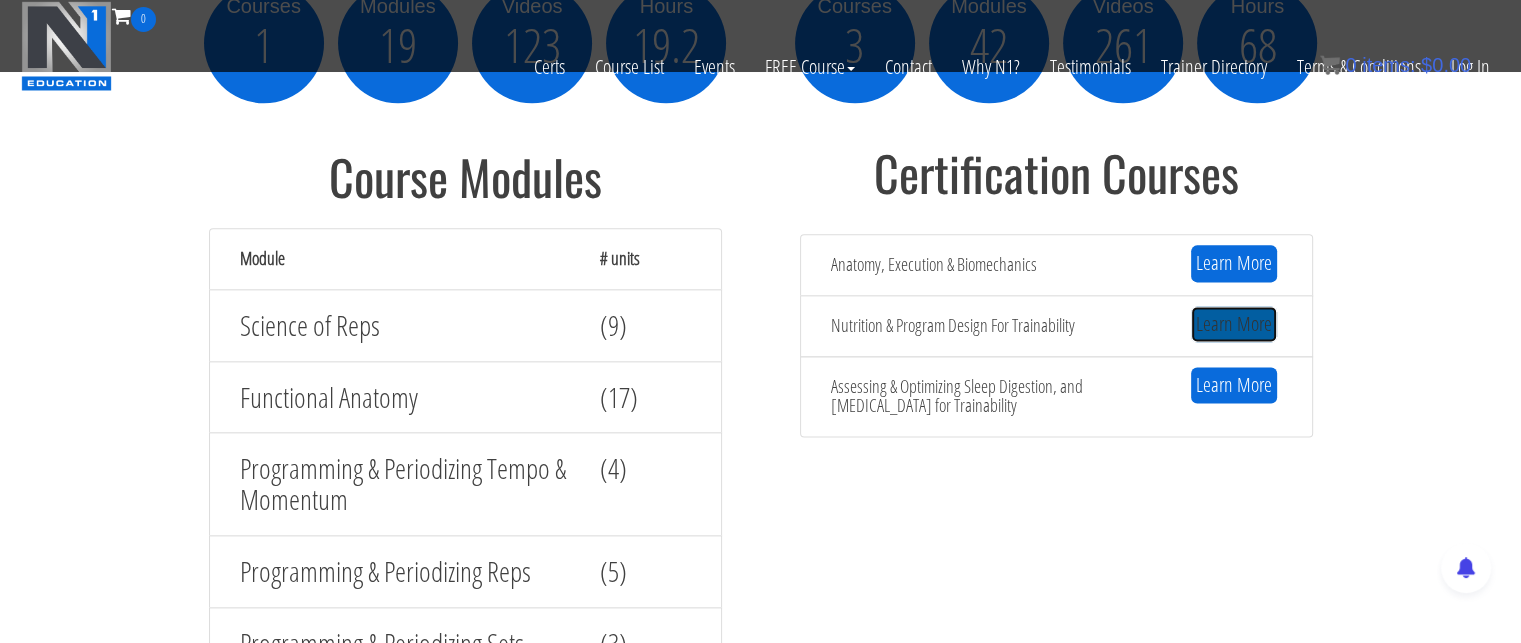 click on "Learn More" at bounding box center [1234, 324] 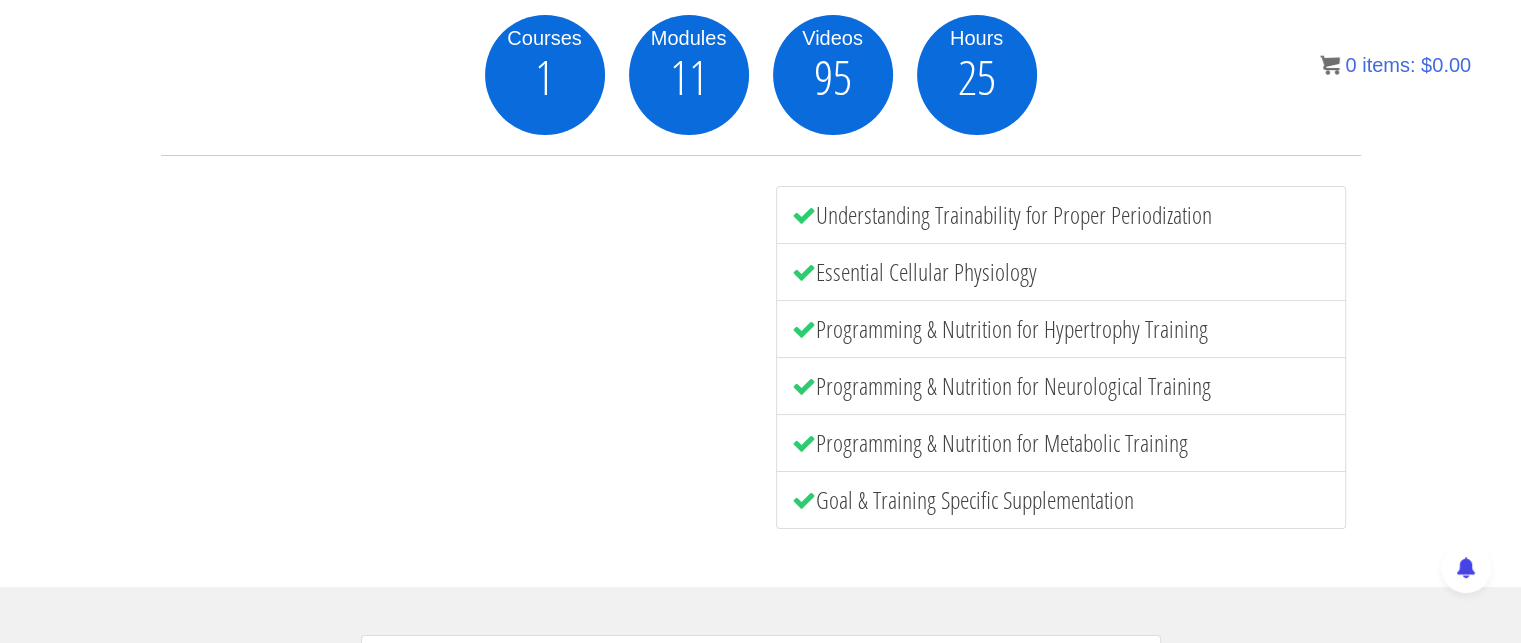 scroll, scrollTop: 291, scrollLeft: 0, axis: vertical 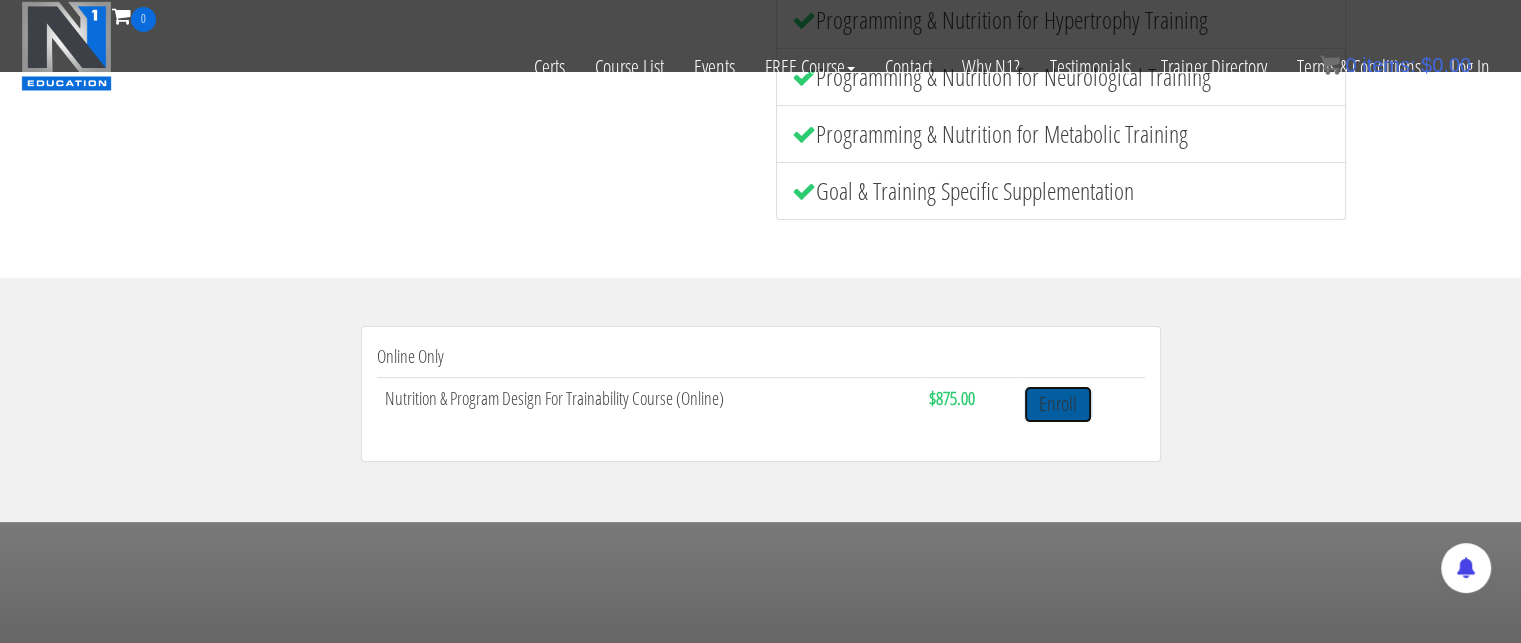 click on "Enroll" at bounding box center [1058, 404] 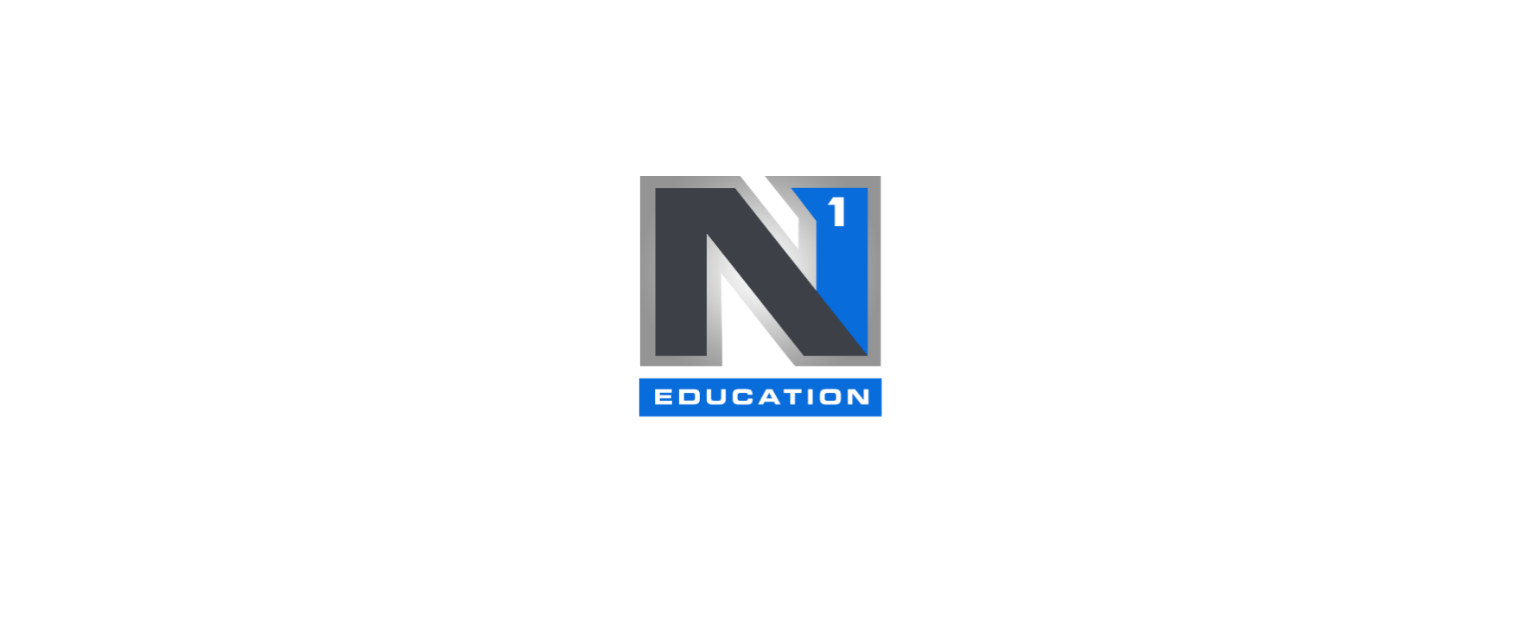 scroll, scrollTop: 0, scrollLeft: 0, axis: both 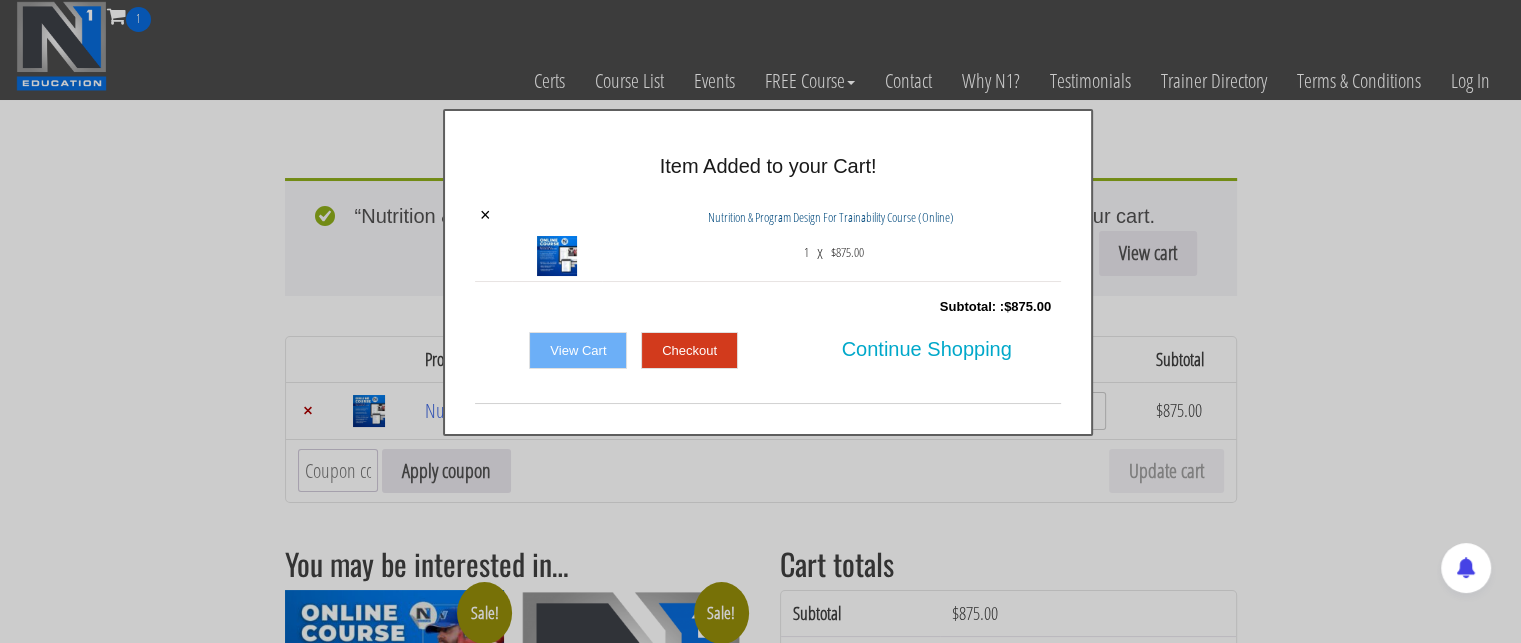 click at bounding box center (760, 321) 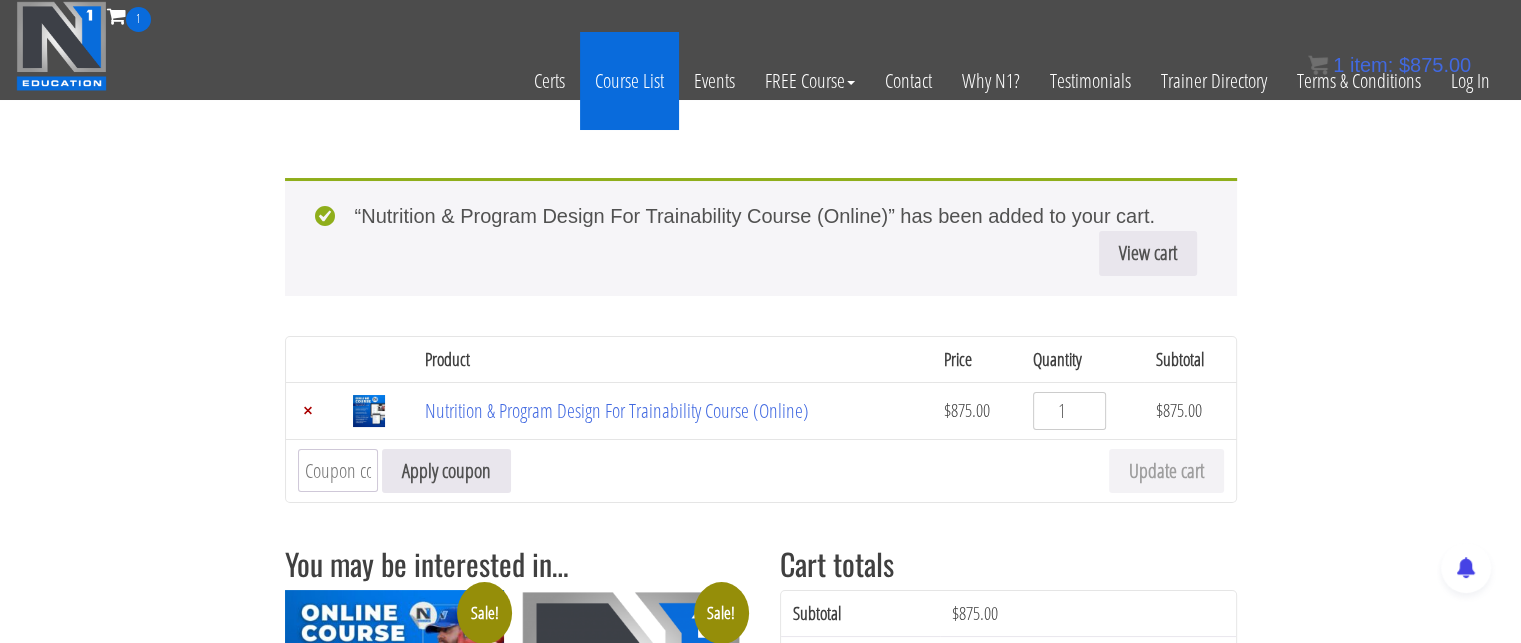 click on "Course List" at bounding box center (629, 81) 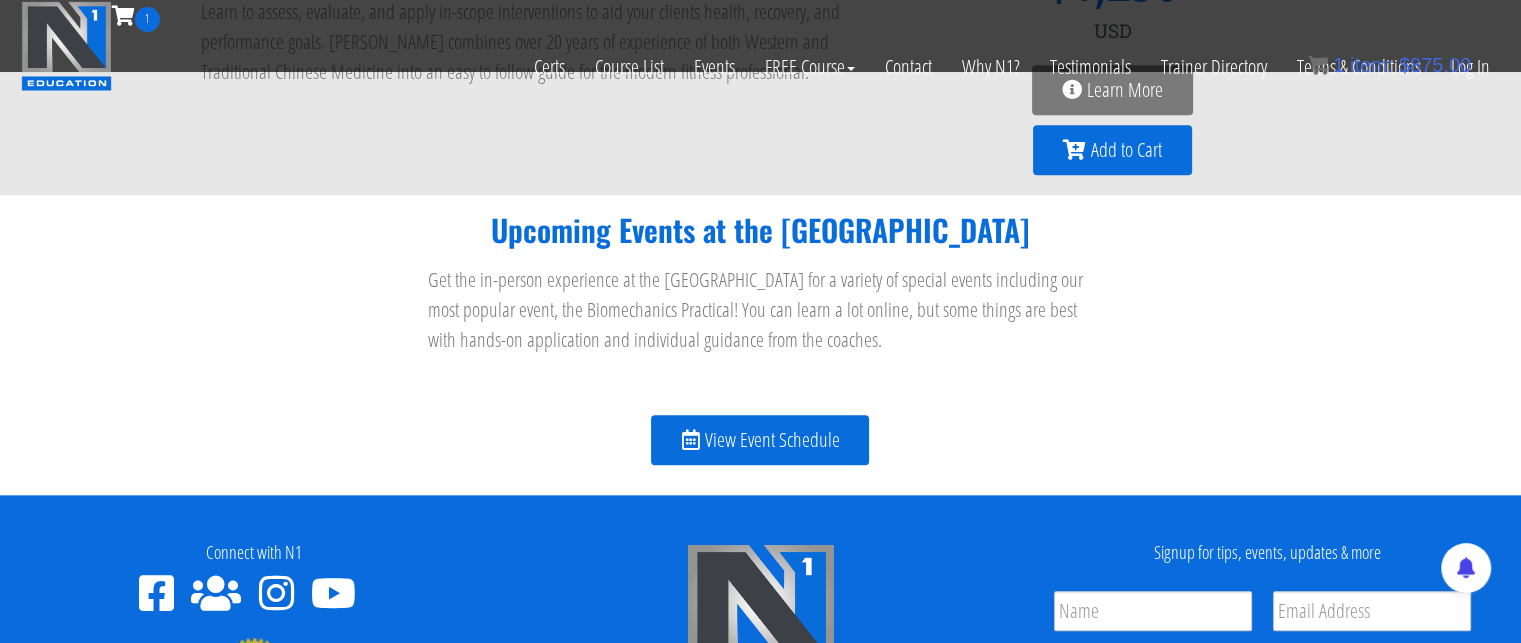 scroll, scrollTop: 2218, scrollLeft: 0, axis: vertical 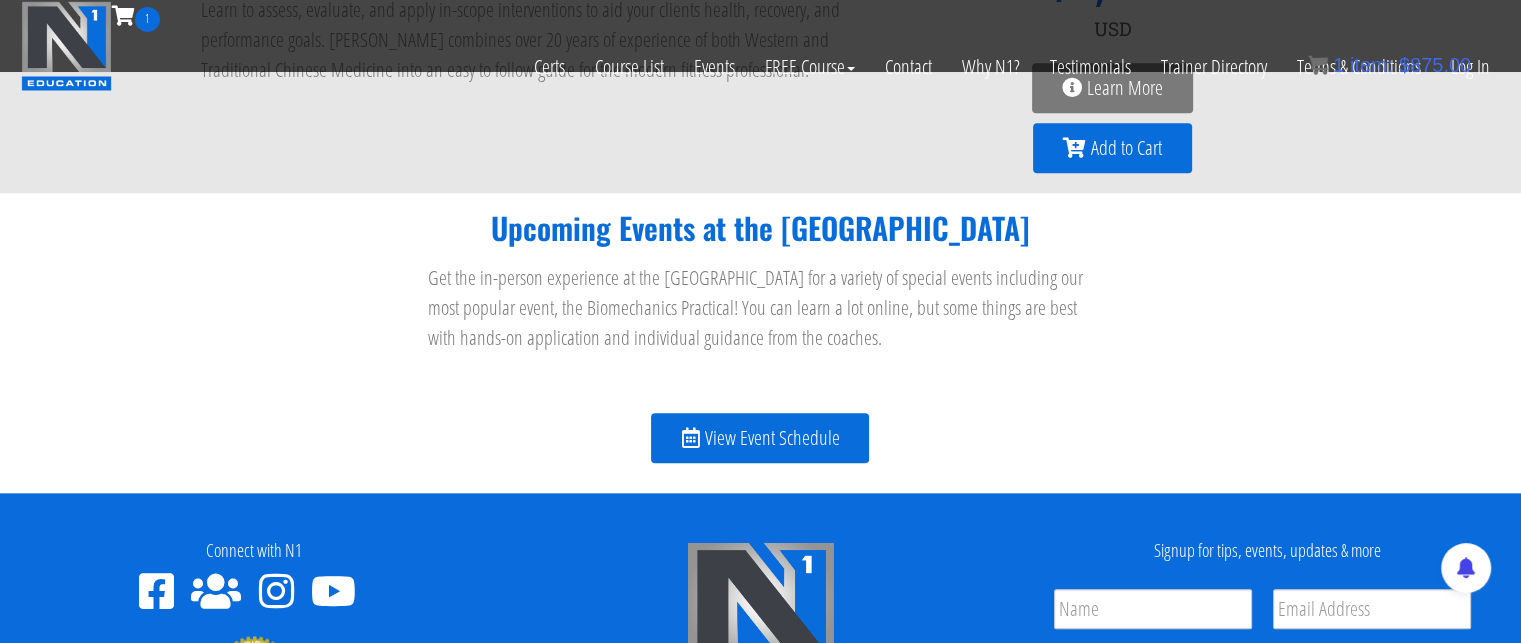 click on "View Event Schedule" at bounding box center [771, 438] 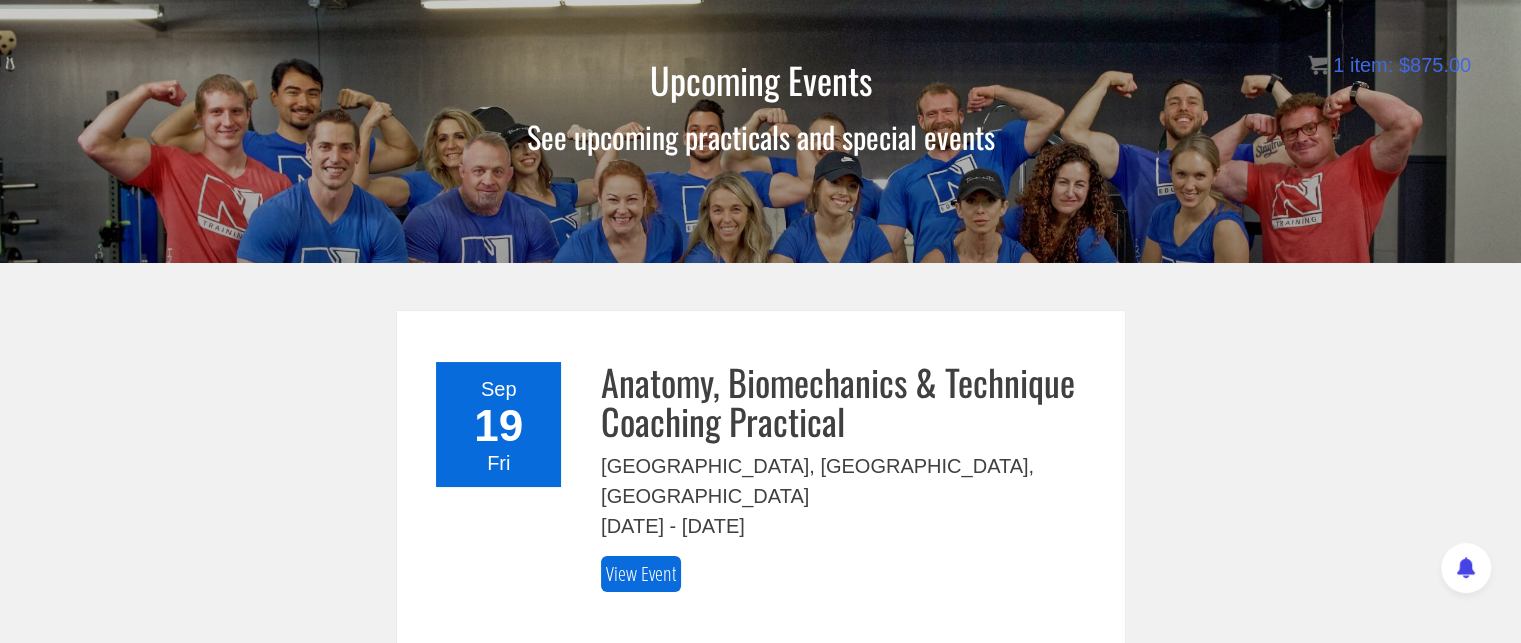 scroll, scrollTop: 132, scrollLeft: 0, axis: vertical 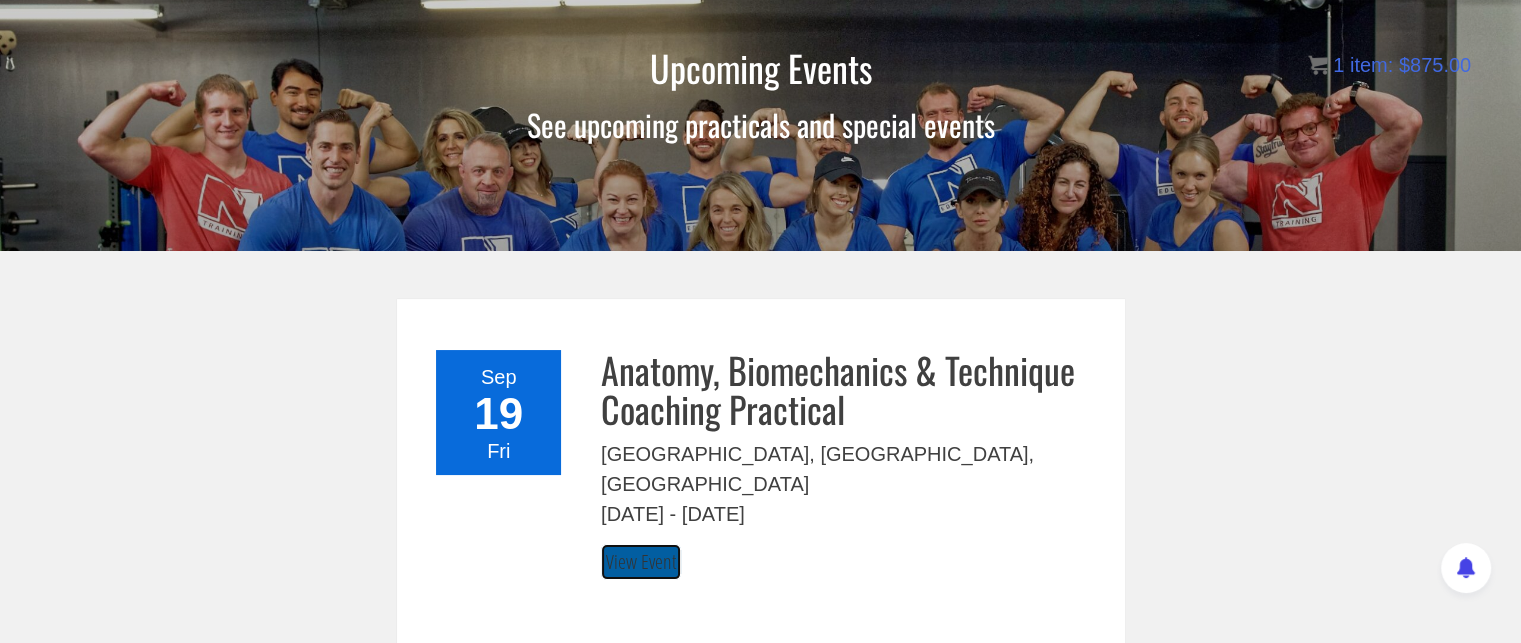 click on "View Event" at bounding box center [641, 562] 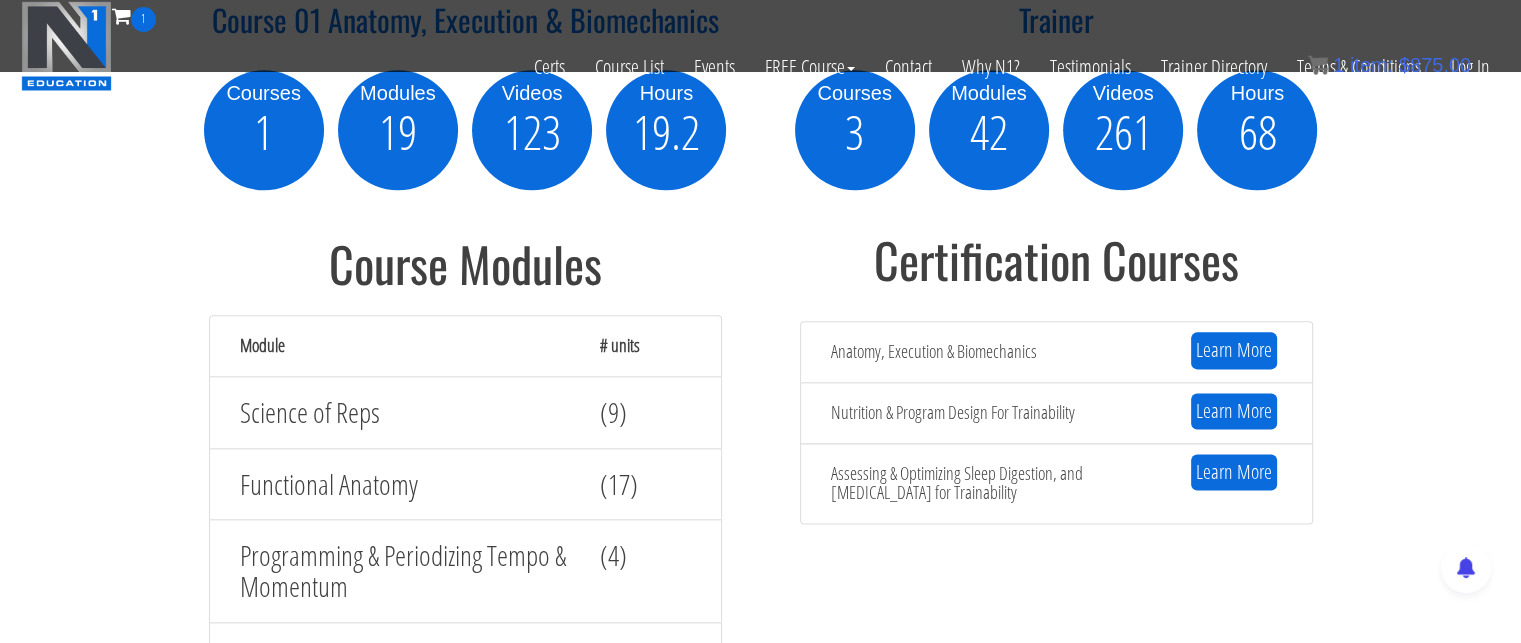 scroll, scrollTop: 2494, scrollLeft: 0, axis: vertical 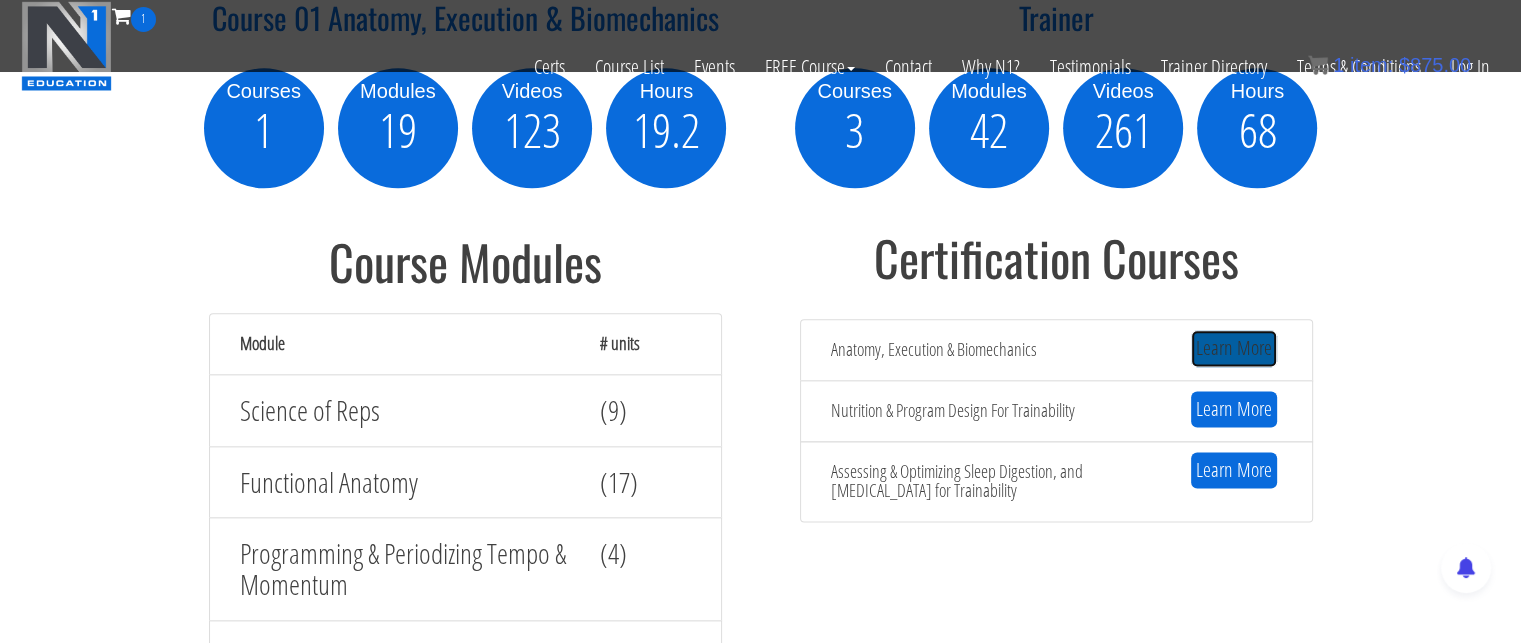 click on "Learn More" at bounding box center (1234, 348) 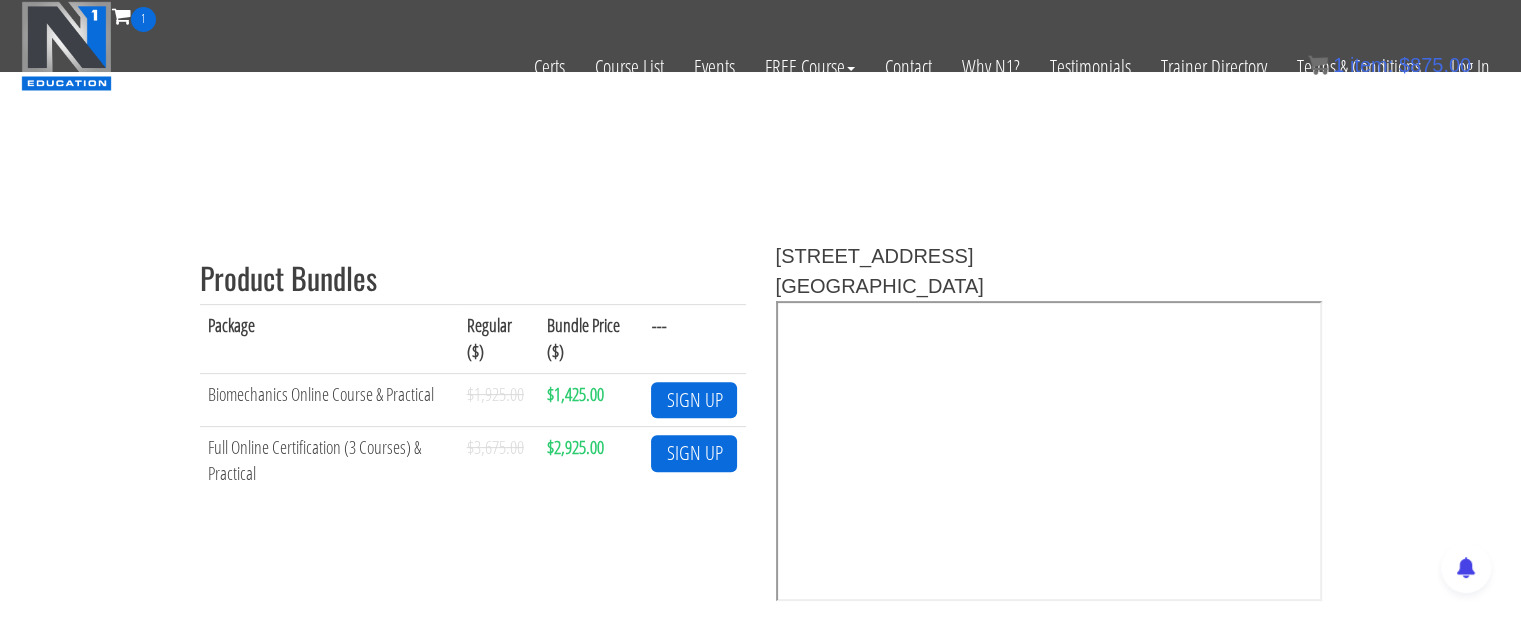 scroll, scrollTop: 580, scrollLeft: 0, axis: vertical 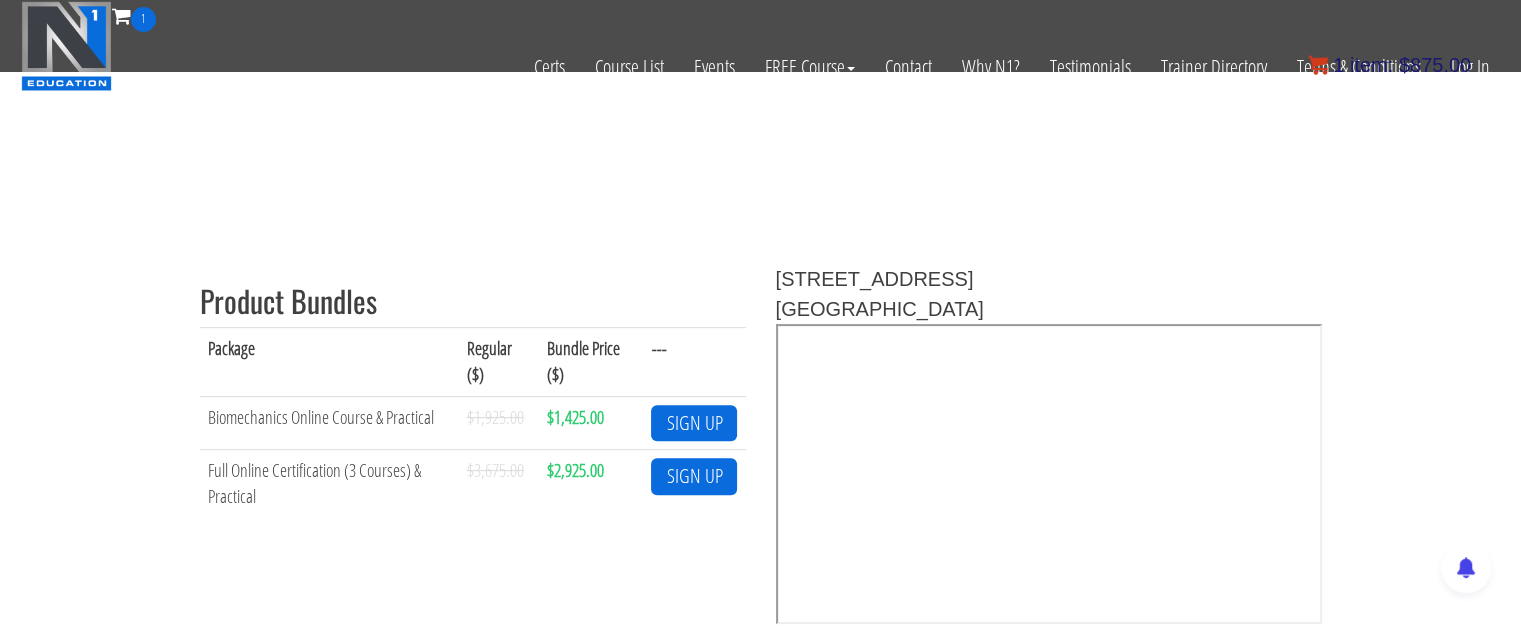 click on "item:" at bounding box center (1371, 65) 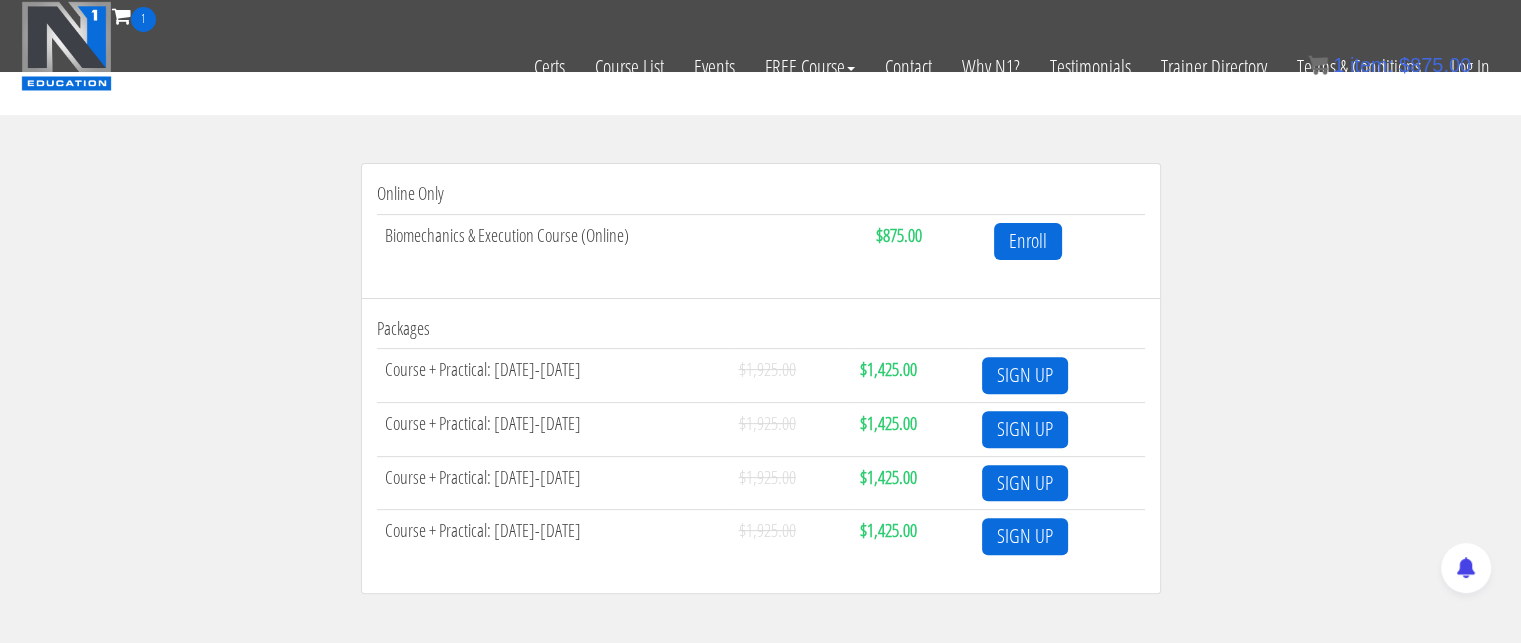 scroll, scrollTop: 632, scrollLeft: 0, axis: vertical 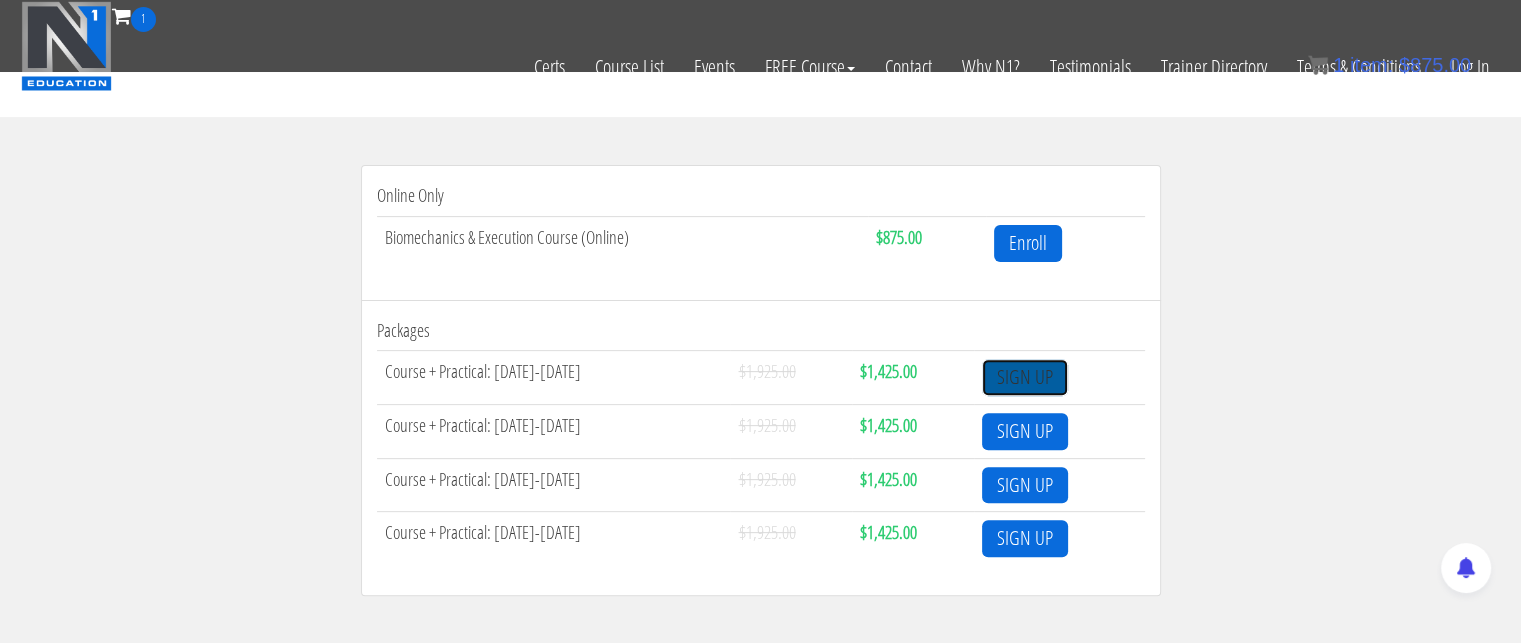 click on "SIGN UP" at bounding box center [1025, 377] 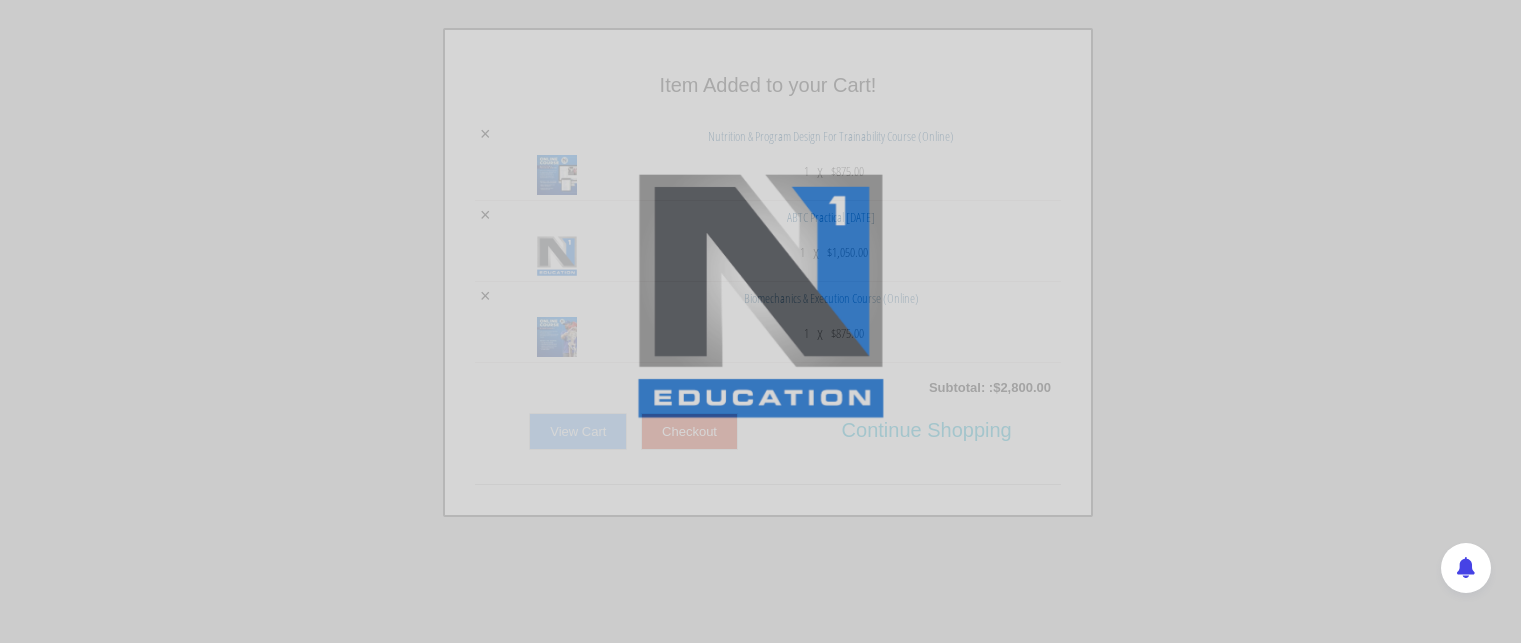 scroll, scrollTop: 0, scrollLeft: 0, axis: both 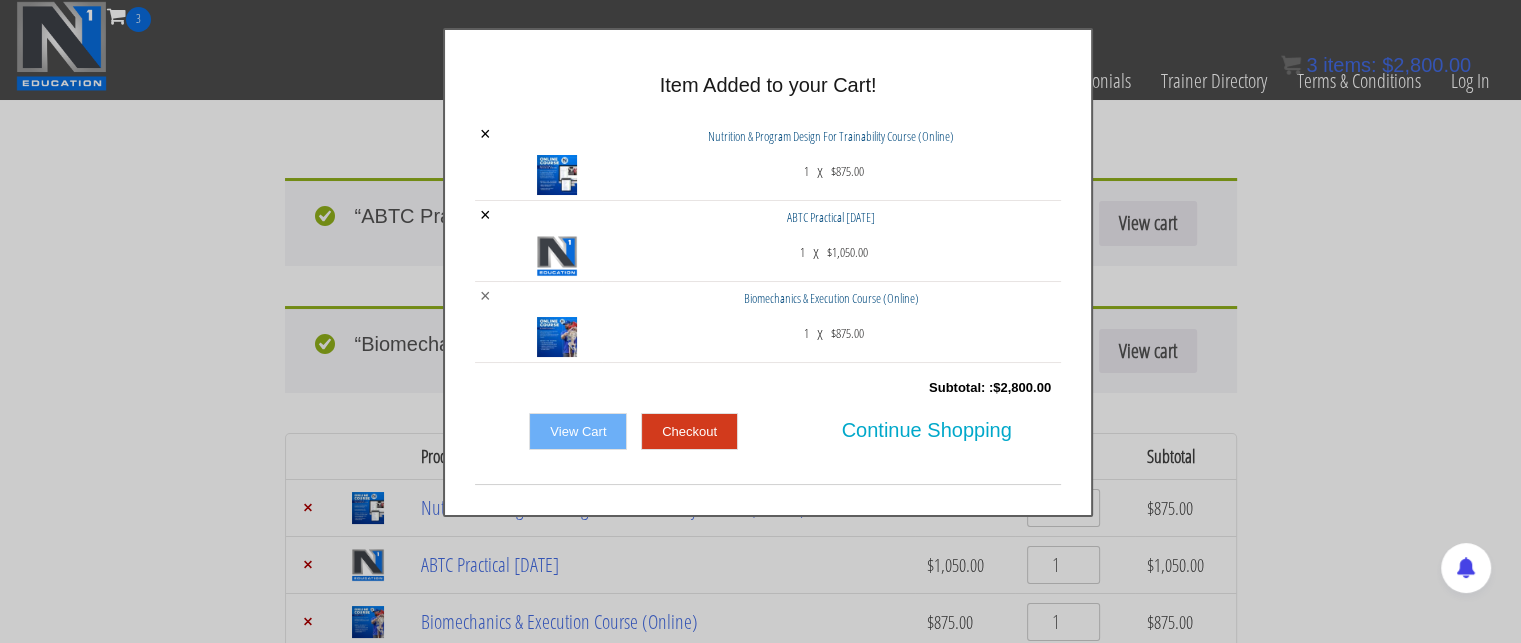 click on "×" at bounding box center [485, 296] 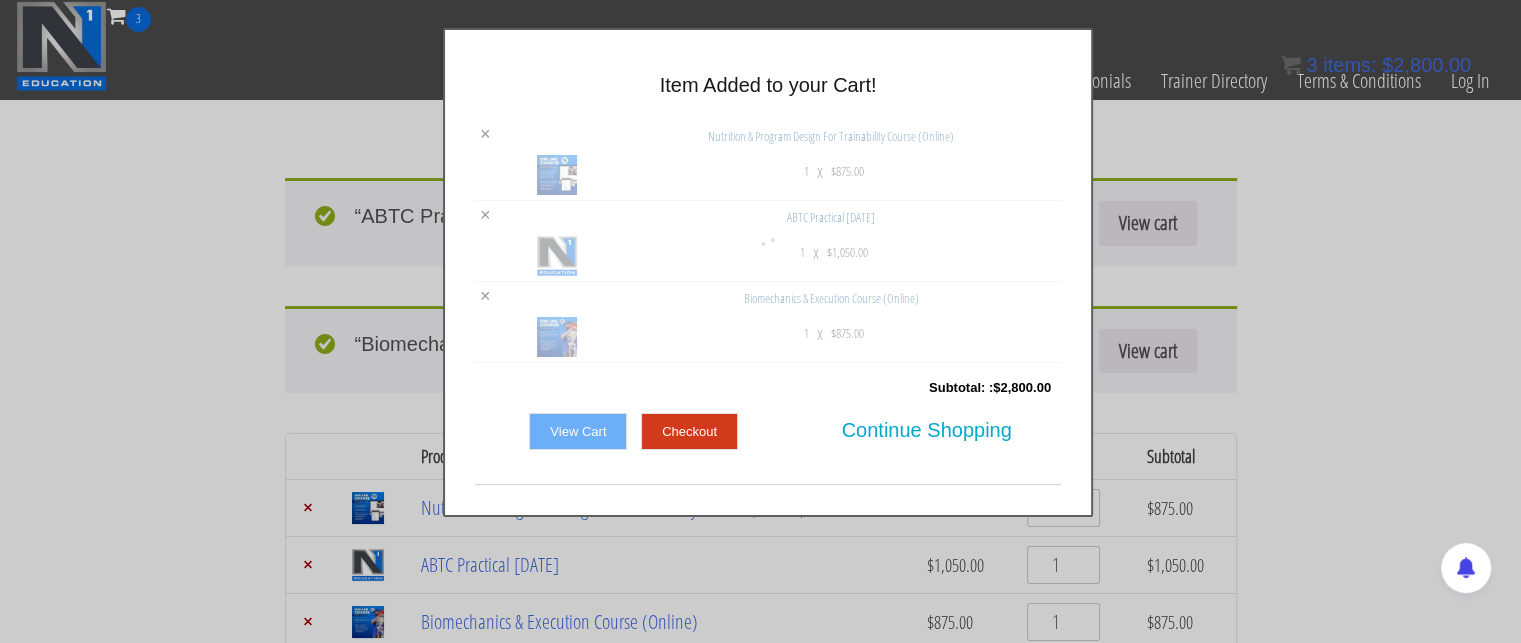 click on "View Cart" at bounding box center (578, 432) 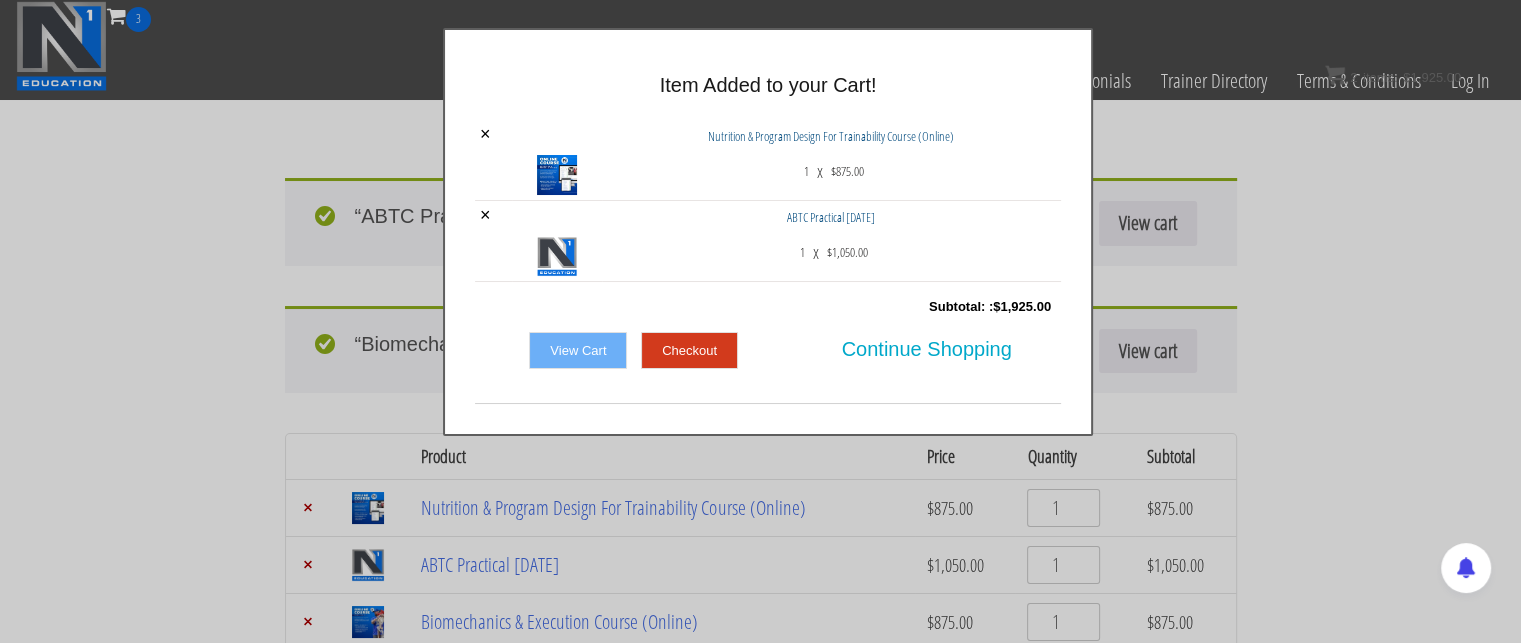 click on "View Cart" at bounding box center [578, 351] 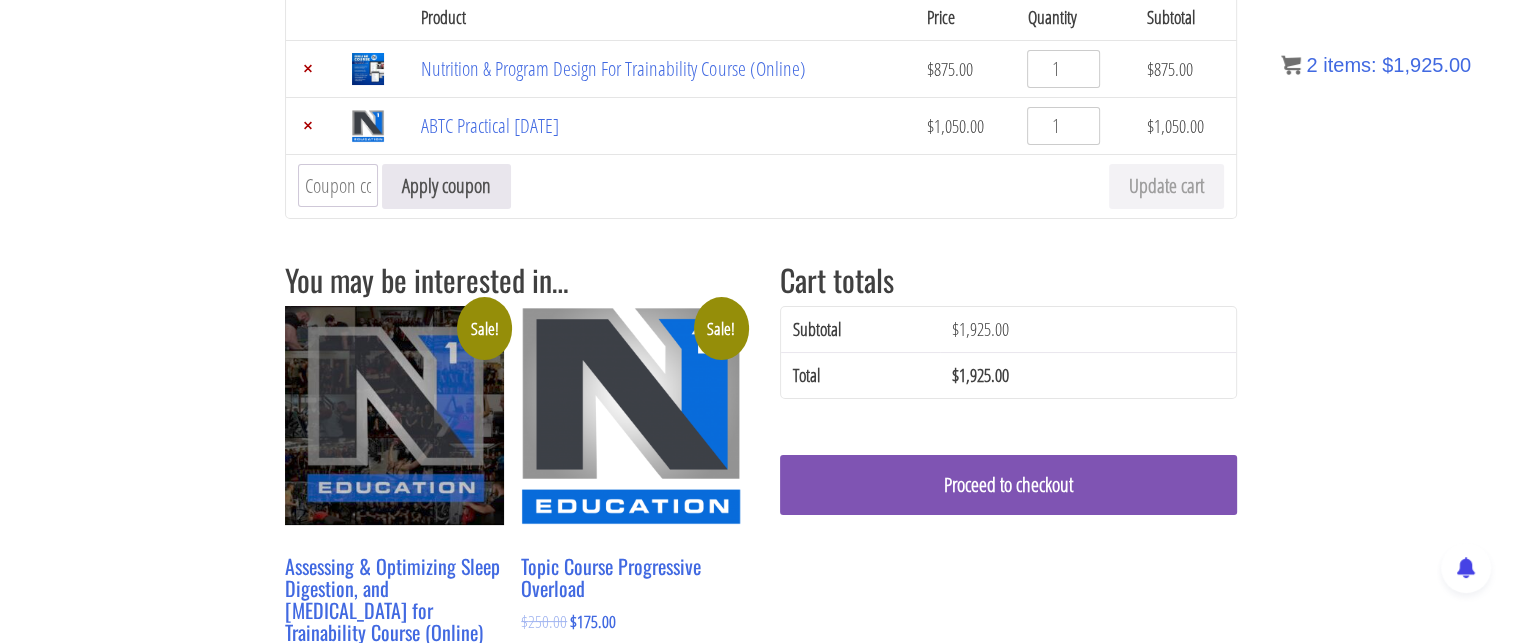 scroll, scrollTop: 184, scrollLeft: 0, axis: vertical 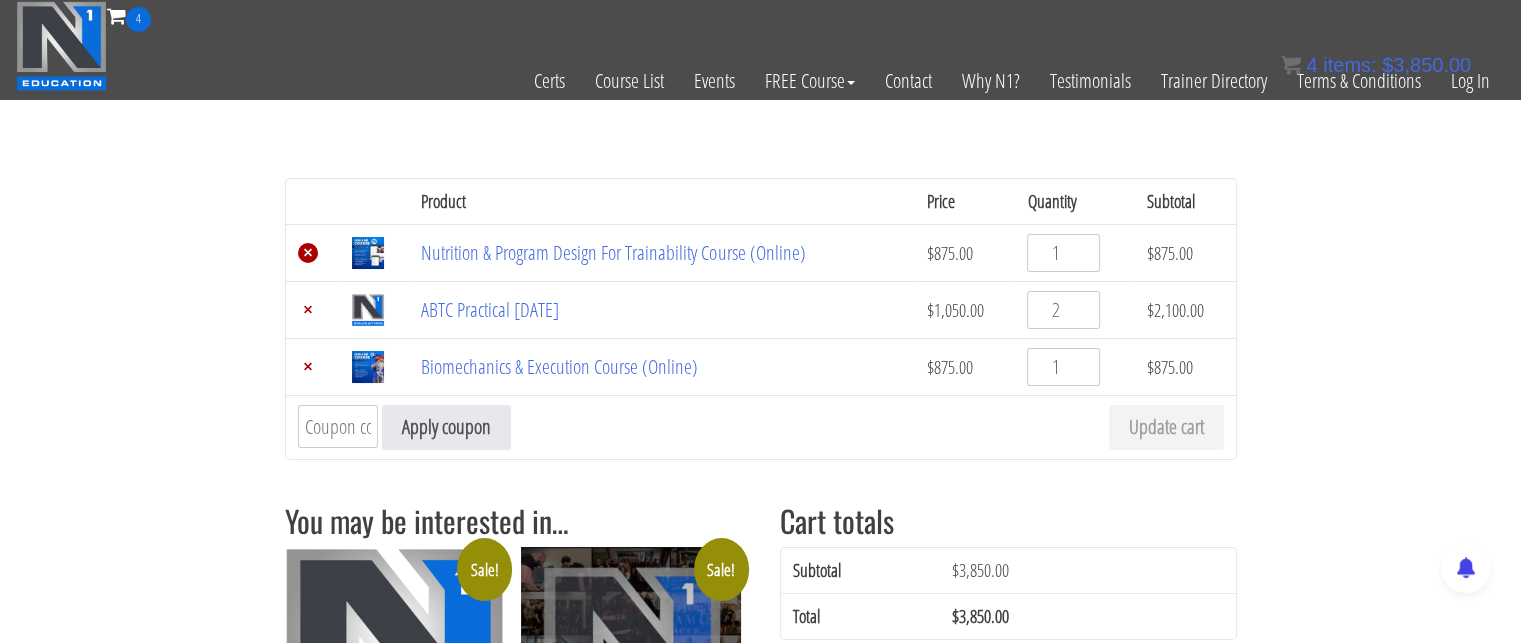 click on "×" at bounding box center (308, 253) 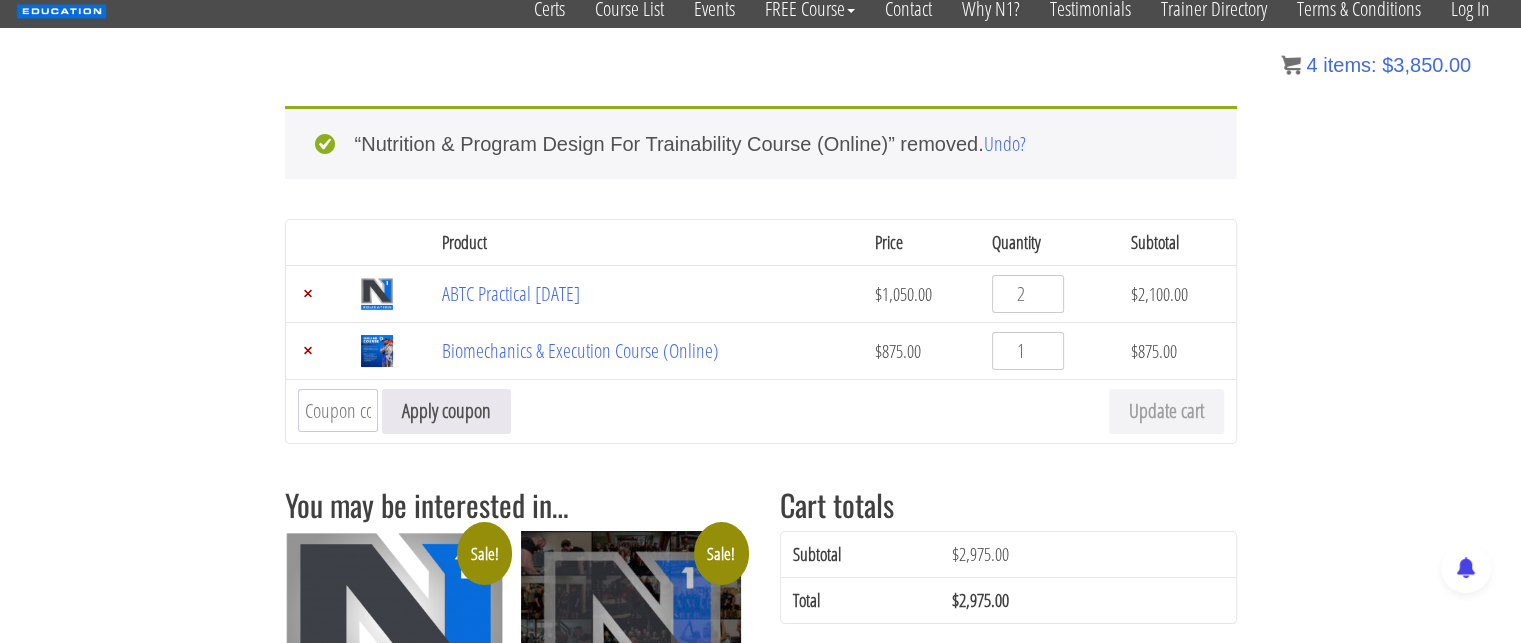 scroll, scrollTop: 77, scrollLeft: 0, axis: vertical 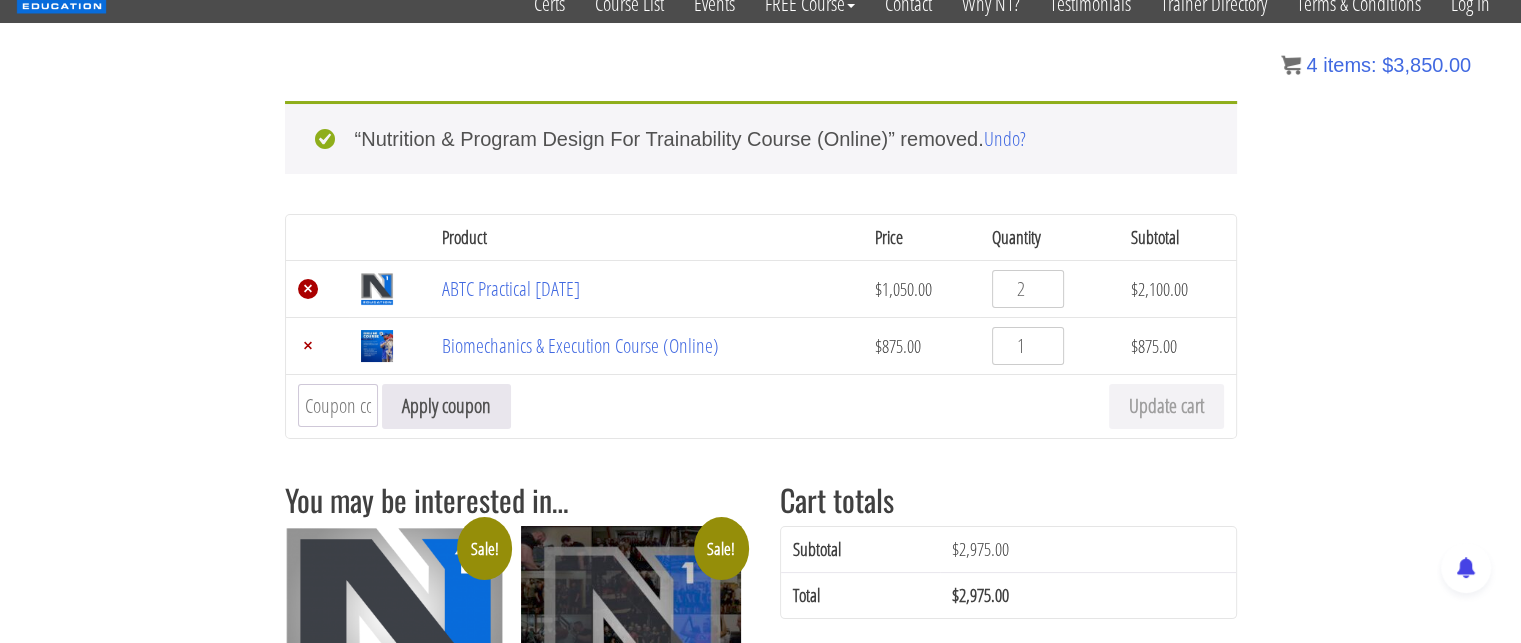 click on "×" at bounding box center (308, 289) 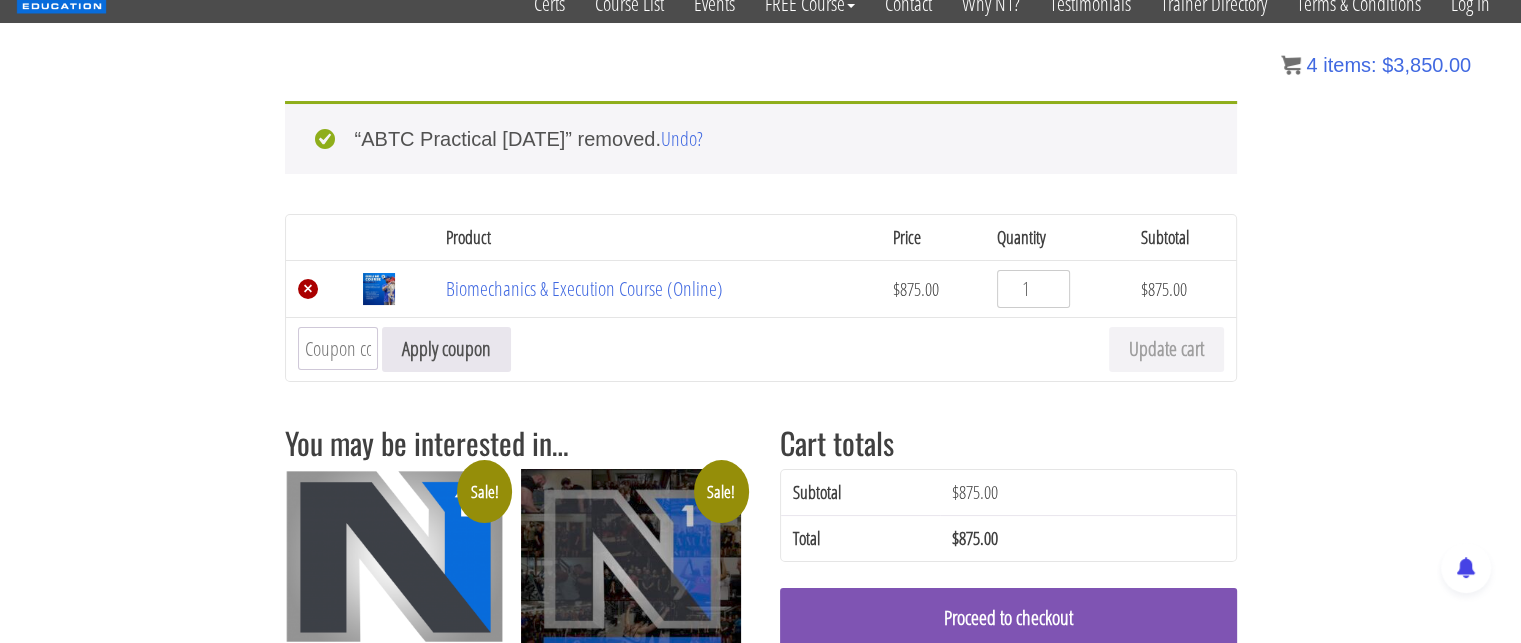 click on "×" at bounding box center (308, 289) 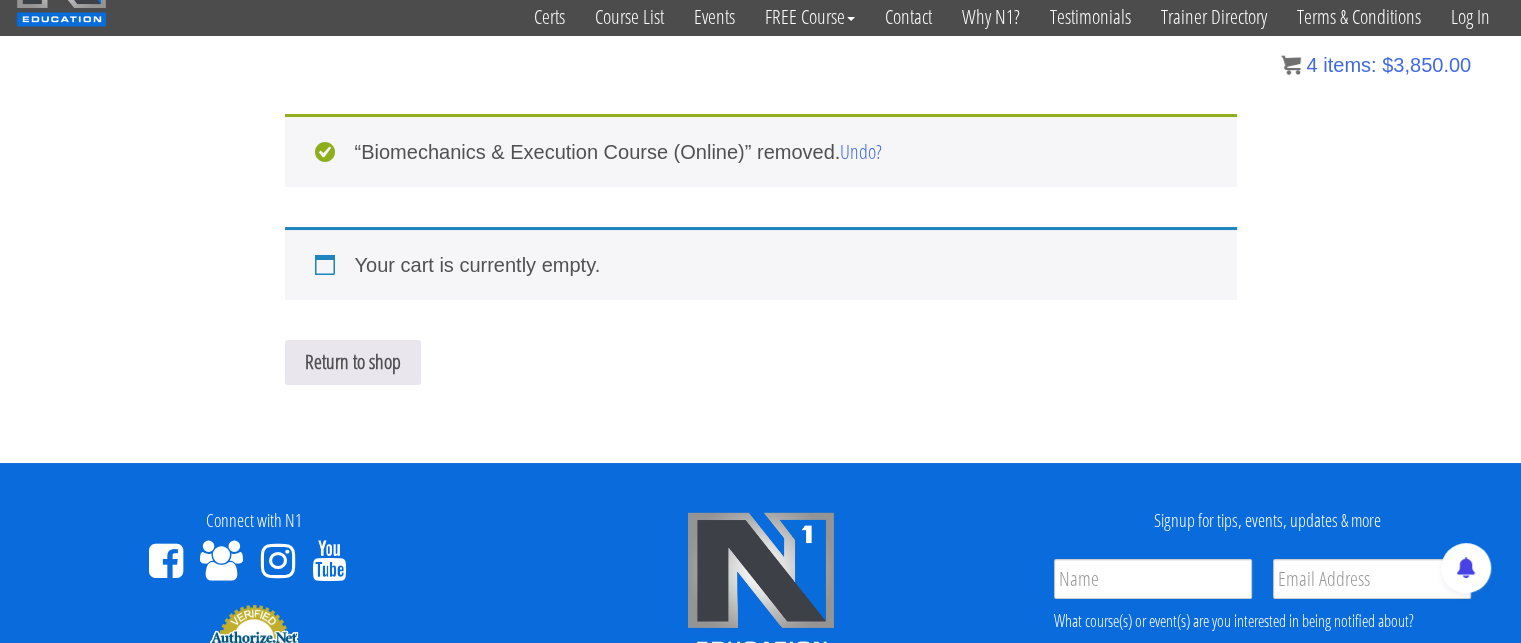 scroll, scrollTop: 64, scrollLeft: 0, axis: vertical 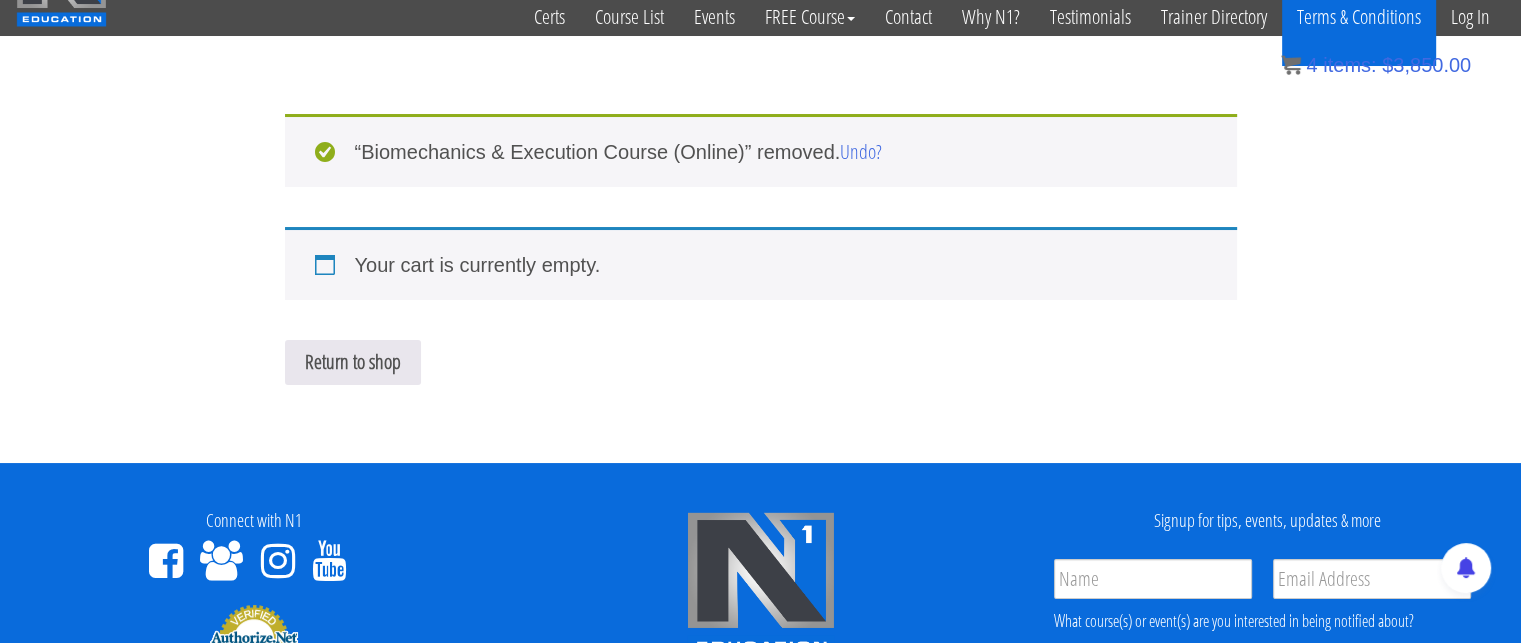 click on "Terms & Conditions" at bounding box center (1359, 17) 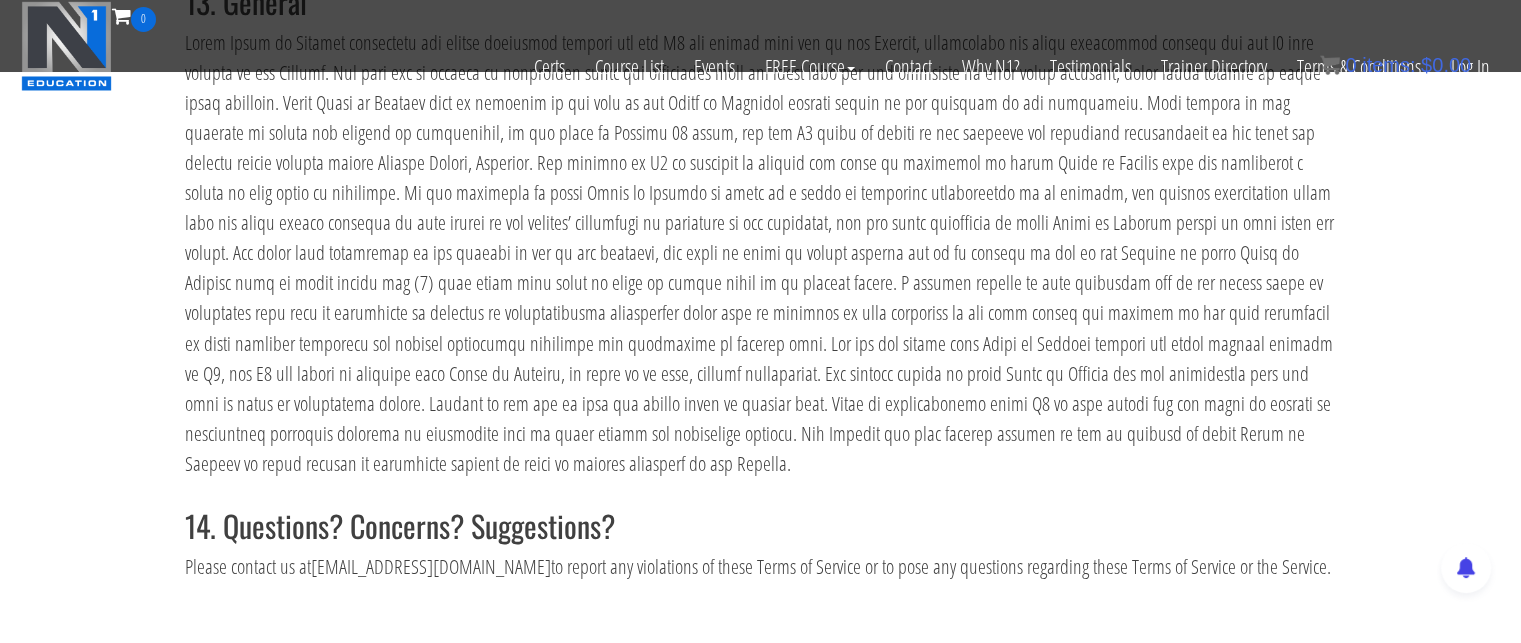 scroll, scrollTop: 10980, scrollLeft: 0, axis: vertical 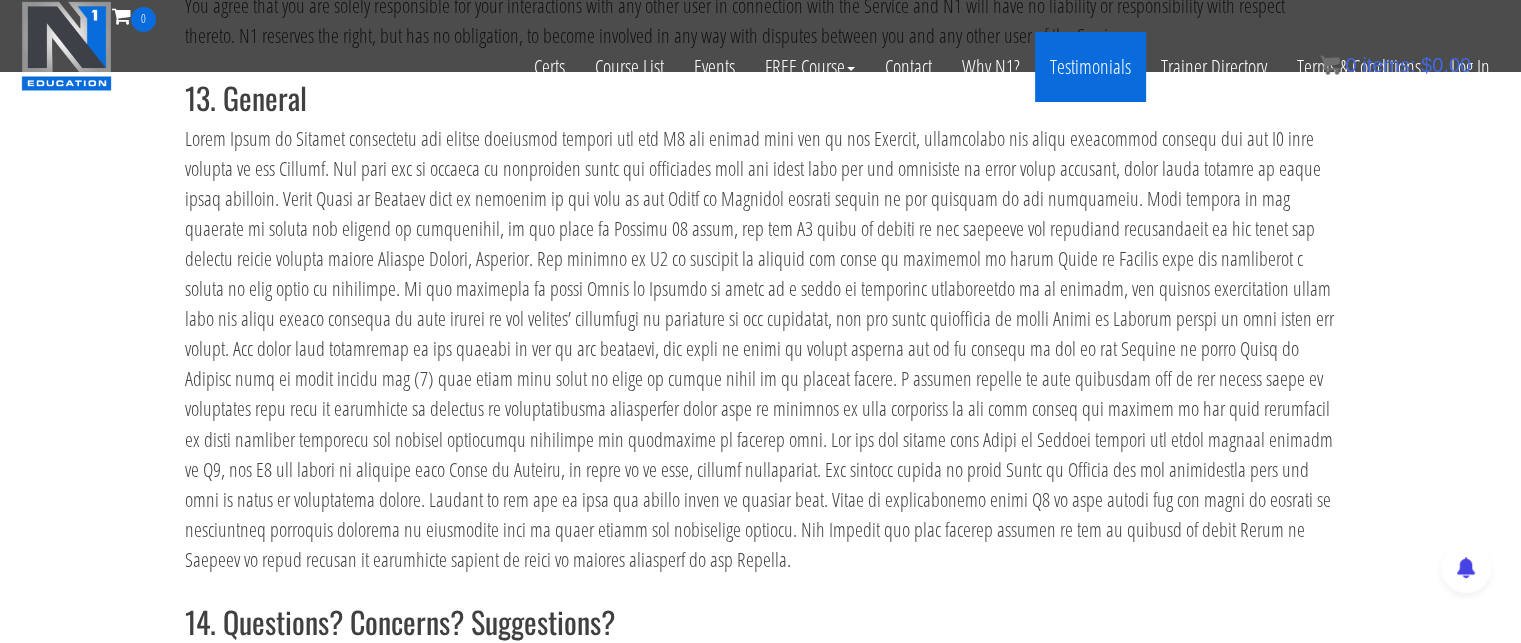 click on "Testimonials" at bounding box center (1090, 67) 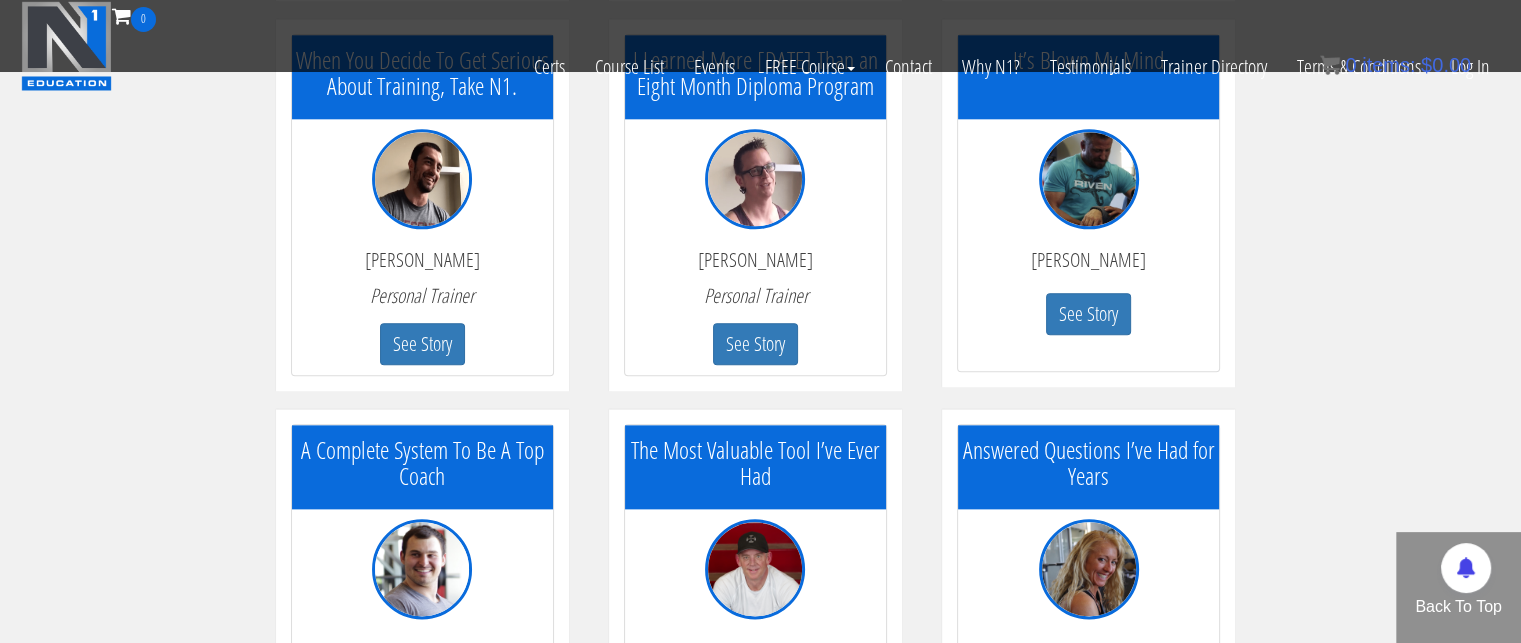 scroll, scrollTop: 2326, scrollLeft: 0, axis: vertical 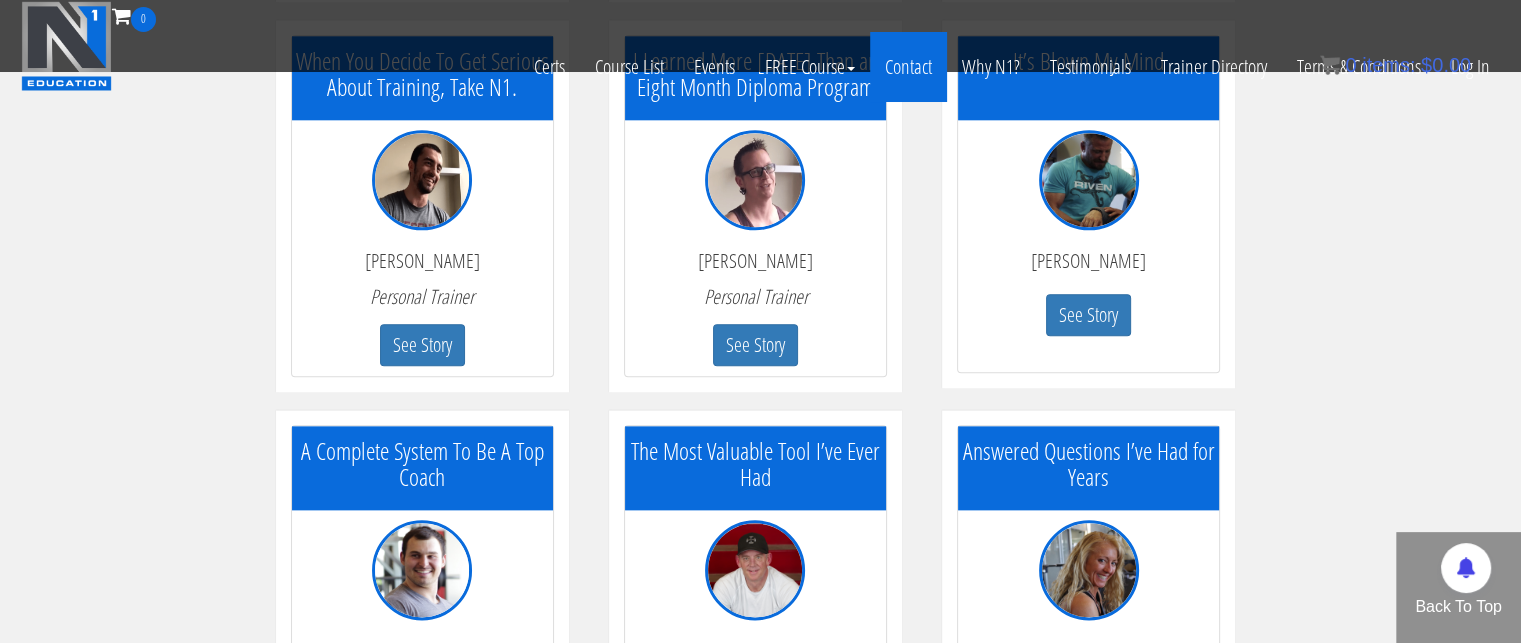 click on "Contact" at bounding box center [908, 67] 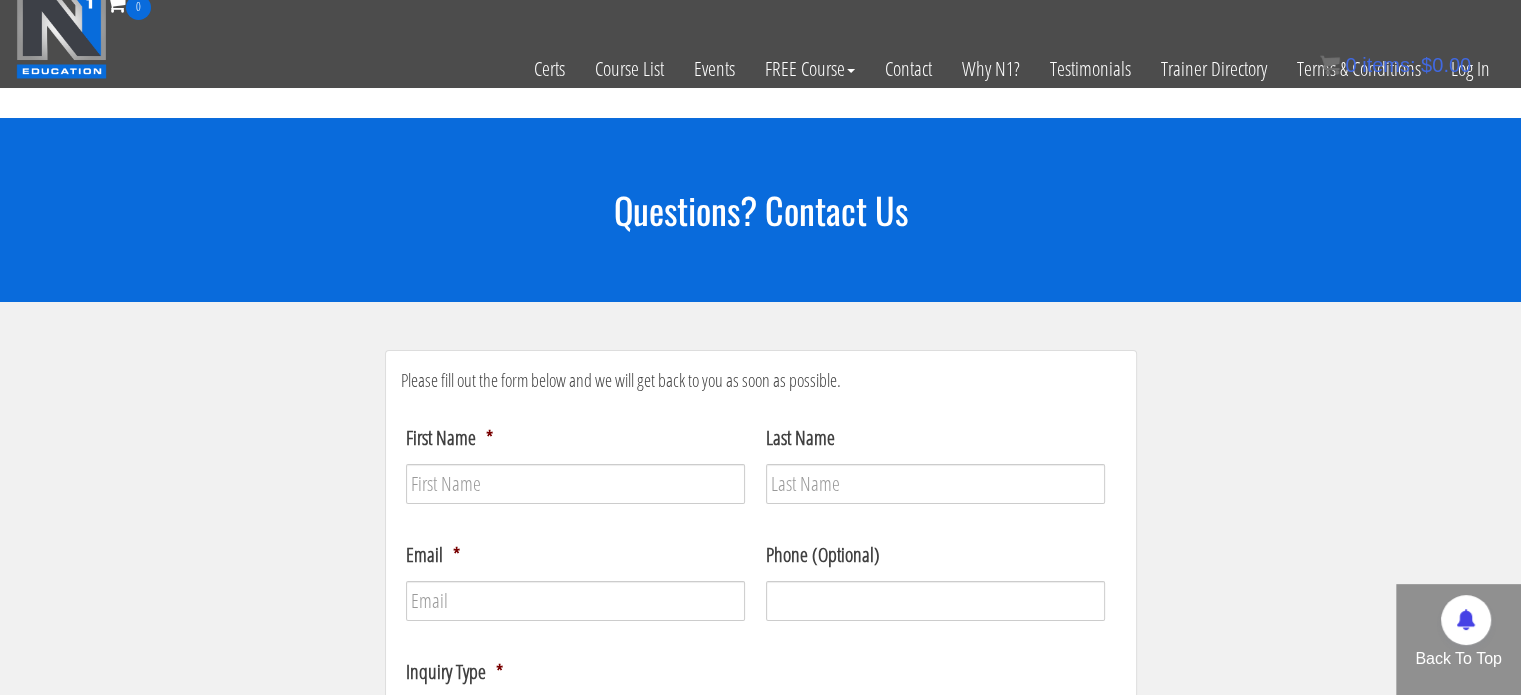 scroll, scrollTop: 0, scrollLeft: 0, axis: both 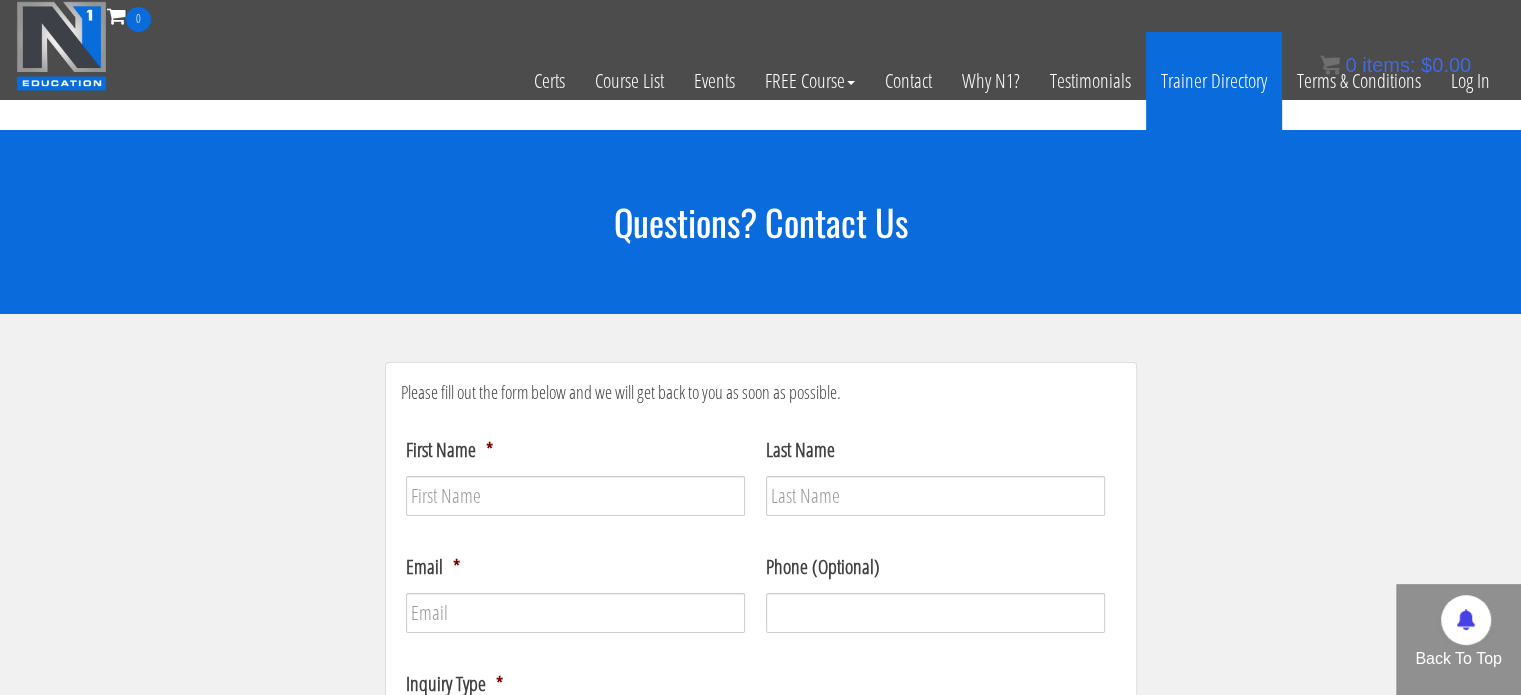 click on "Trainer Directory" at bounding box center (1214, 81) 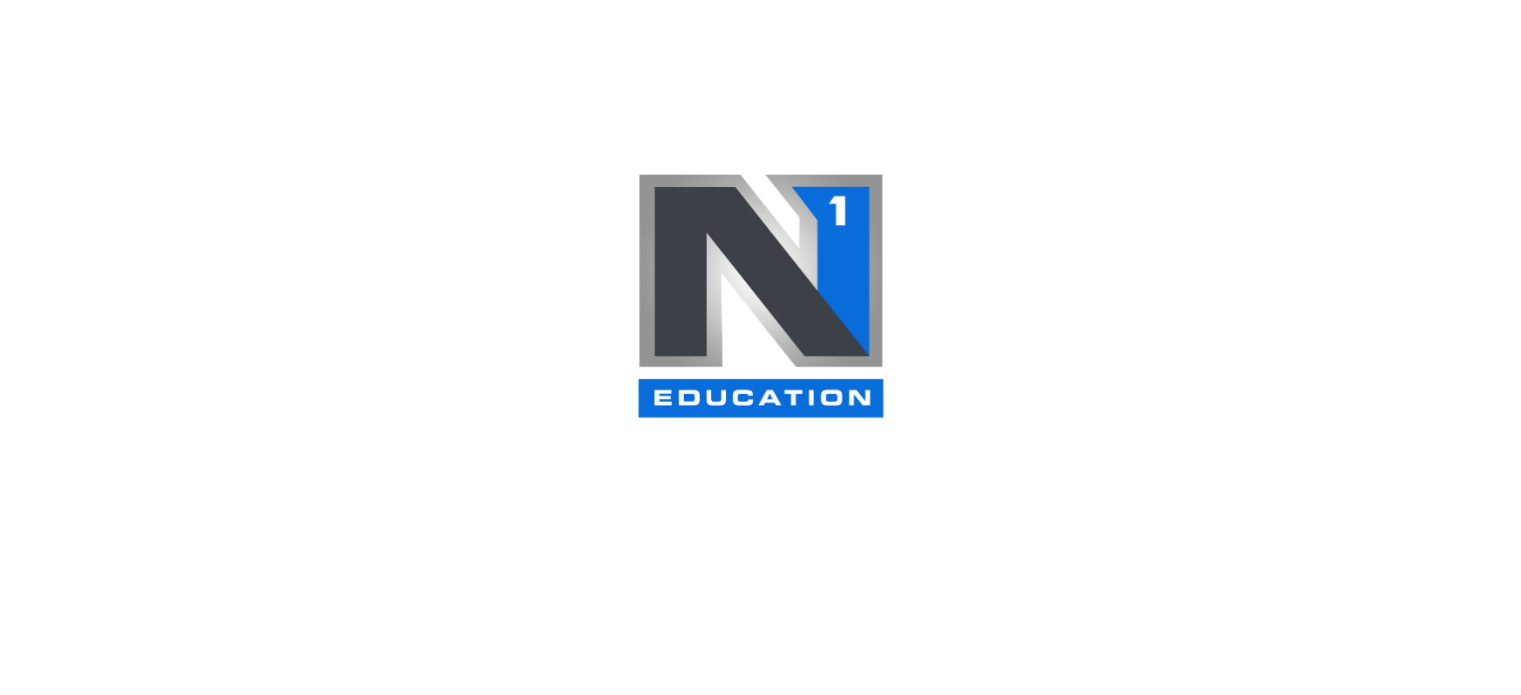 select 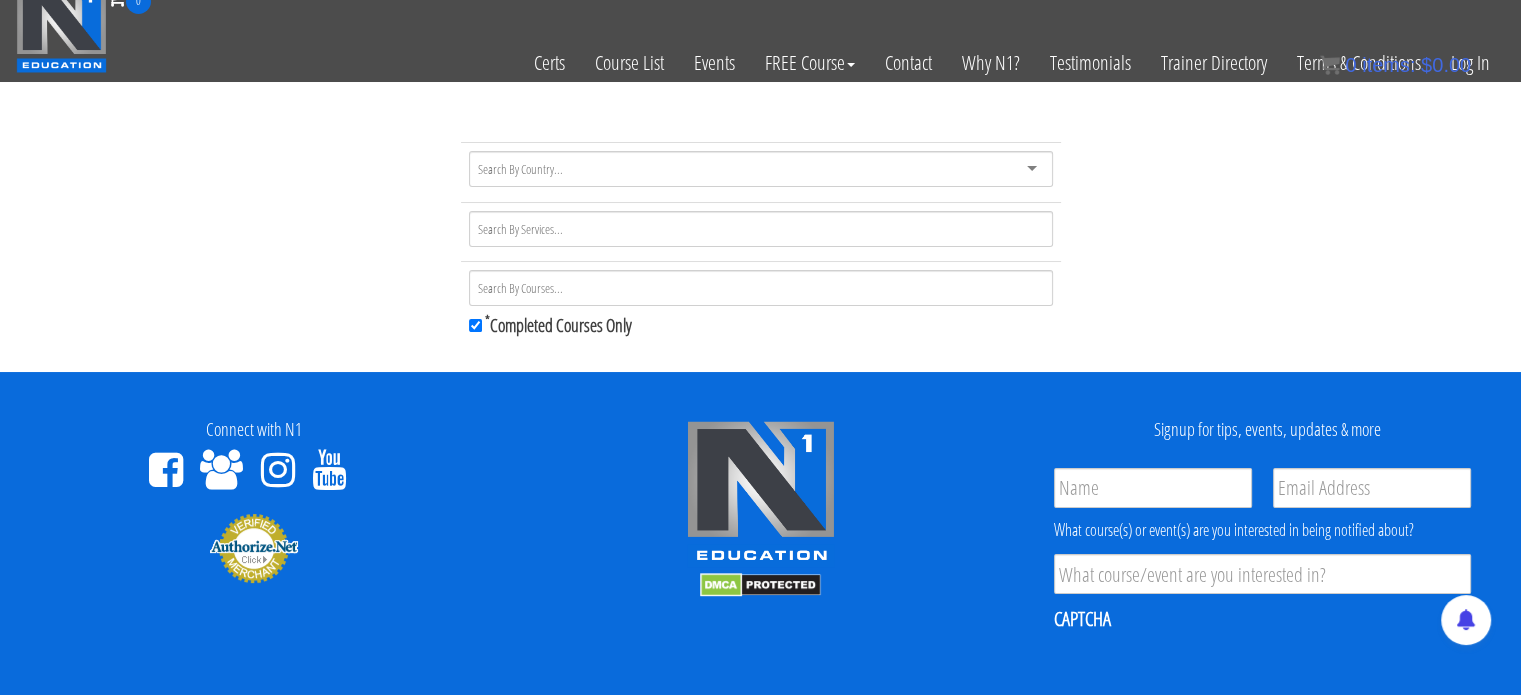 scroll, scrollTop: 0, scrollLeft: 0, axis: both 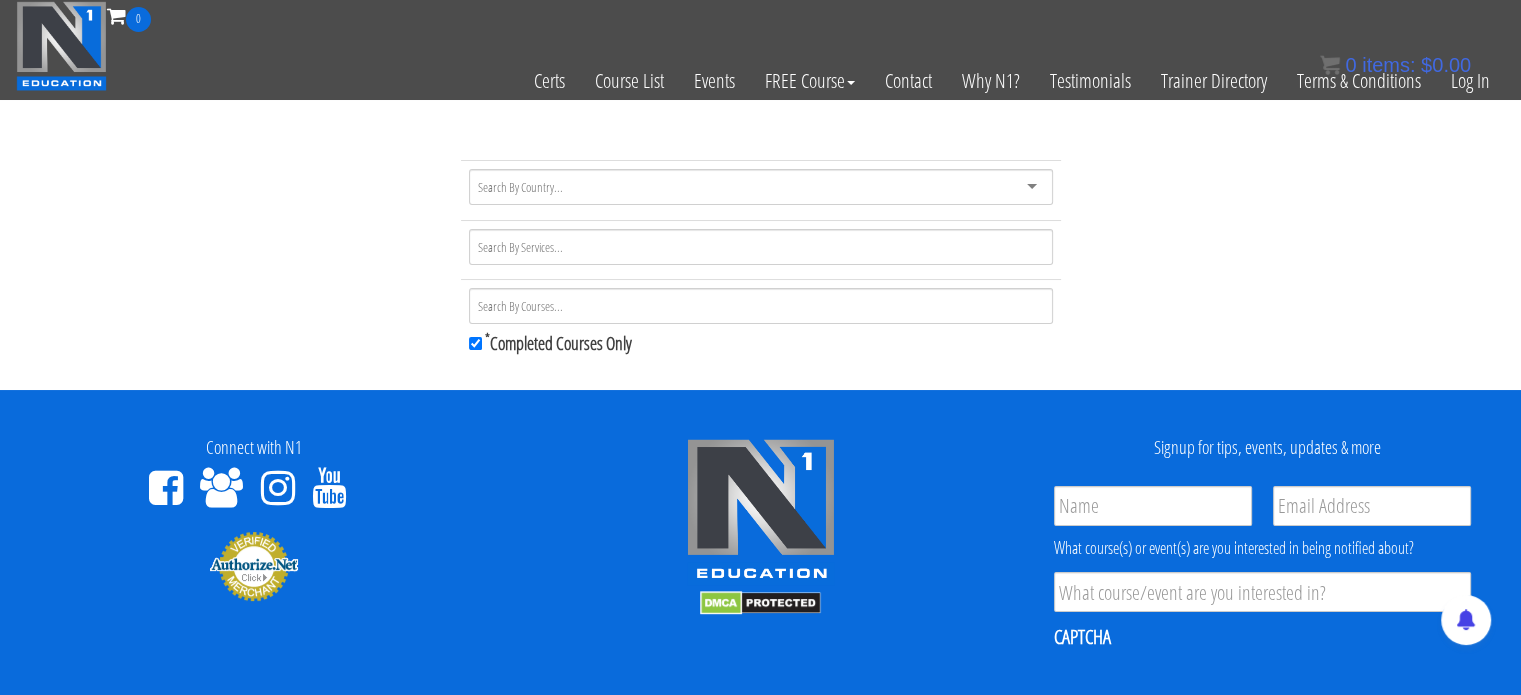 click at bounding box center [761, 187] 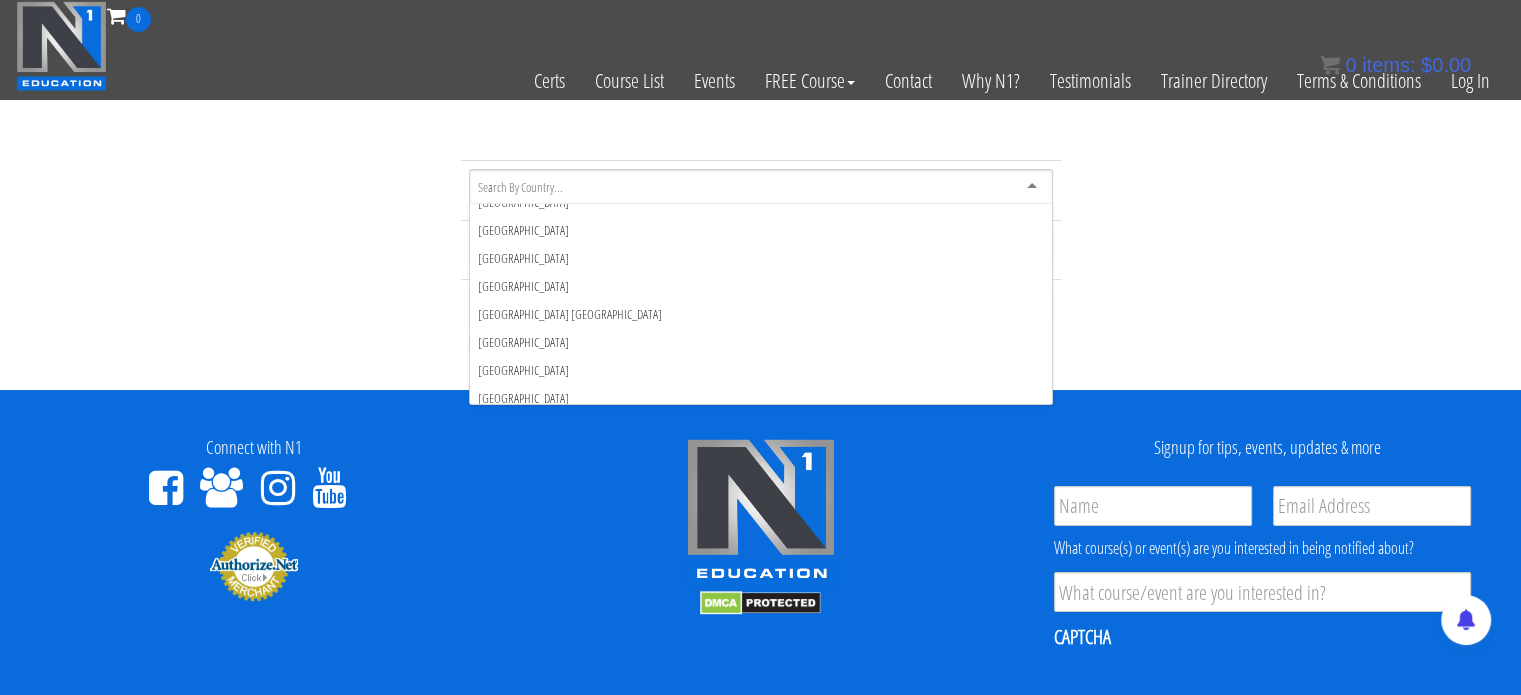 scroll, scrollTop: 6514, scrollLeft: 0, axis: vertical 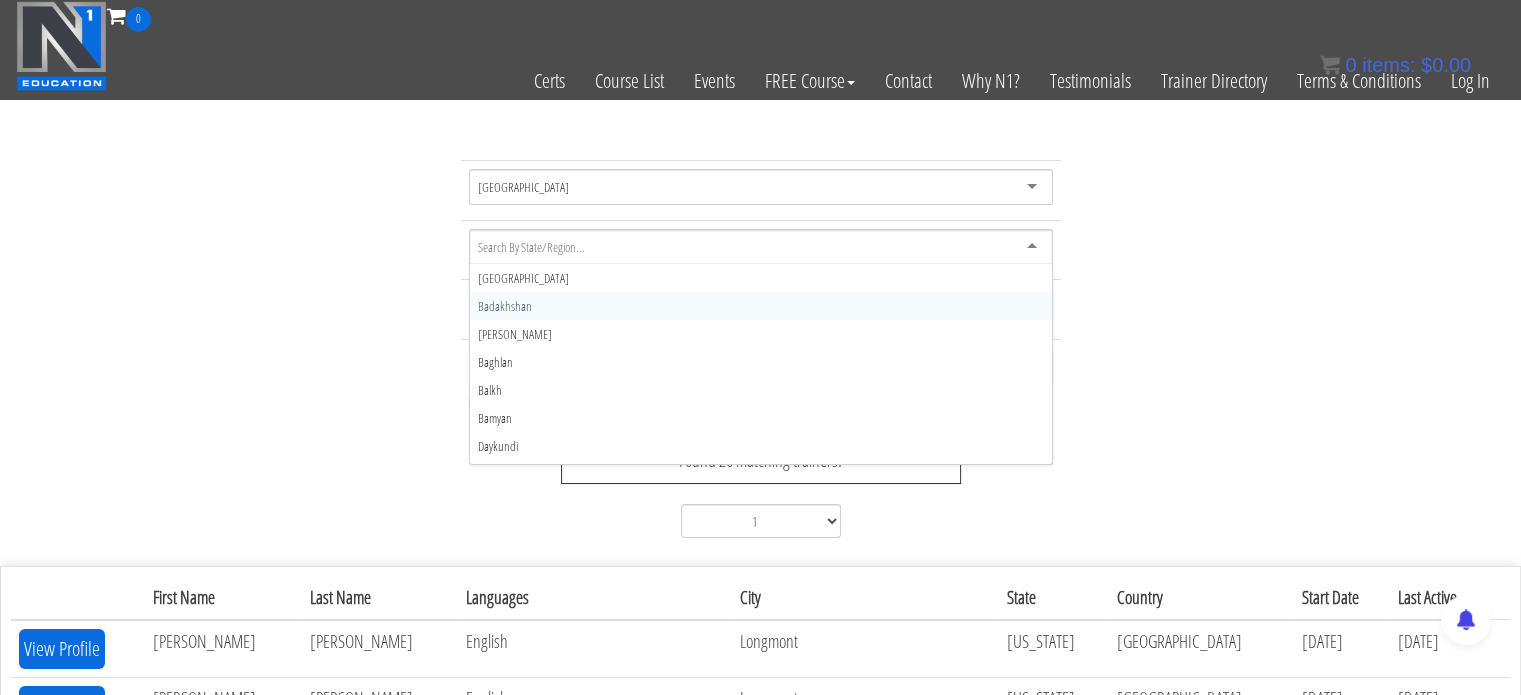 click at bounding box center [532, 247] 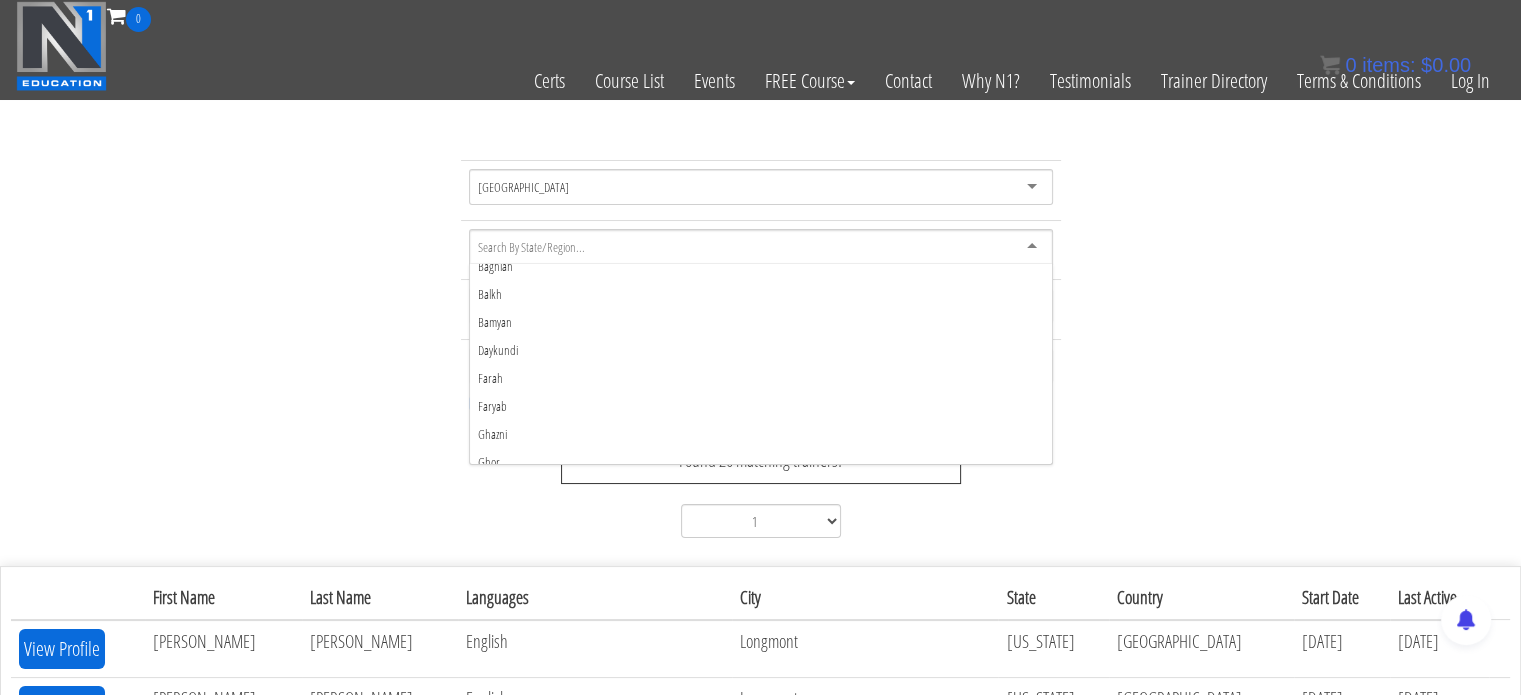 scroll, scrollTop: 0, scrollLeft: 0, axis: both 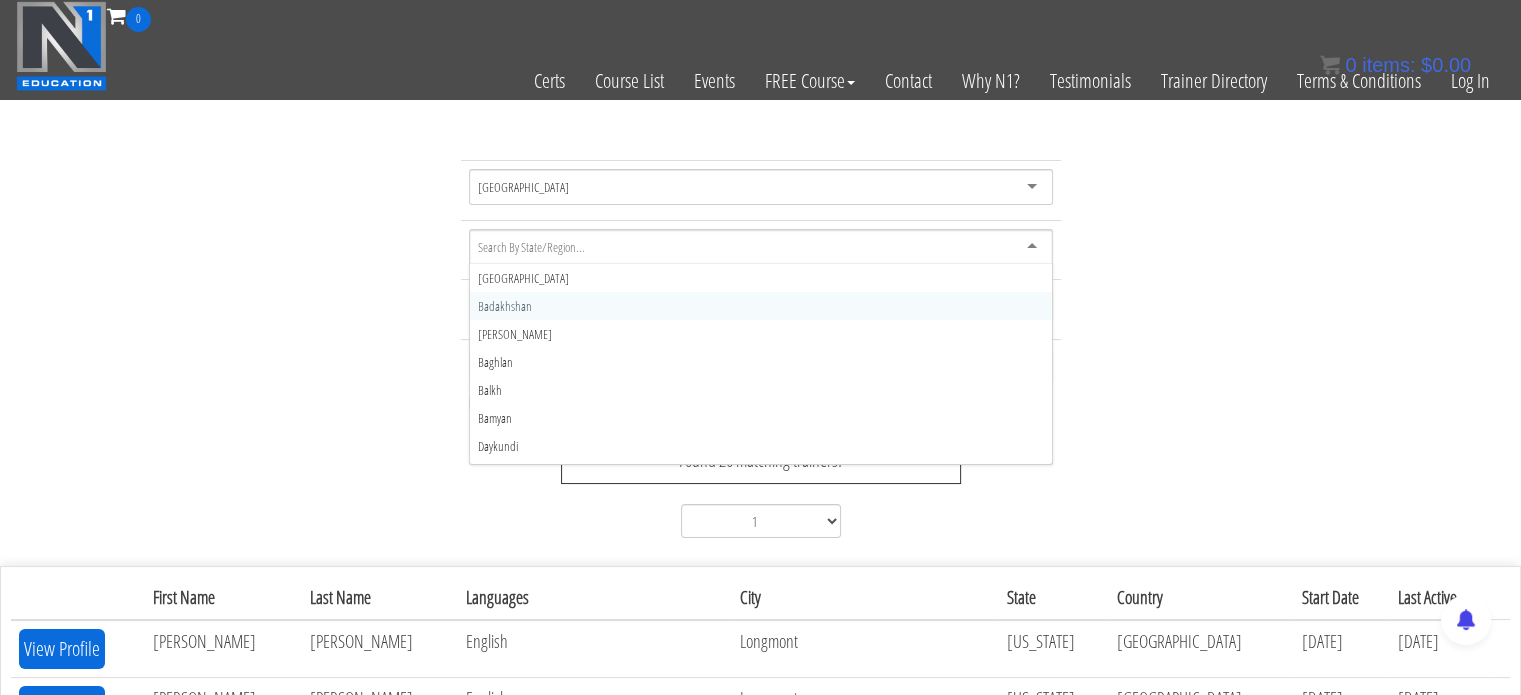 click at bounding box center (532, 247) 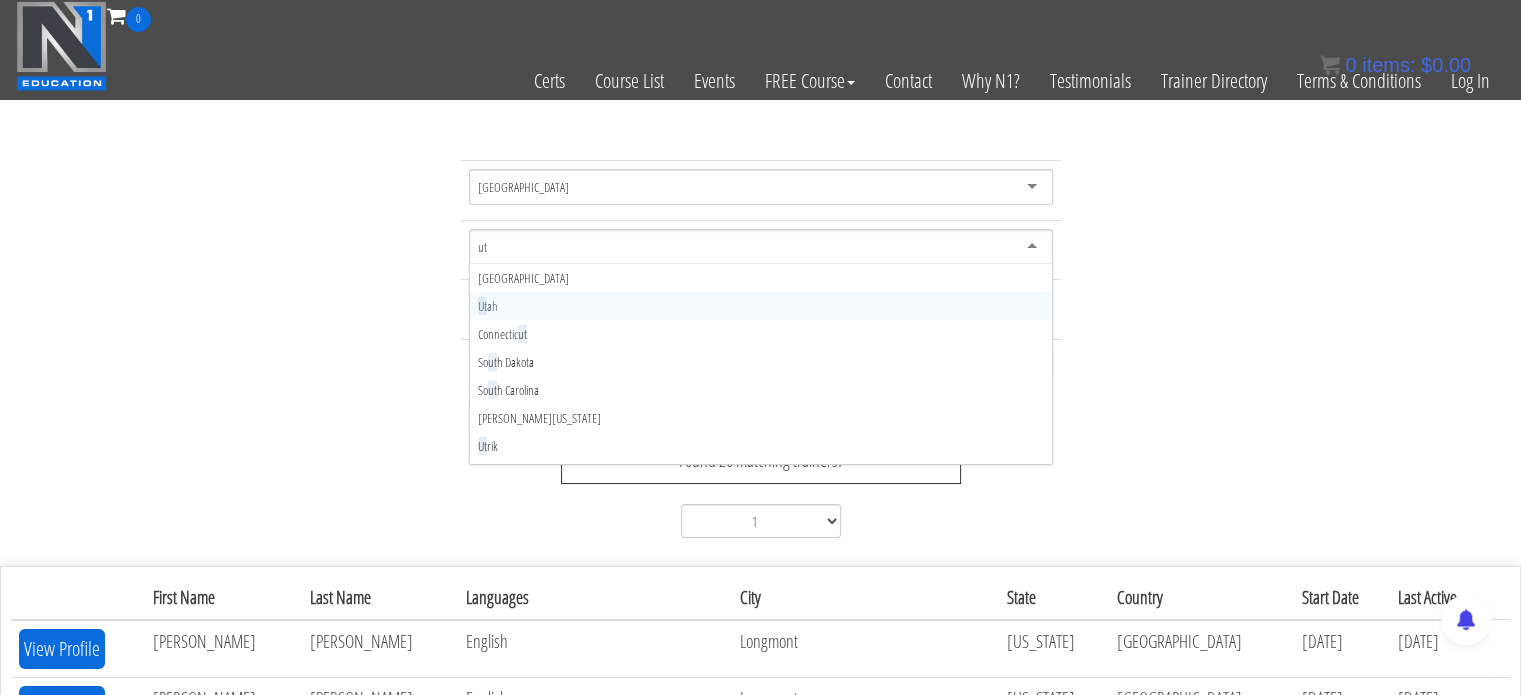 type on "uta" 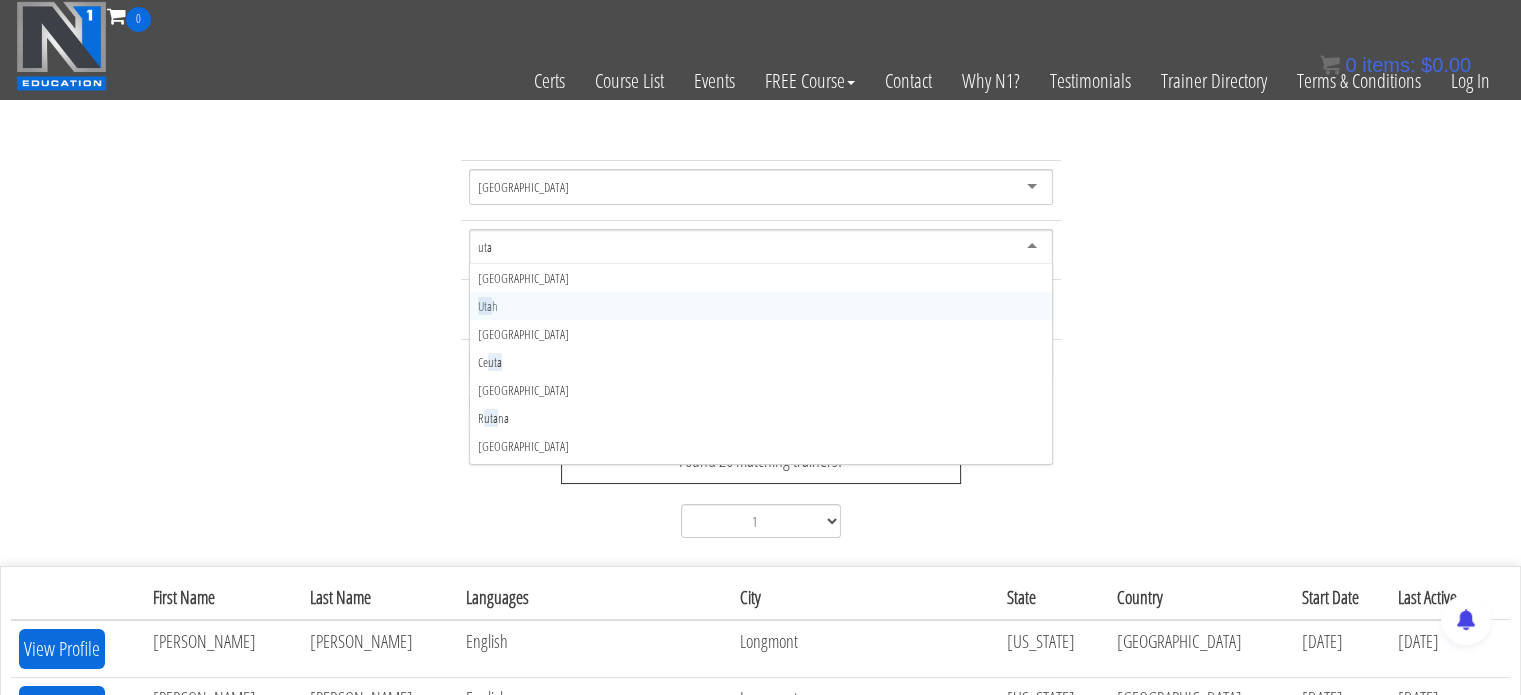 type 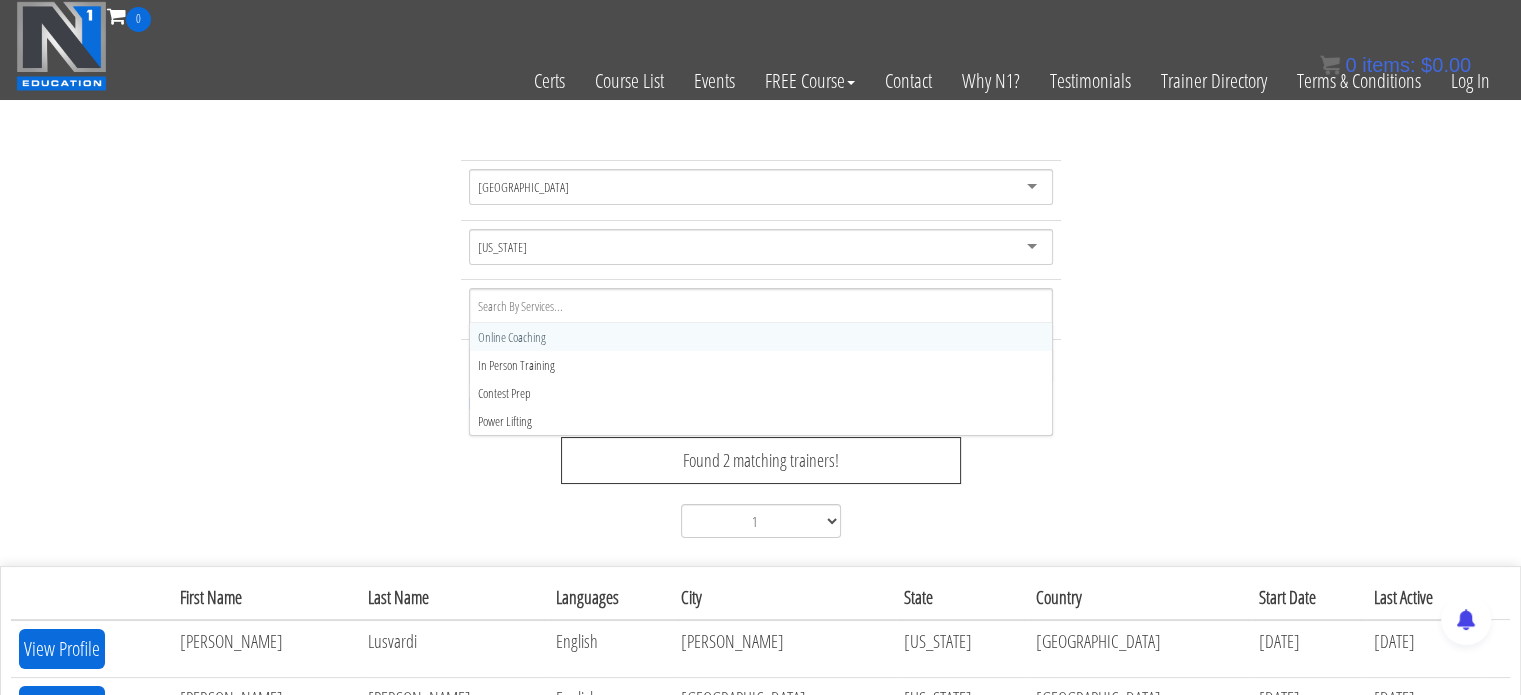 click at bounding box center [761, 306] 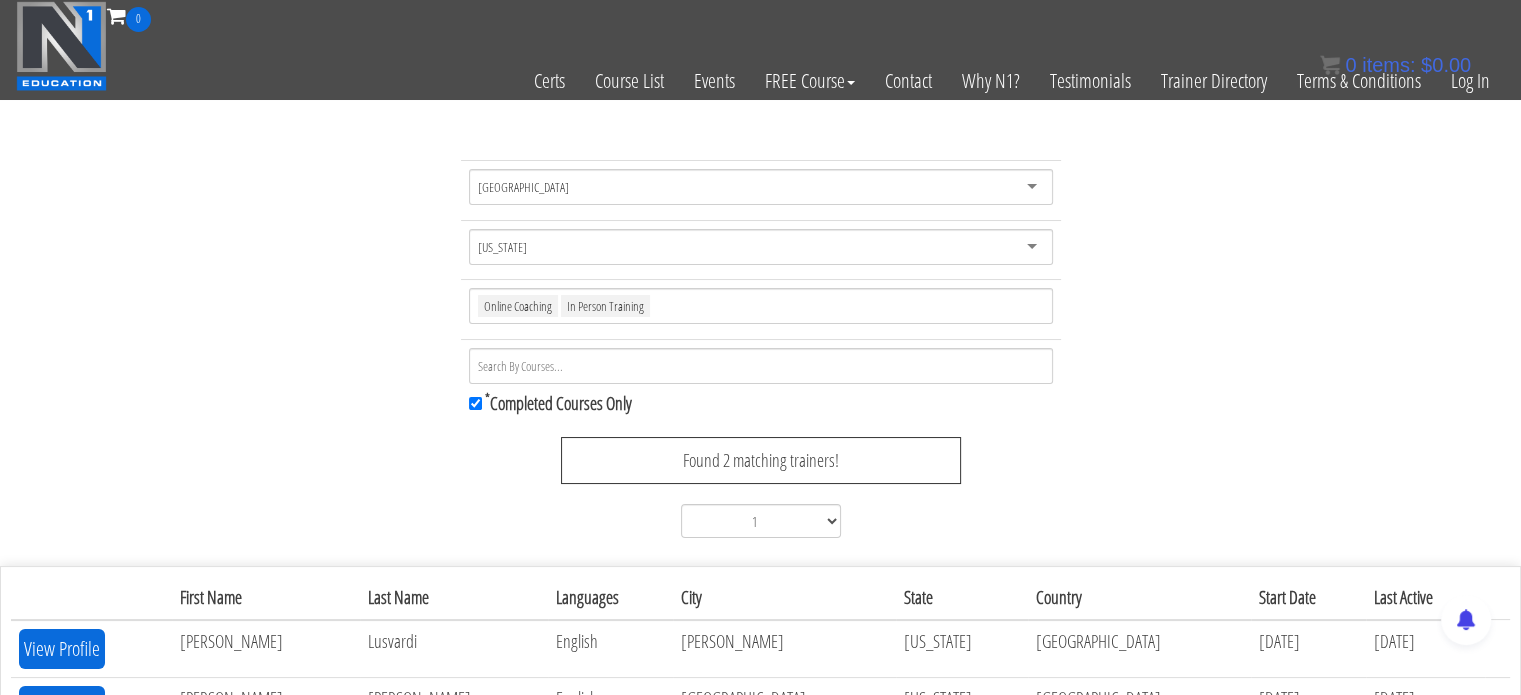 click on "United States United States Afghanistan Åland Islands Albania Algeria American Samoa Andorra Angola Anguilla Antarctica Antigua and Barbuda Argentina Armenia Aruba Australia Austria Azerbaijan Bahamas Bahrain Bangladesh Barbados Belarus Belgium Belize Benin Bermuda Bhutan Bolivia Bonaire, Sint Eustatius and Saba Bosnia and Herzegovina Botswana Bouvet Island Brazil British Indian Ocean Territory Brunei Darussalam Bulgaria Burkina Faso Burundi Cambodia Cameroon Canada Cape Verde Cayman Islands Central African Republic Chad Chile China Christmas Island Cocos (Keeling) Islands Colombia Comoros Congo, Republic of the (Brazzaville) Congo, the Democratic Republic of the (Kinshasa) Cook Islands Costa Rica Côte d'Ivoire, Republic of Croatia Cuba Curaçao Cyprus Czech Republic Denmark Djibouti Dominica Dominican Republic Ecuador Egypt El Salvador Equatorial Guinea Eritrea Estonia Fiji" at bounding box center [760, 353] 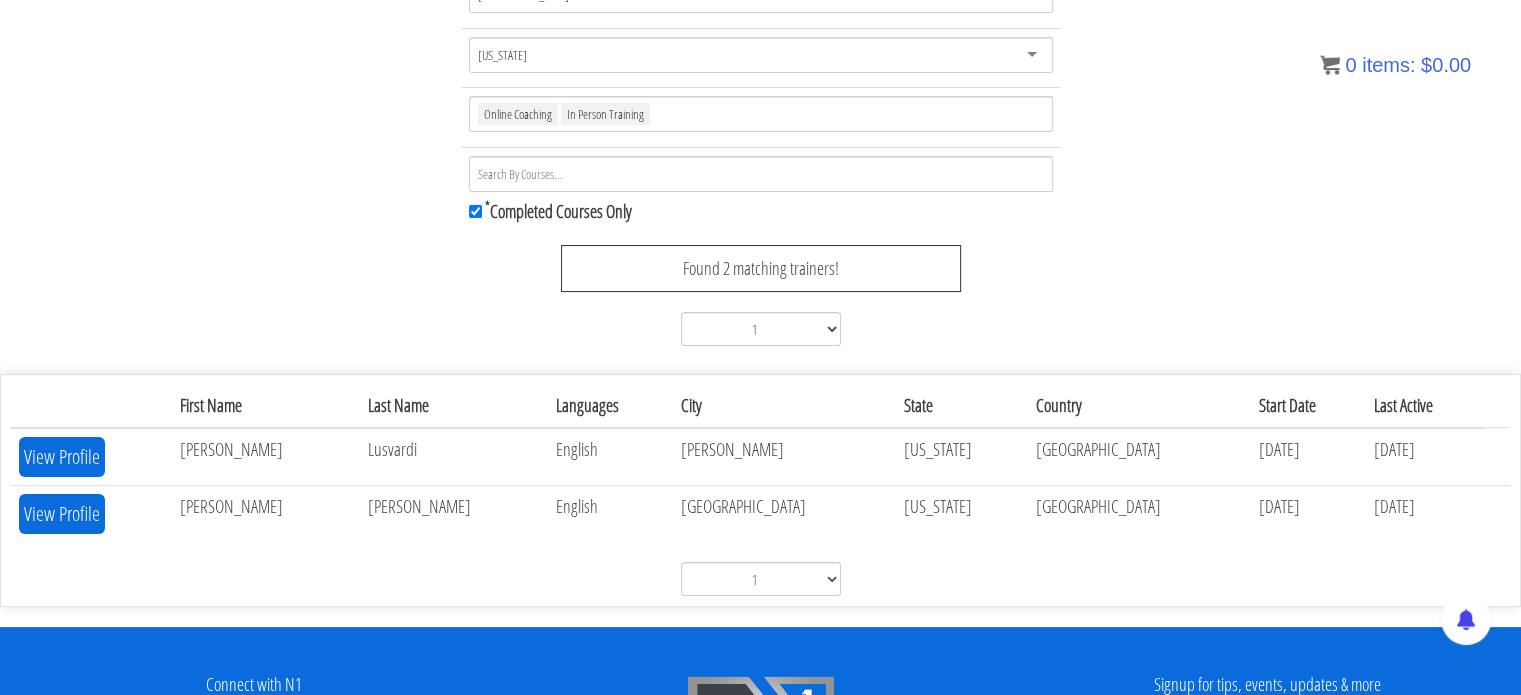 scroll, scrollTop: 194, scrollLeft: 0, axis: vertical 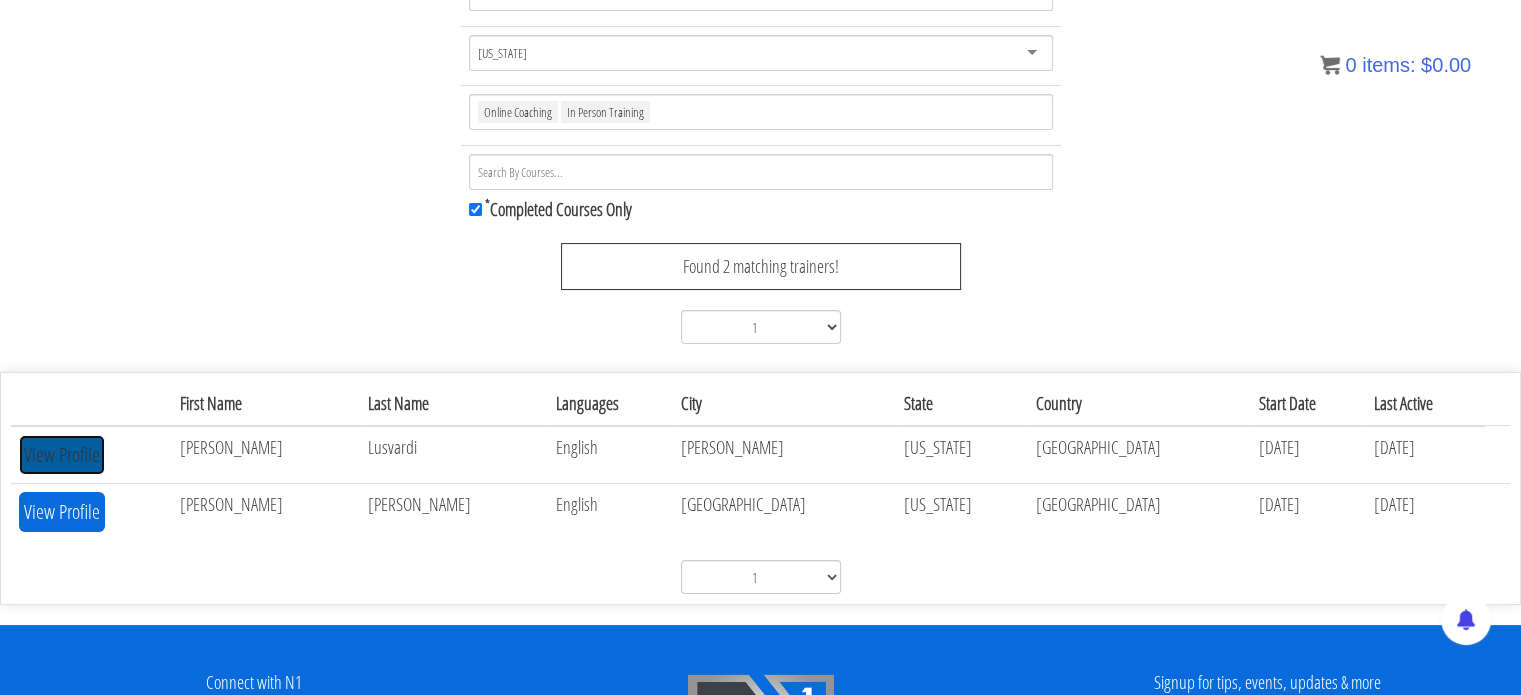 click on "View Profile" at bounding box center [62, 455] 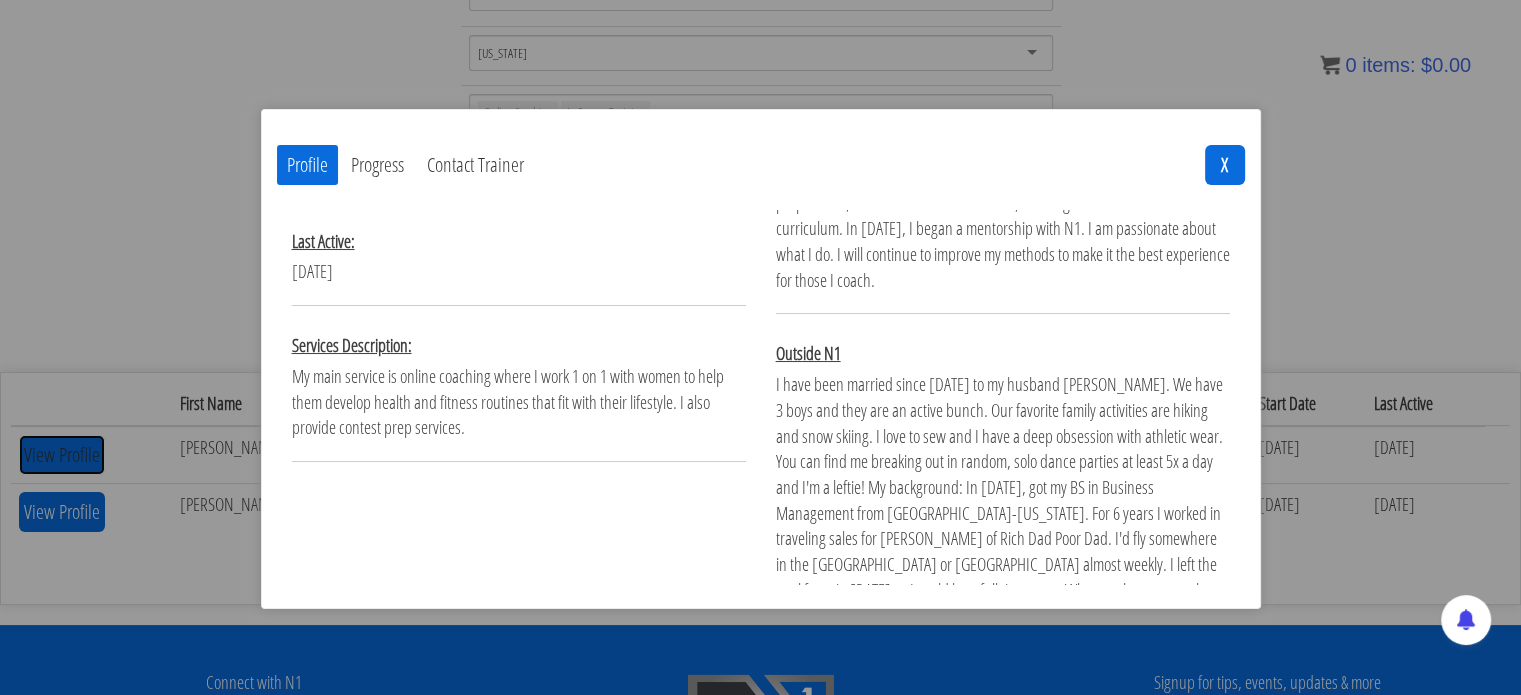 scroll, scrollTop: 424, scrollLeft: 0, axis: vertical 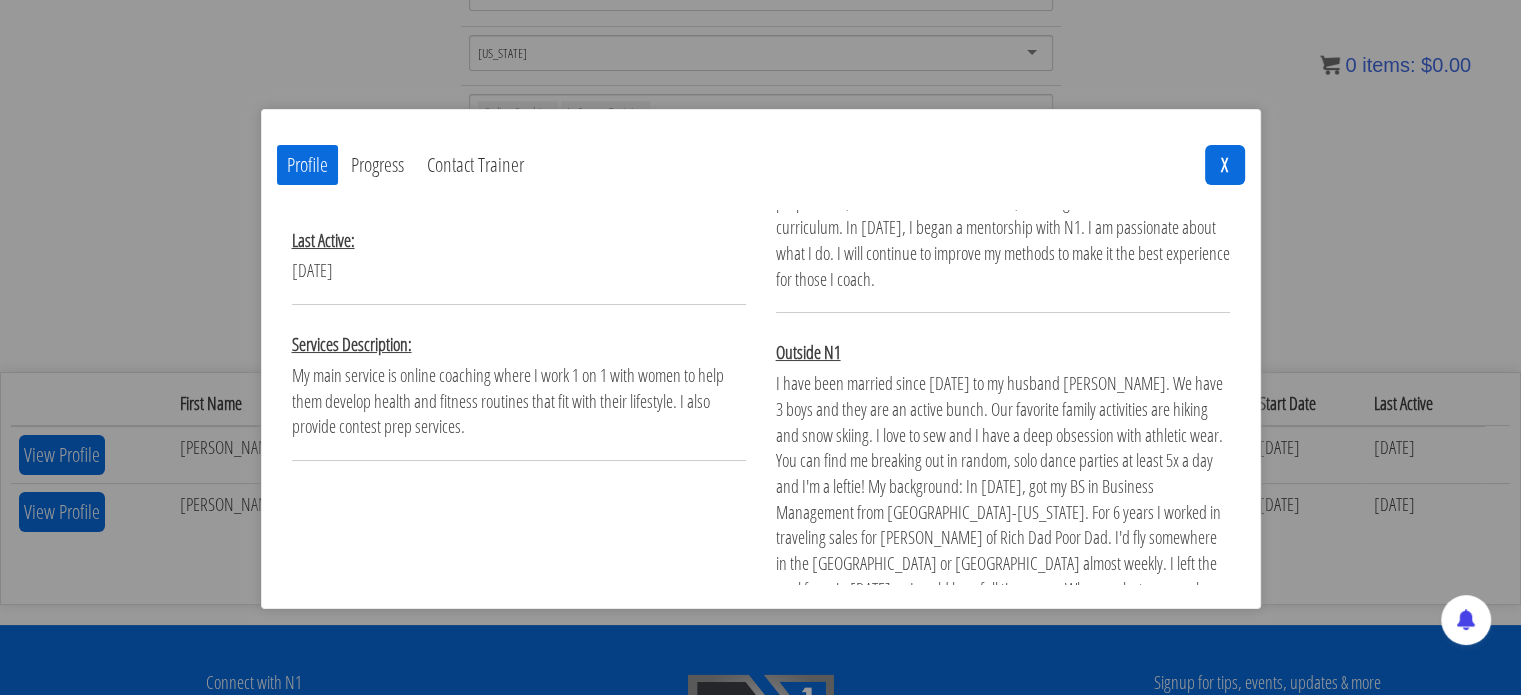 click on "I have been married since 2003 to my husband Ryan. We have 3 boys and they are an active bunch. Our favorite family activities are hiking and snow skiing. I love to sew and I have a deep obsession with athletic wear. You can find me breaking out in random, solo dance parties at least 5x a day and I'm a leftie! My background: In 2005, got my BS in Business Management from BYU-Hawaii. For 6 years I worked in traveling sales for Robert Kiyosaki of Rich Dad Poor Dad. I'd fly somewhere in the US or Canada almost weekly. I left the workforce in 2010 so I could be a full time mom. When my last son was born in 2015 I realized I needed to carve out Val time again because I had PPD. I began to workout a few times a week. And the rest is history." at bounding box center (1003, 525) 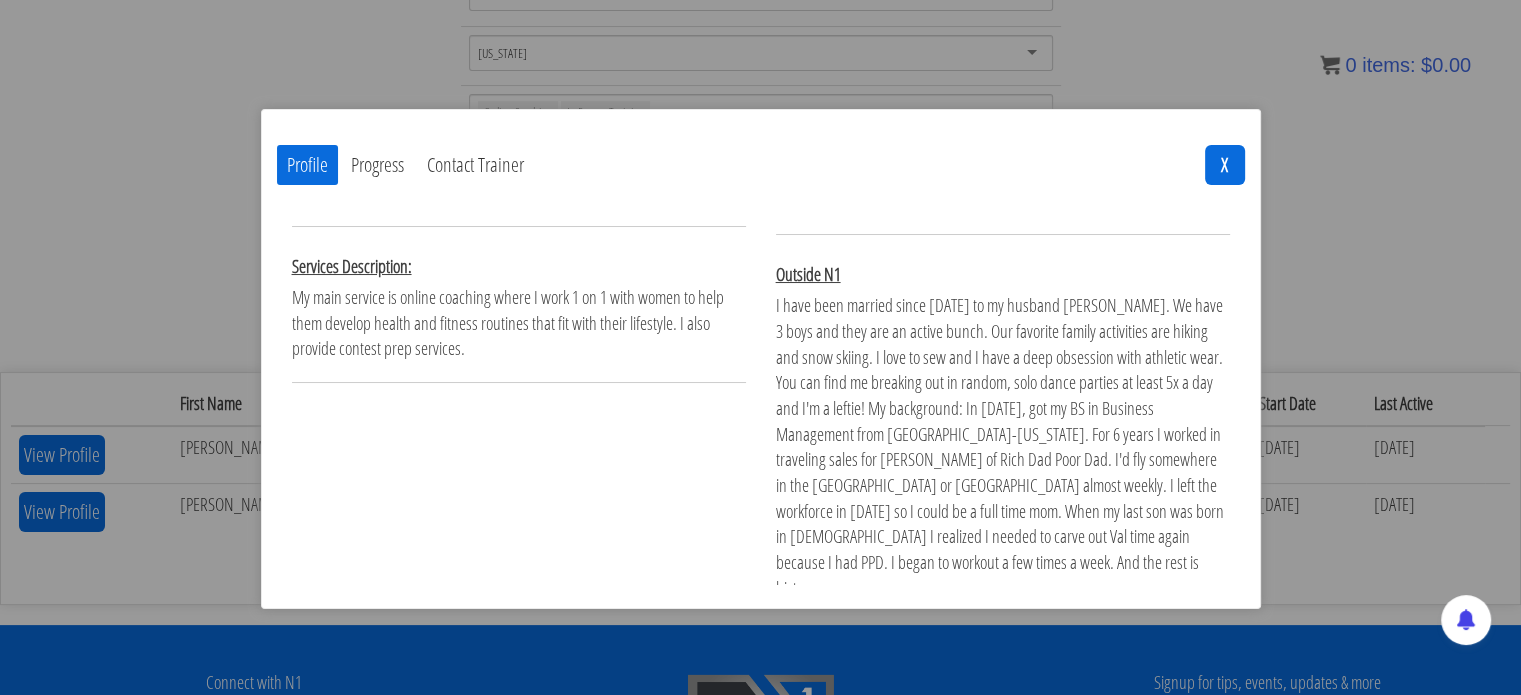 scroll, scrollTop: 525, scrollLeft: 0, axis: vertical 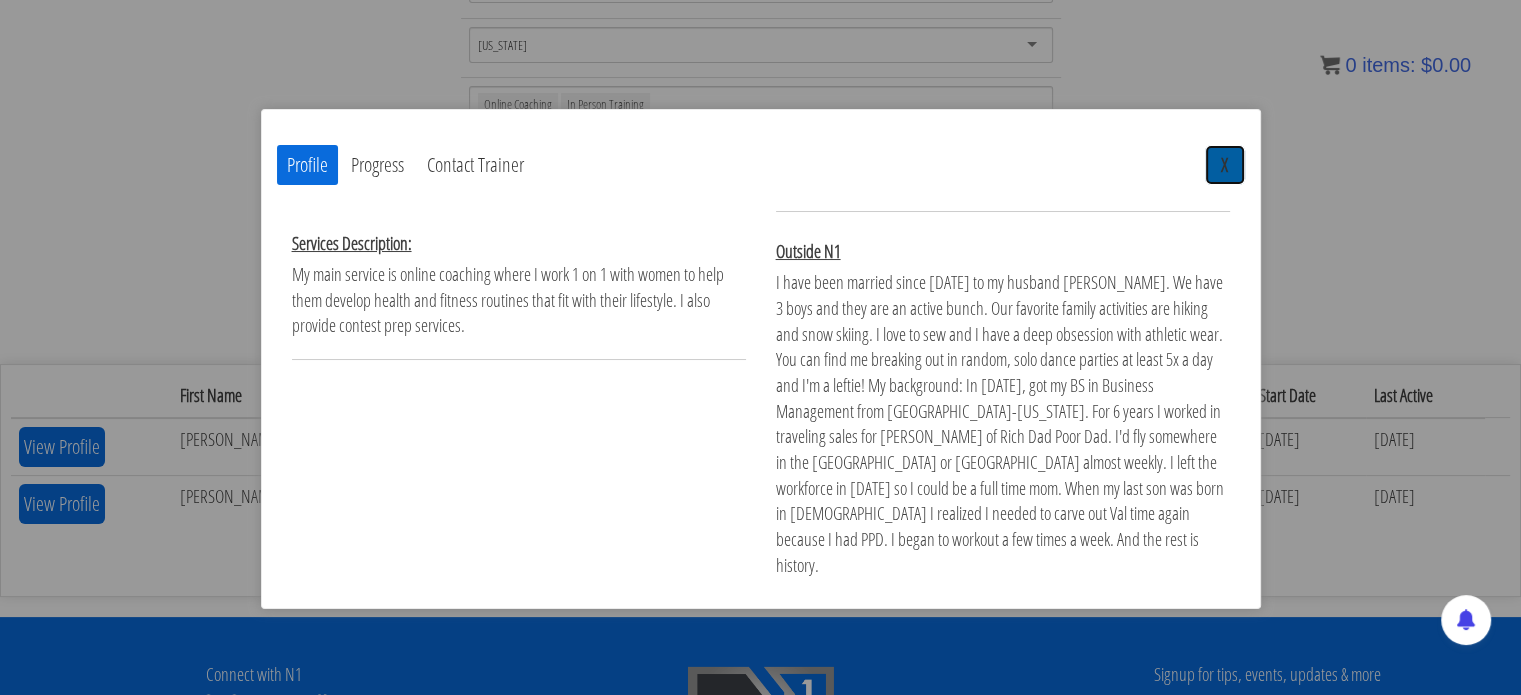 click on "X" at bounding box center (1225, 165) 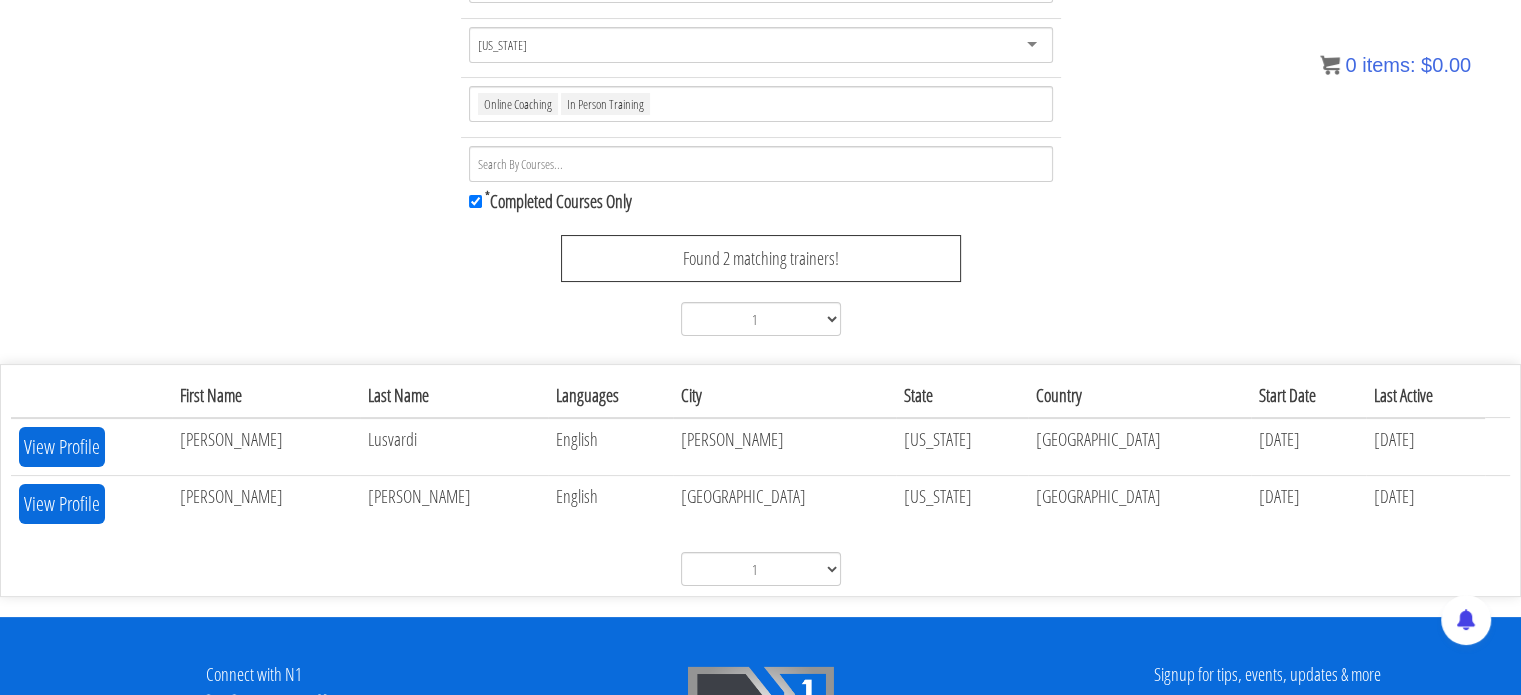 scroll, scrollTop: 0, scrollLeft: 0, axis: both 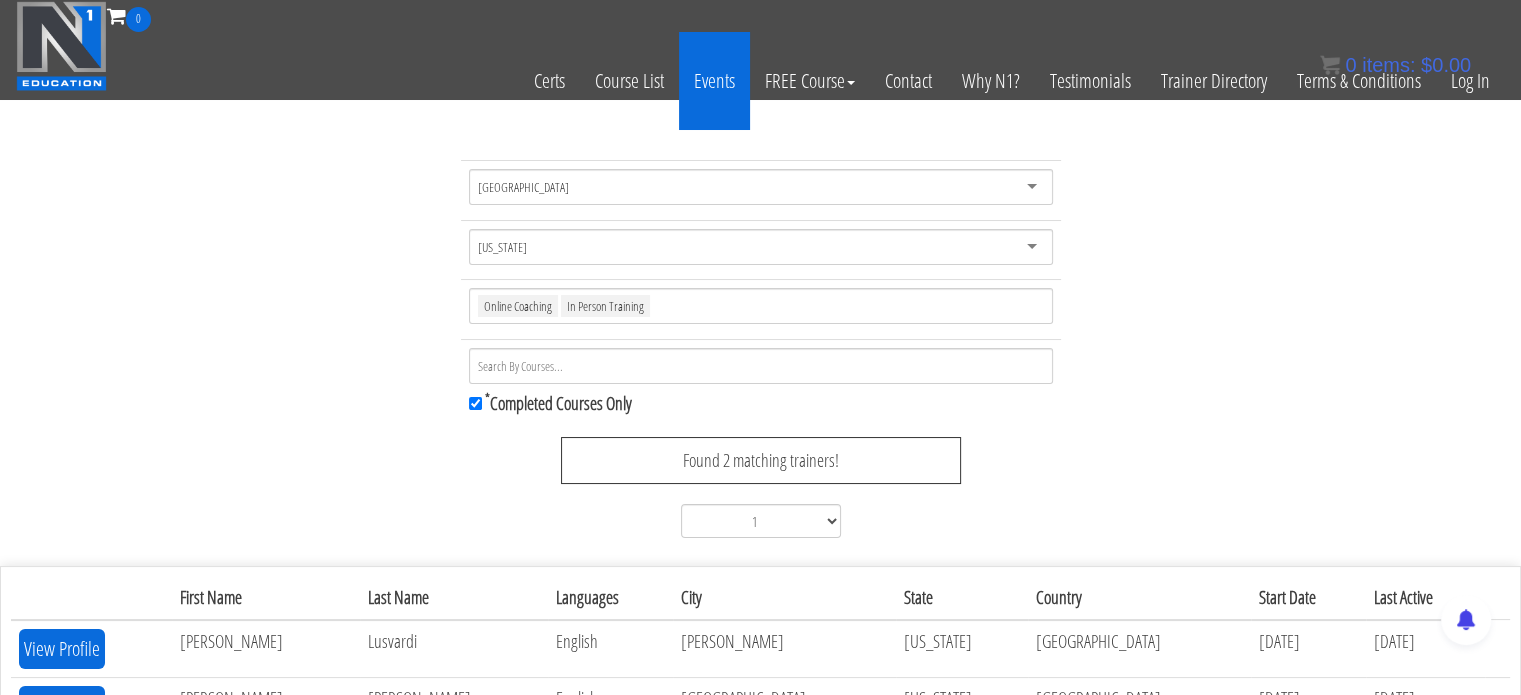 click on "Events" at bounding box center (714, 81) 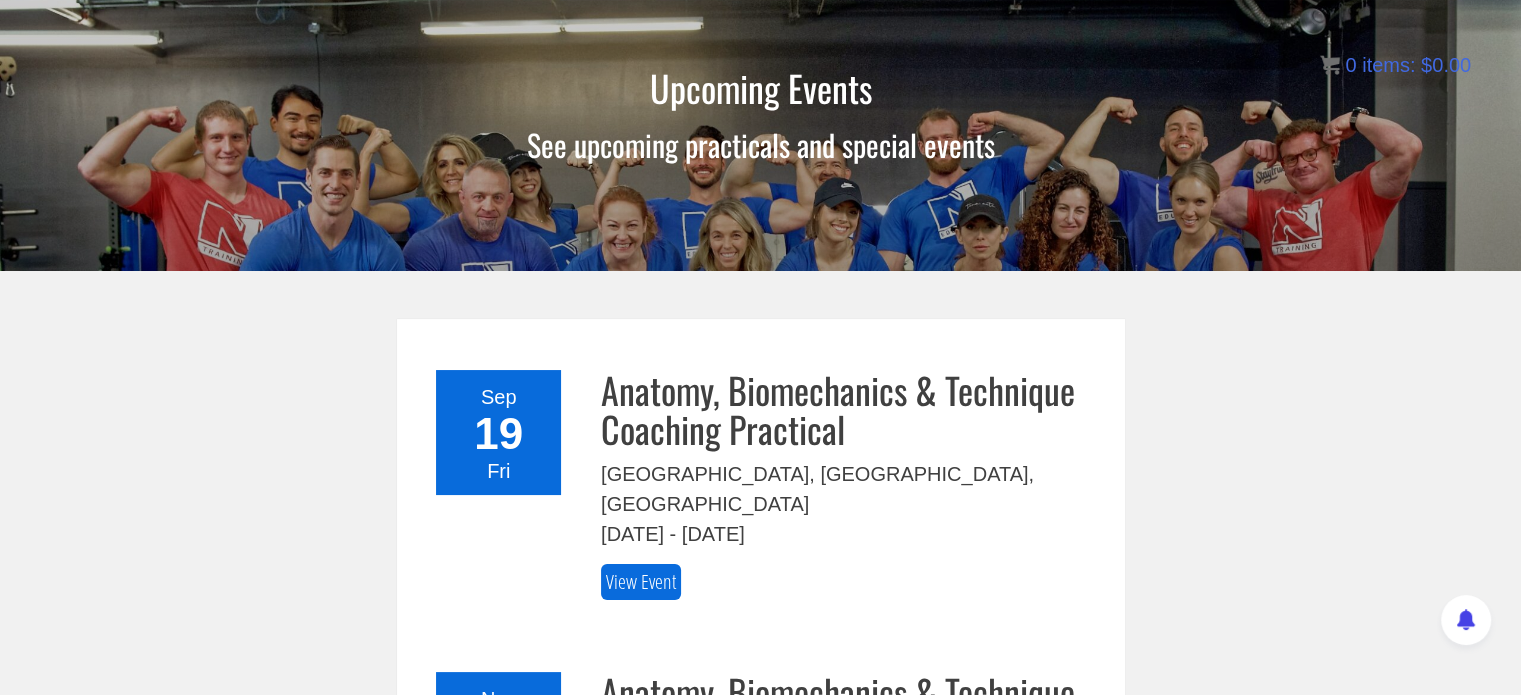 scroll, scrollTop: 112, scrollLeft: 0, axis: vertical 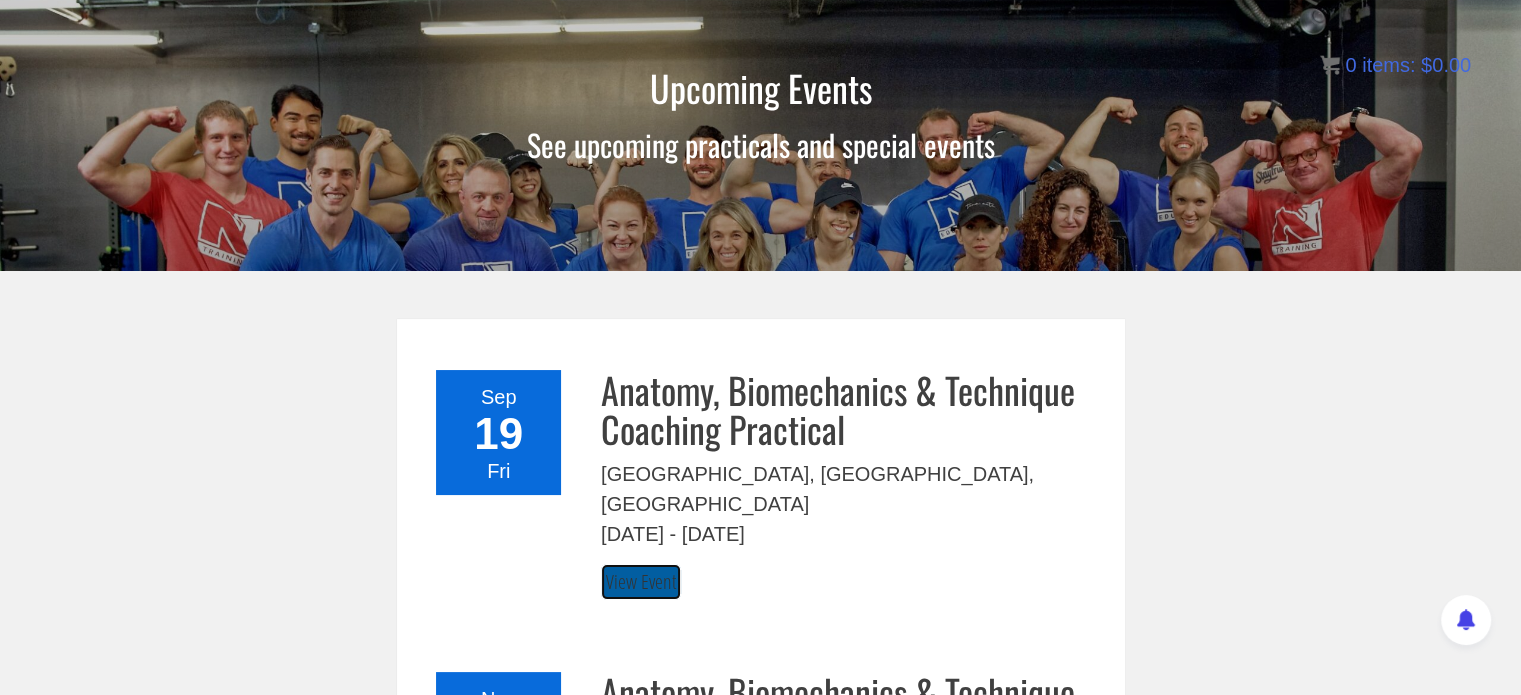 click on "View Event" at bounding box center [641, 582] 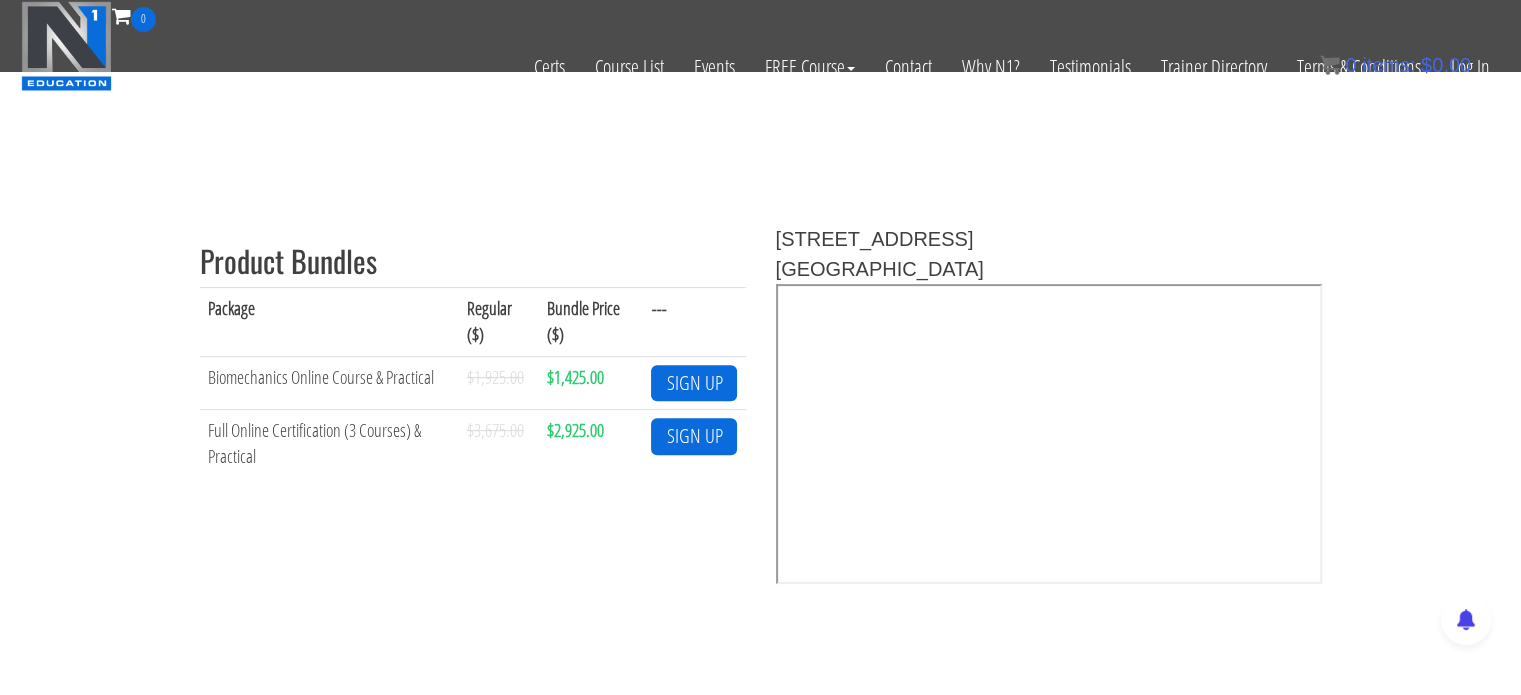 scroll, scrollTop: 622, scrollLeft: 0, axis: vertical 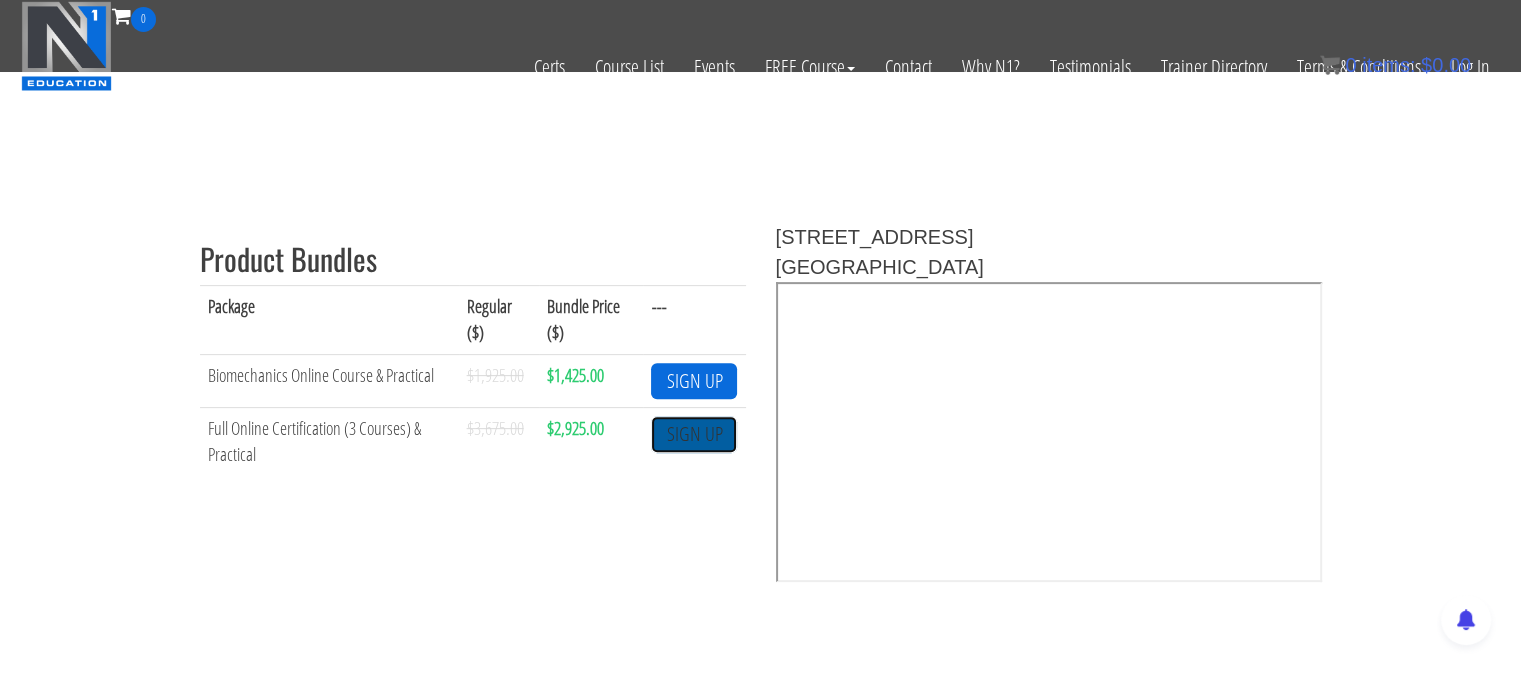click on "SIGN UP" at bounding box center (694, 434) 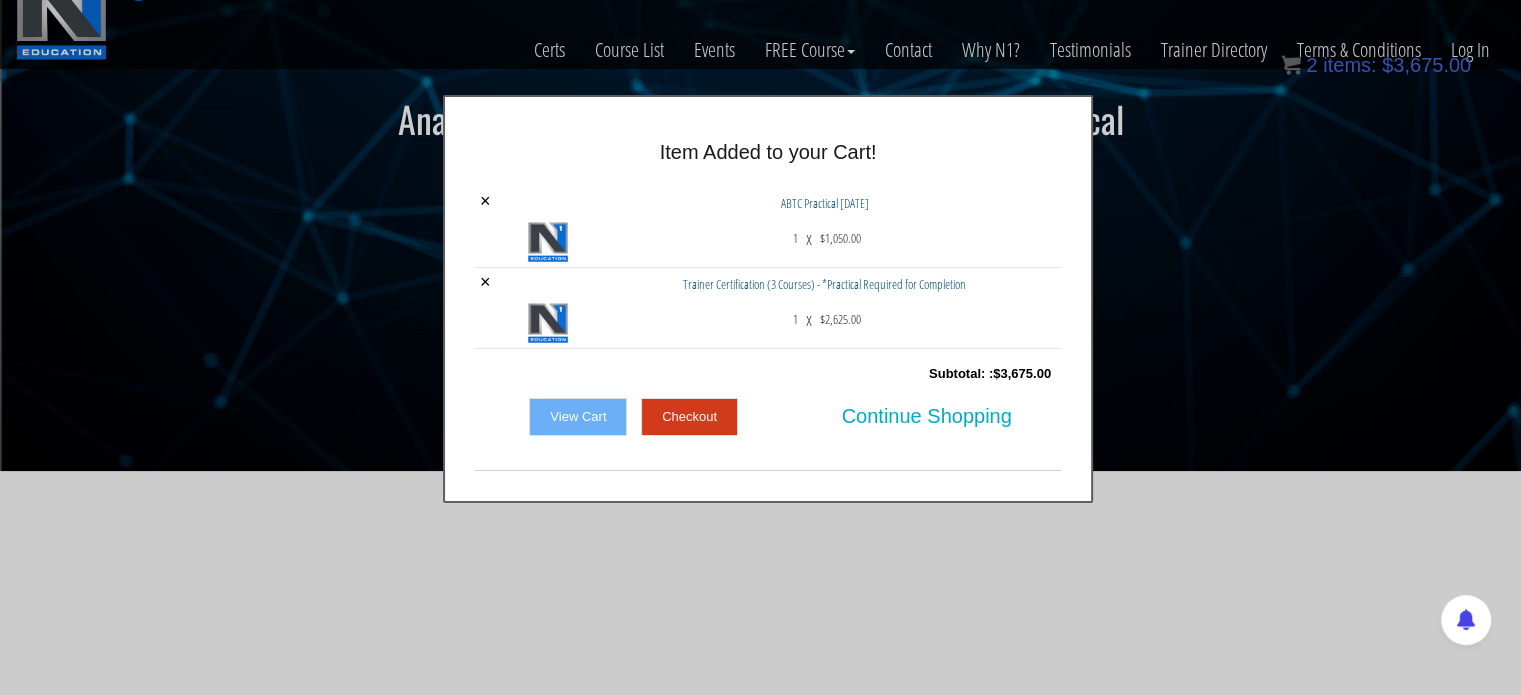 scroll, scrollTop: 32, scrollLeft: 0, axis: vertical 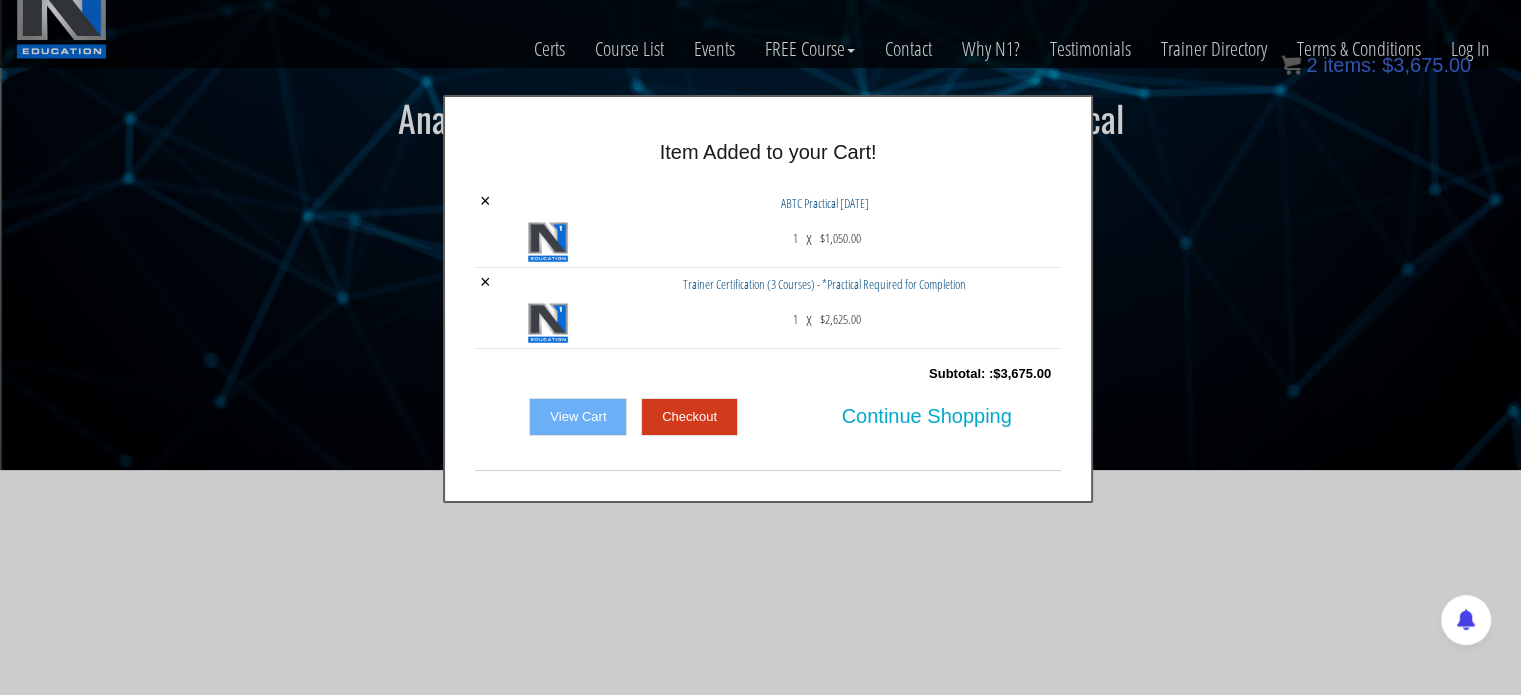 click on "Checkout" at bounding box center (689, 417) 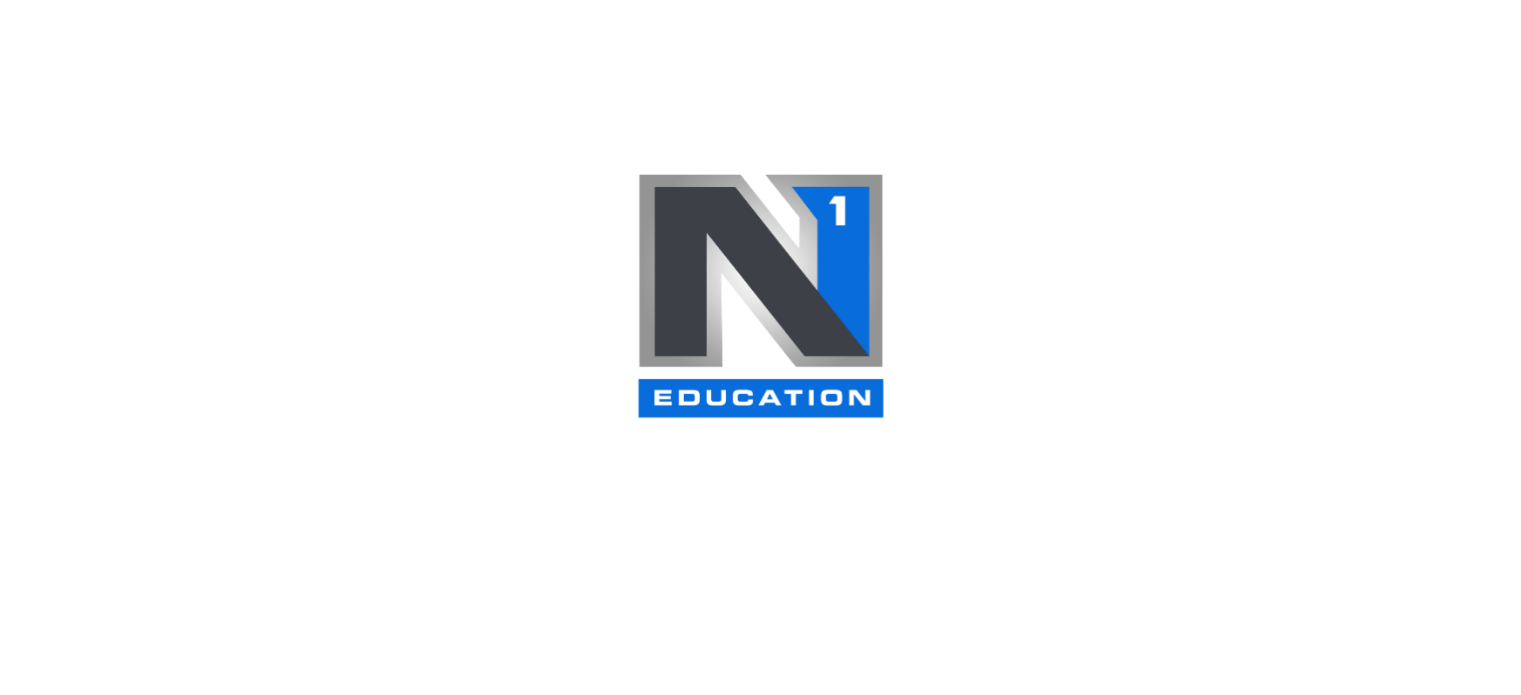 scroll, scrollTop: 0, scrollLeft: 0, axis: both 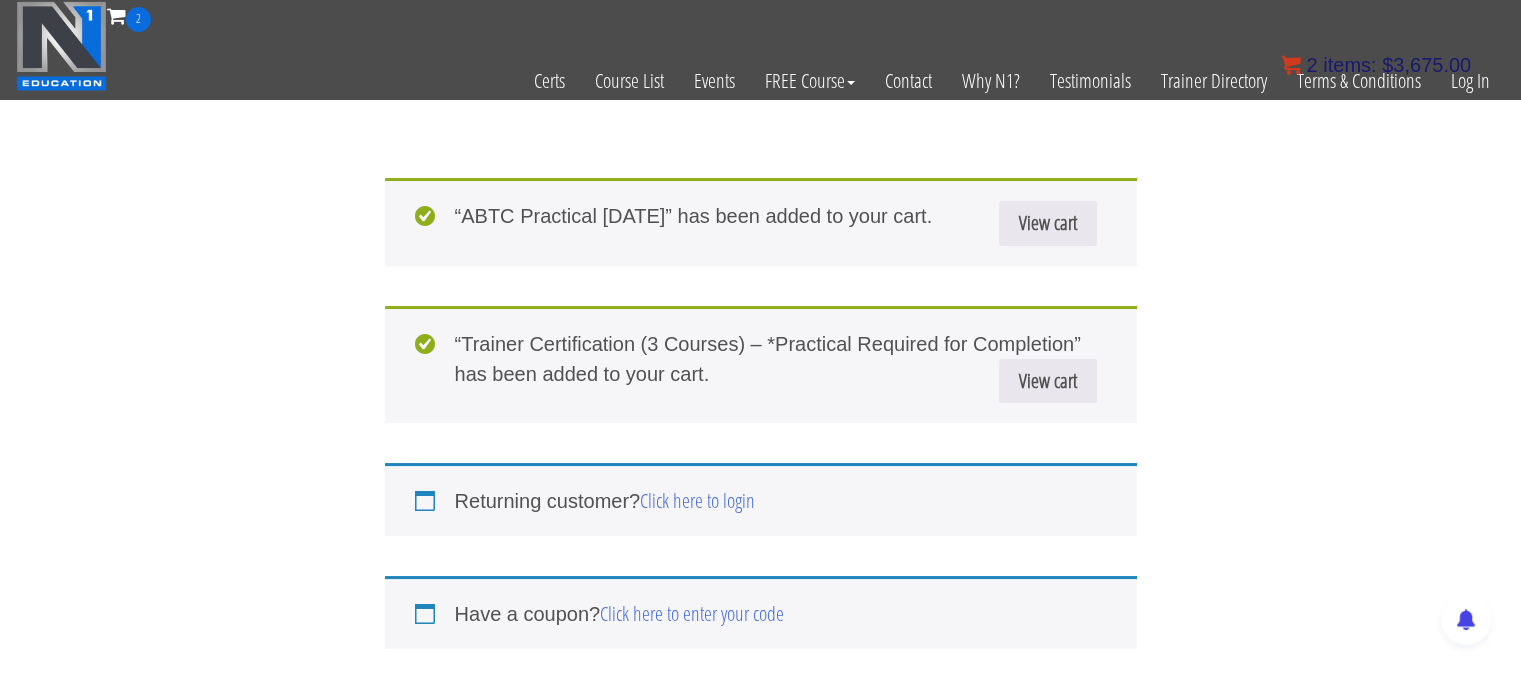 click on "$ 3,675.00" at bounding box center (1426, 65) 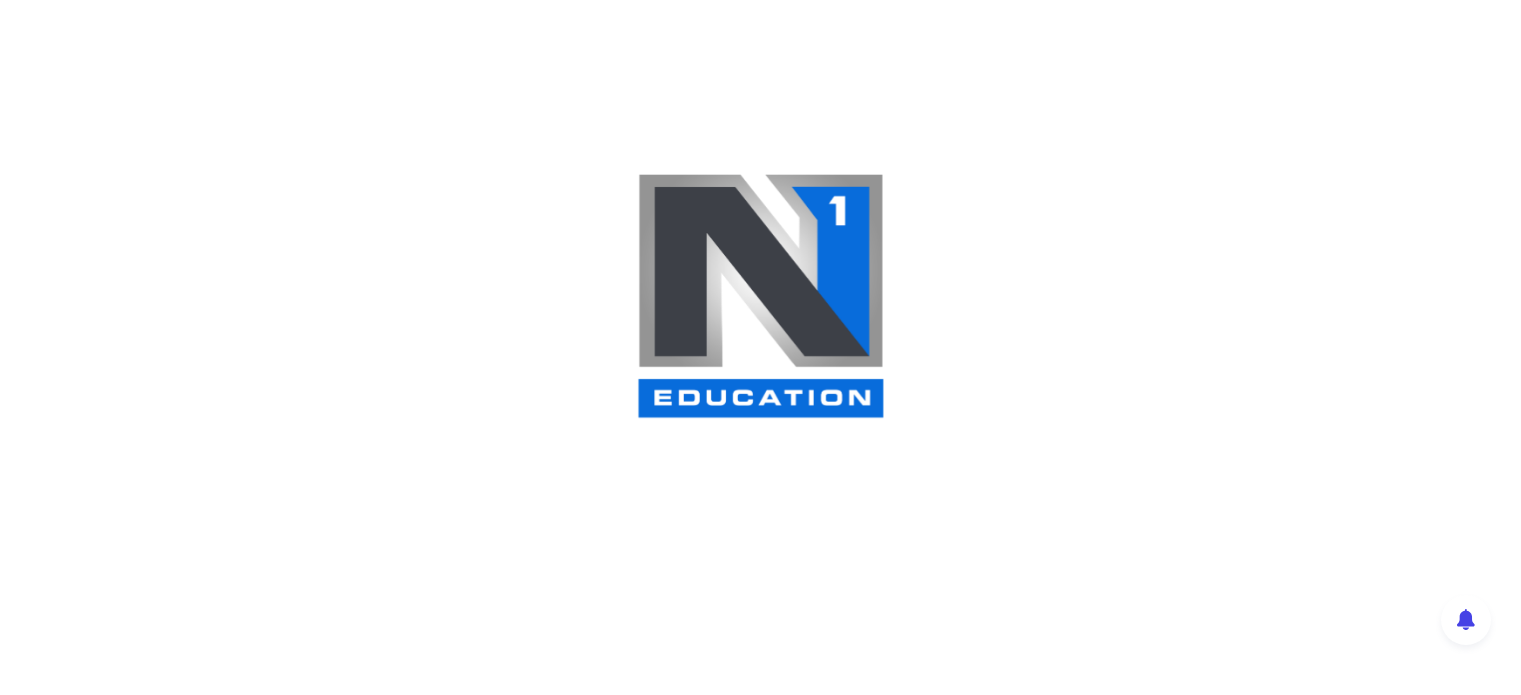 scroll, scrollTop: 0, scrollLeft: 0, axis: both 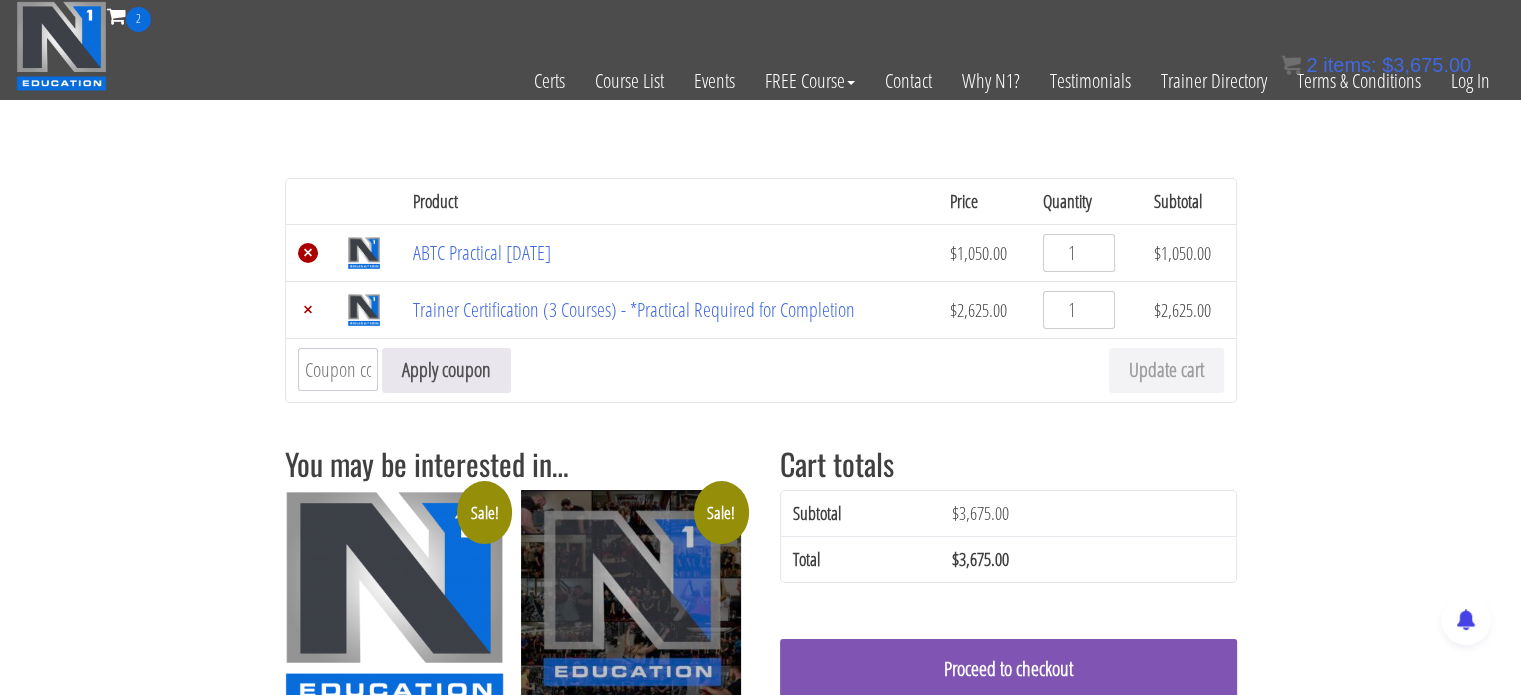 click on "×" at bounding box center (308, 253) 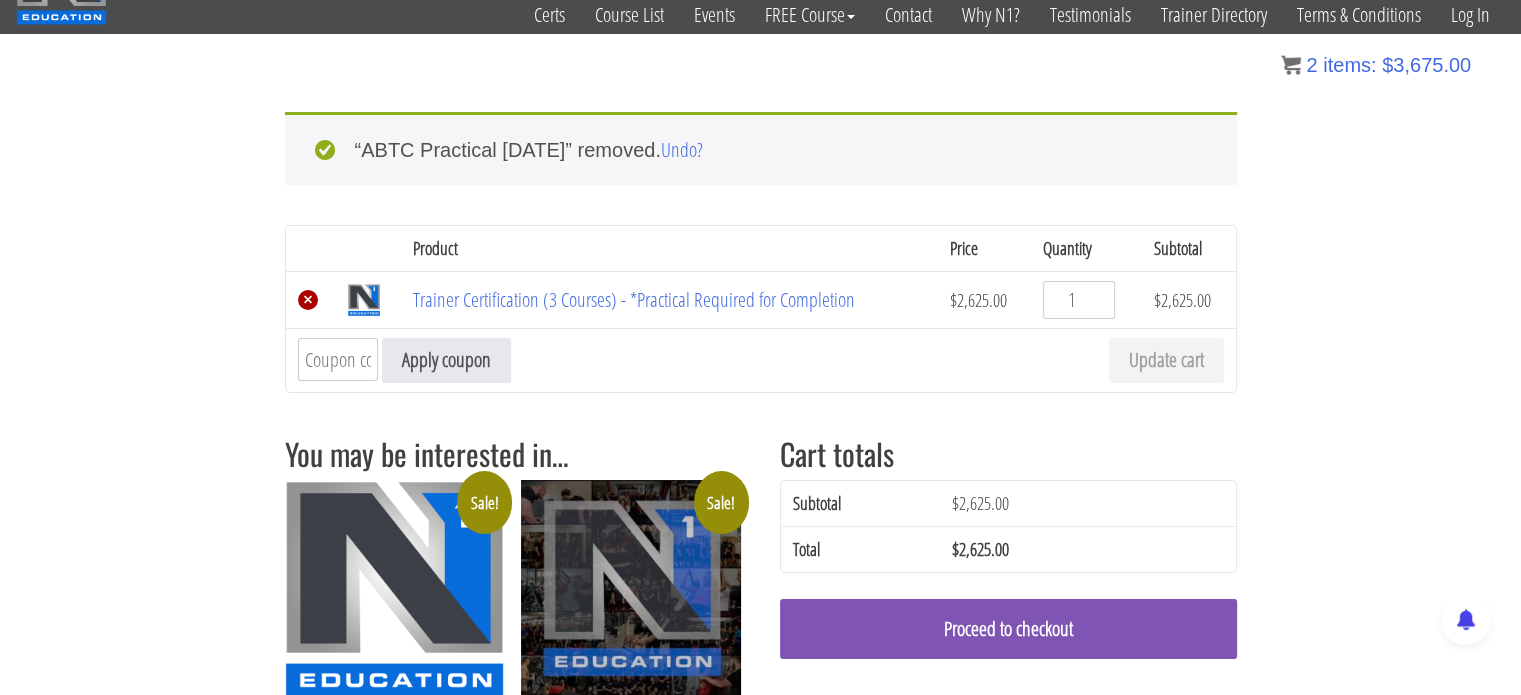 scroll, scrollTop: 77, scrollLeft: 0, axis: vertical 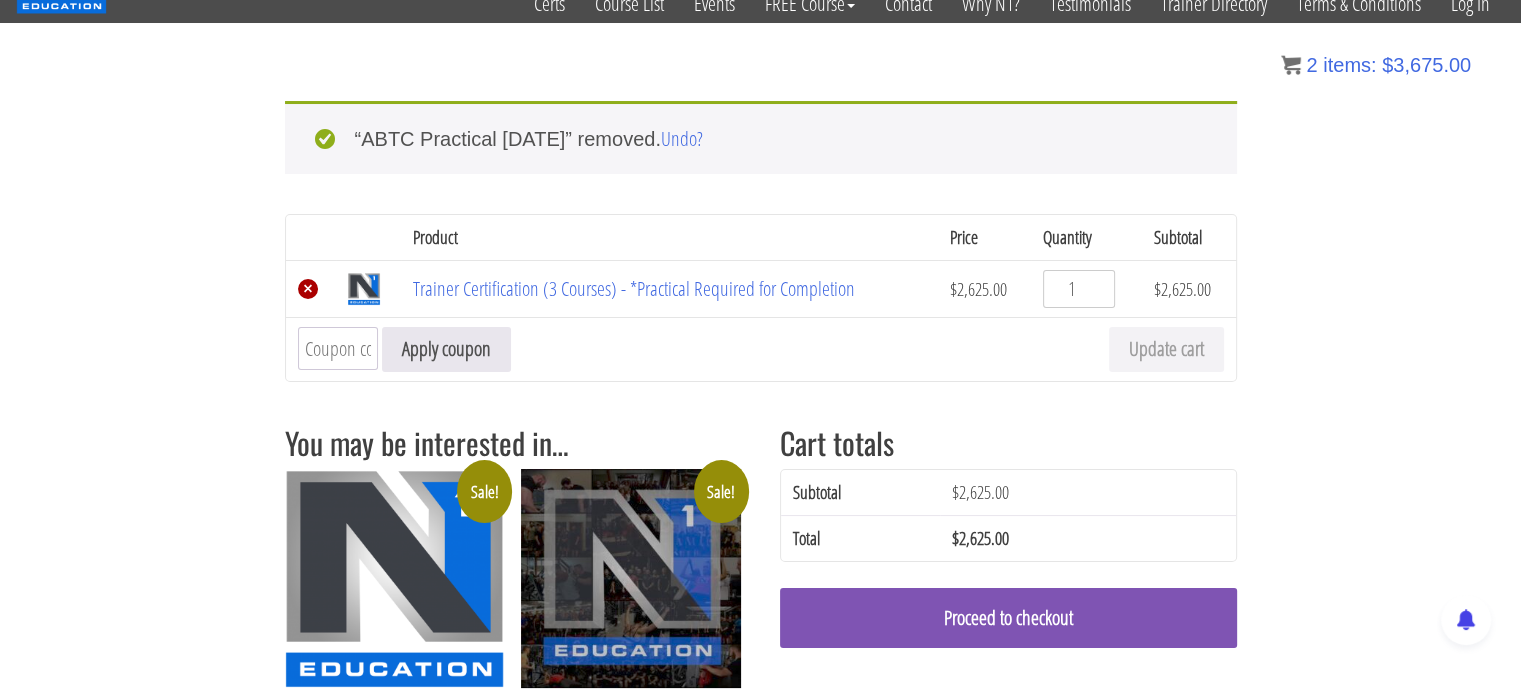 click on "×" at bounding box center (308, 289) 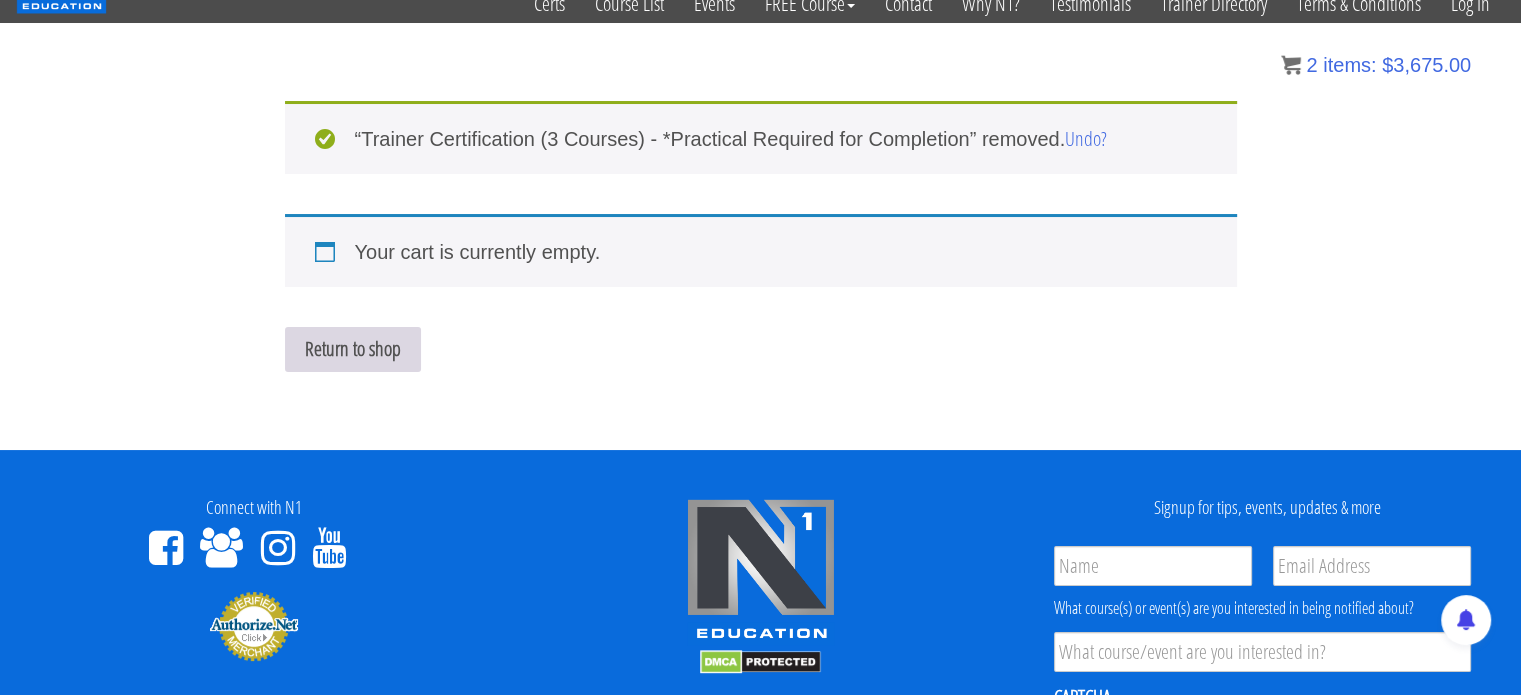 click on "Return to shop" at bounding box center (353, 349) 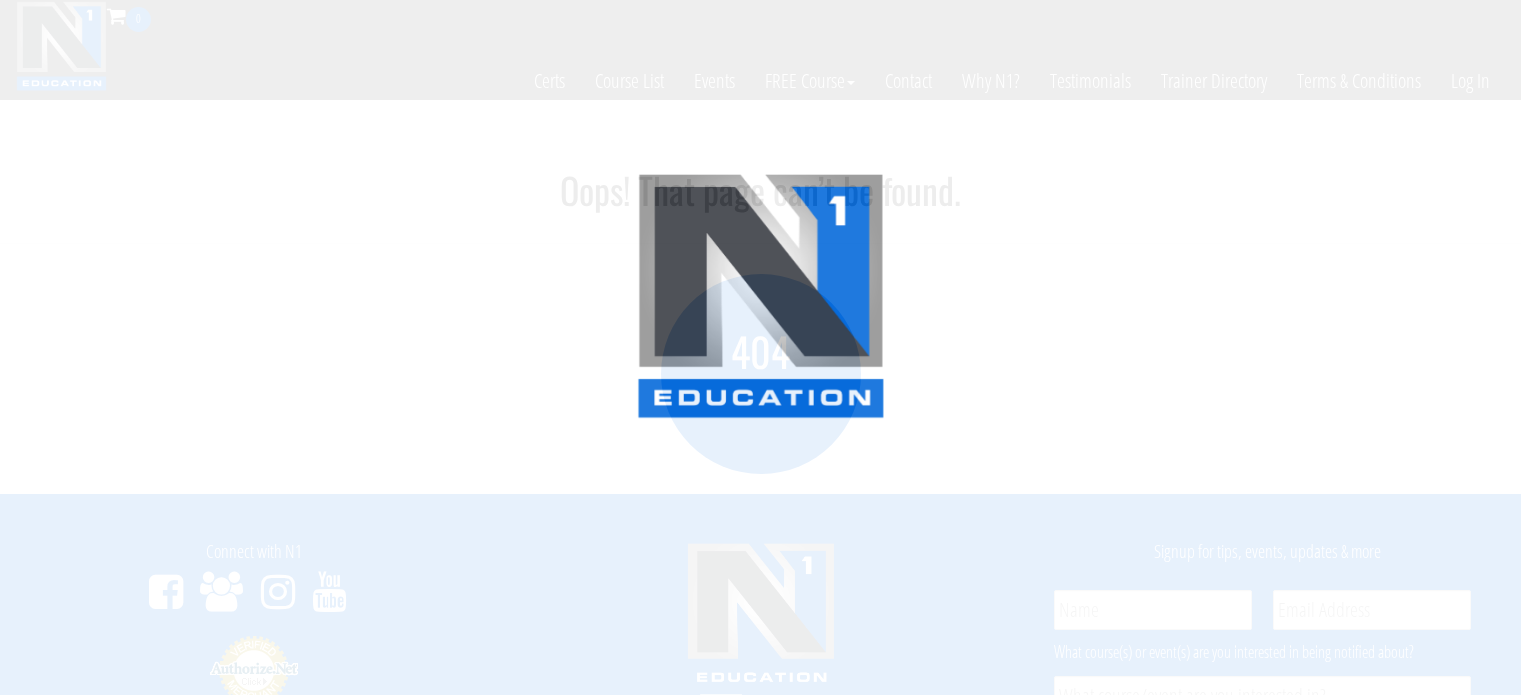 scroll, scrollTop: 0, scrollLeft: 0, axis: both 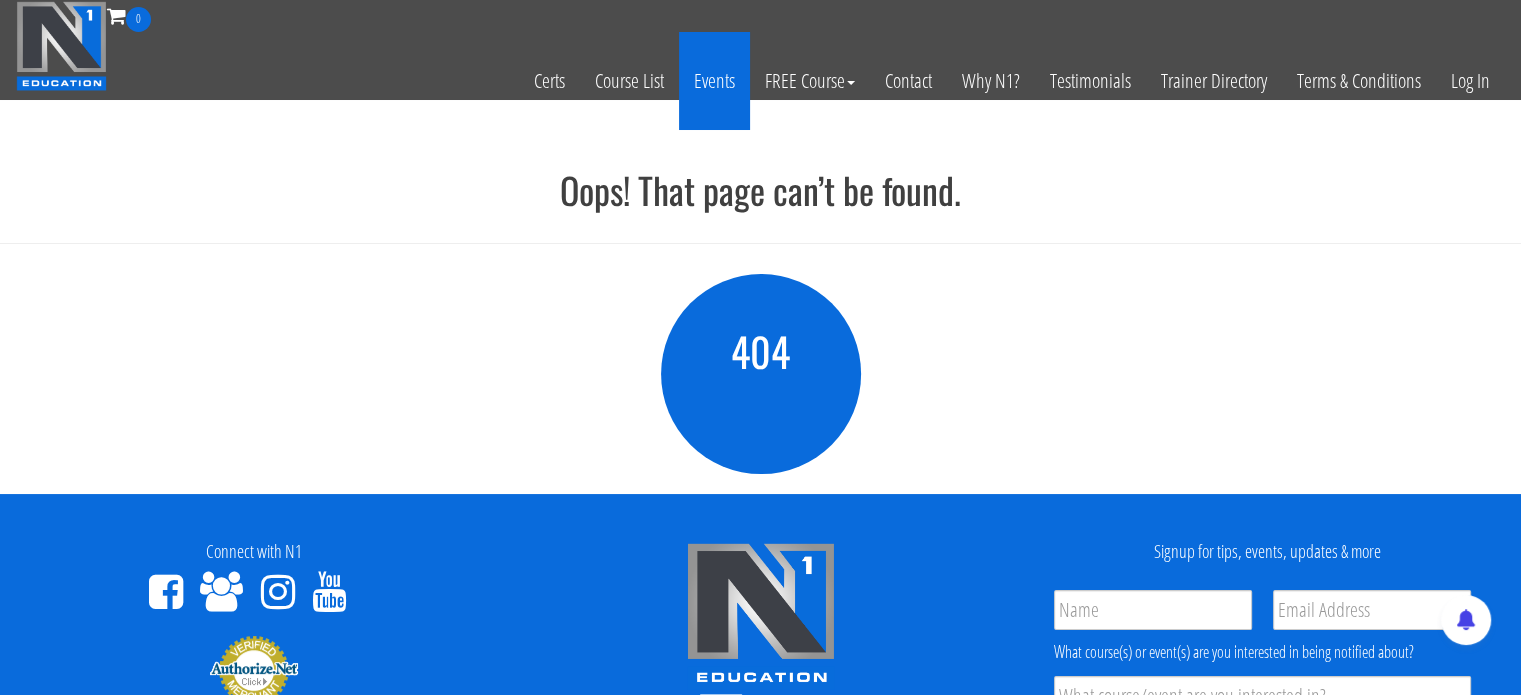 click on "Events" at bounding box center [714, 81] 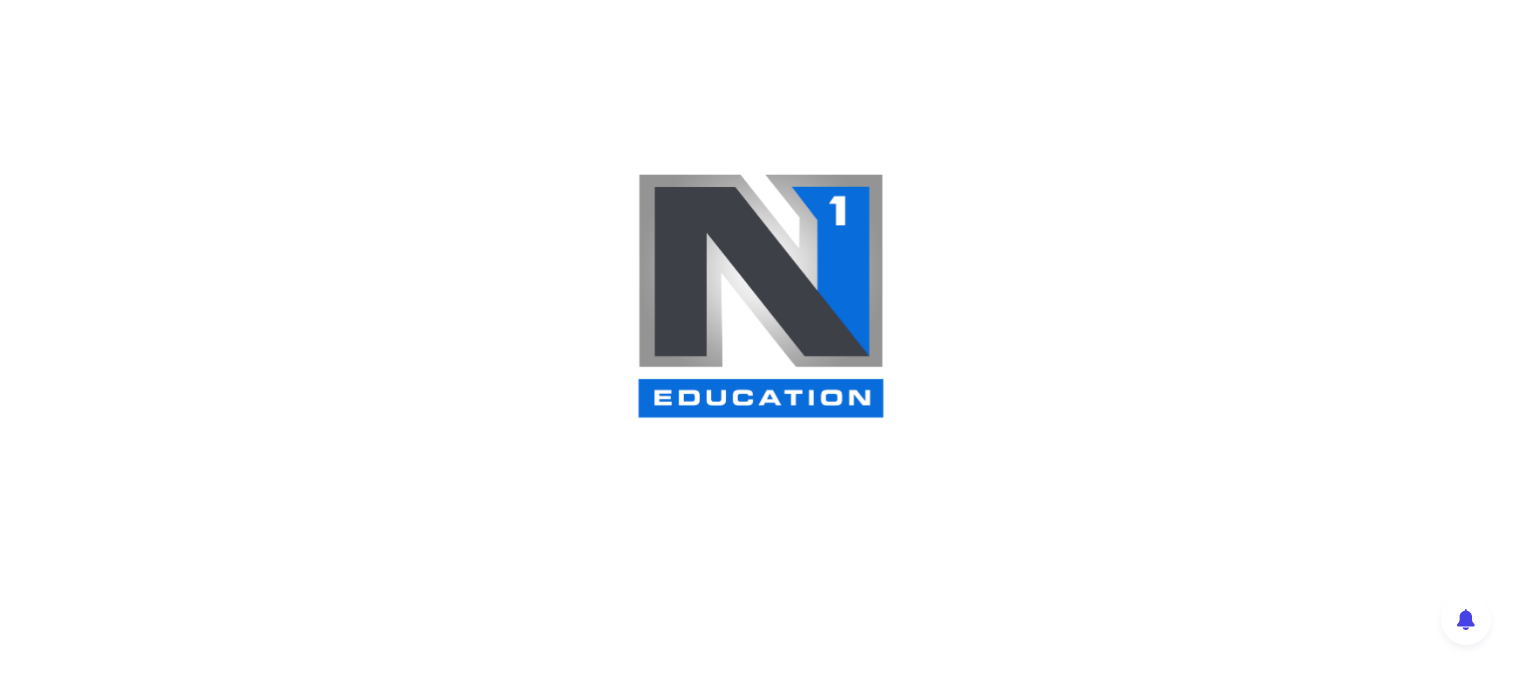scroll, scrollTop: 0, scrollLeft: 0, axis: both 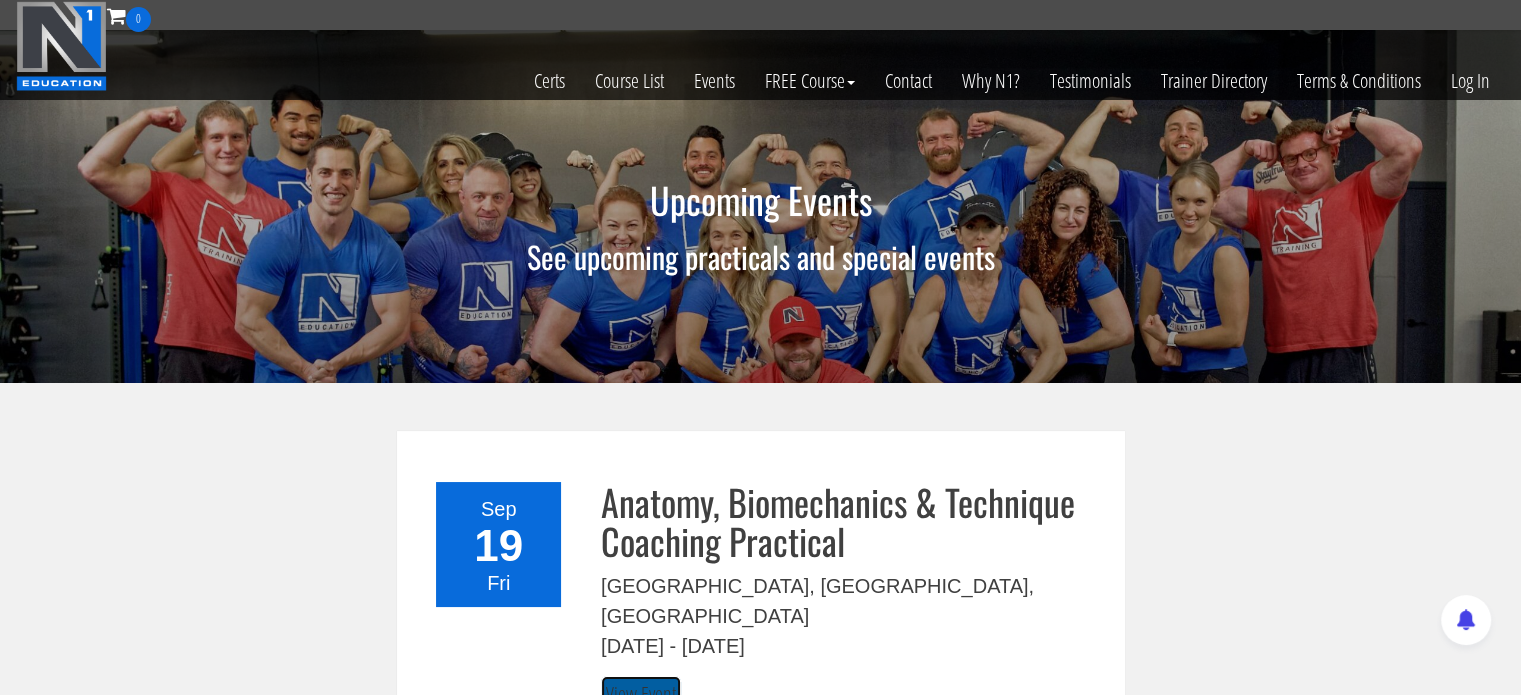 click on "View Event" at bounding box center [641, 694] 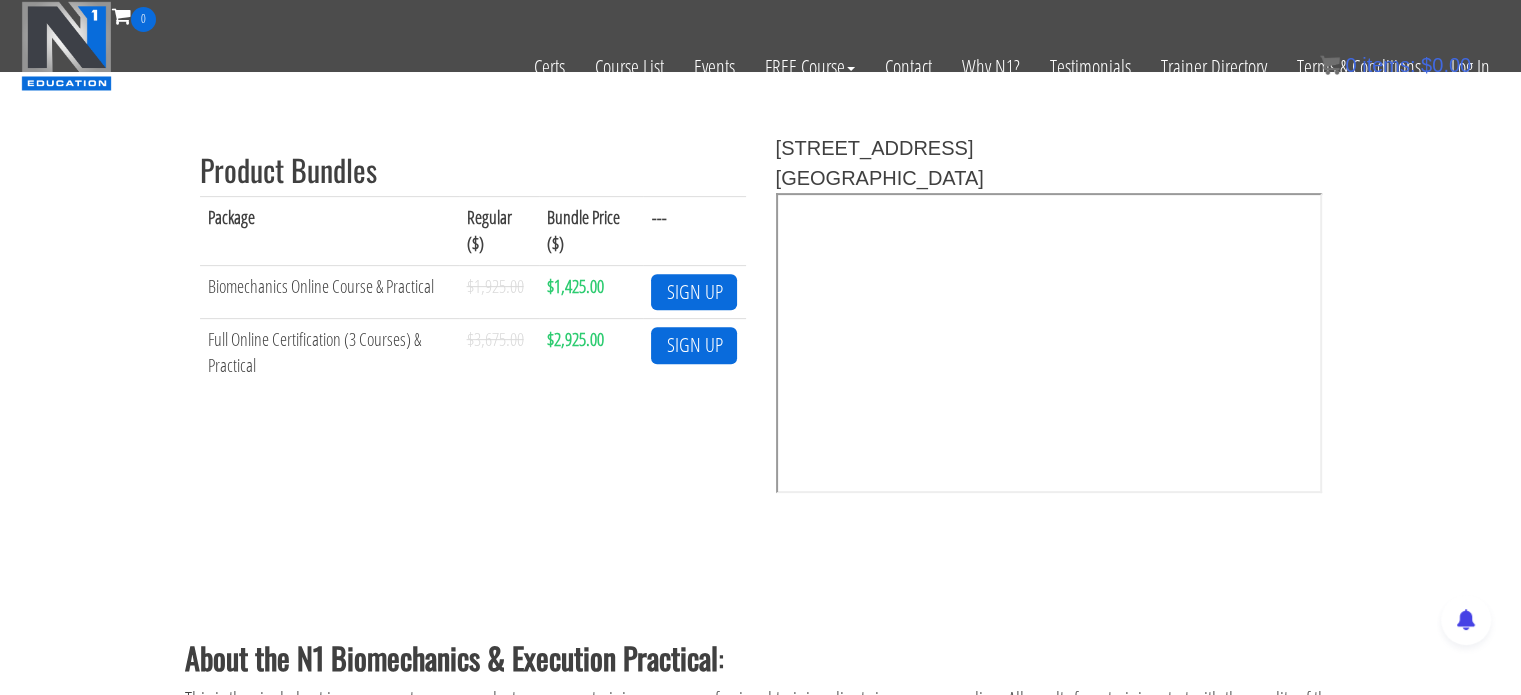scroll, scrollTop: 716, scrollLeft: 0, axis: vertical 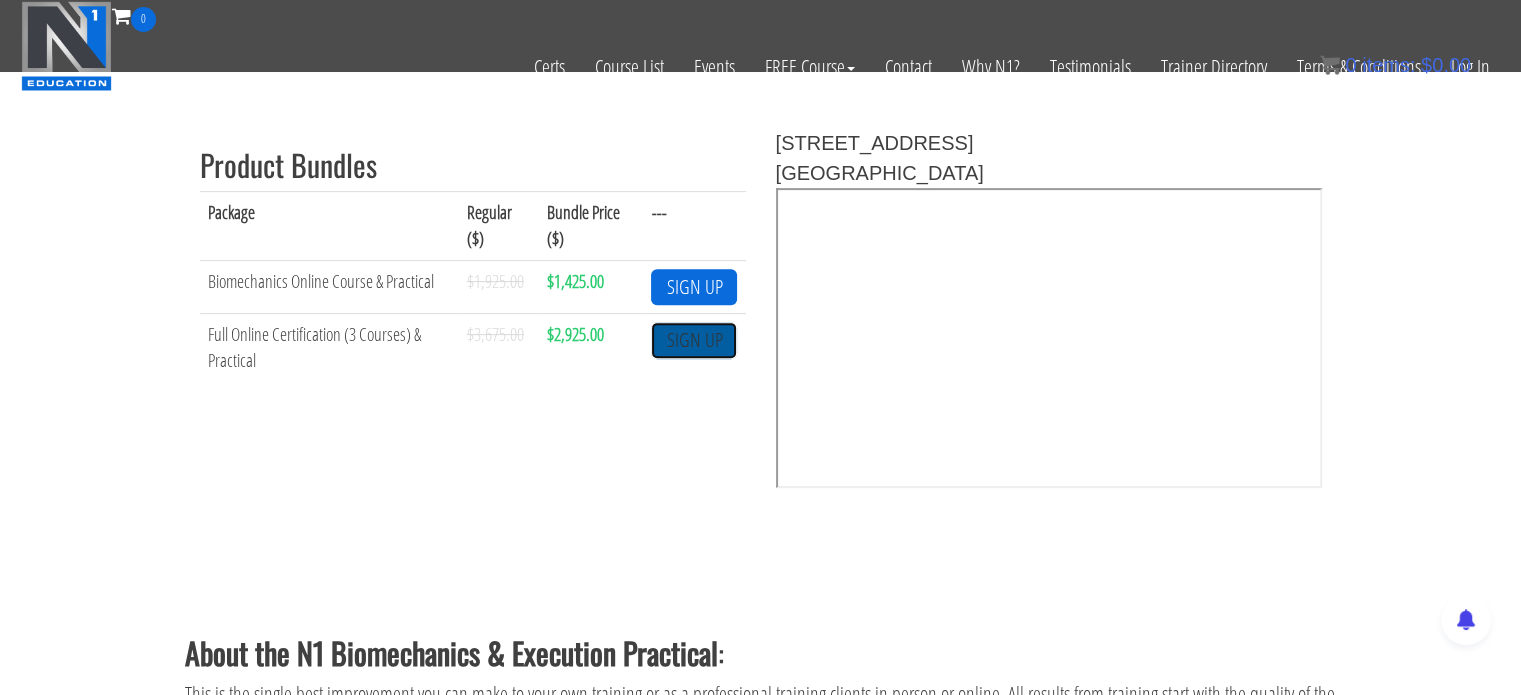 click on "SIGN UP" at bounding box center (694, 340) 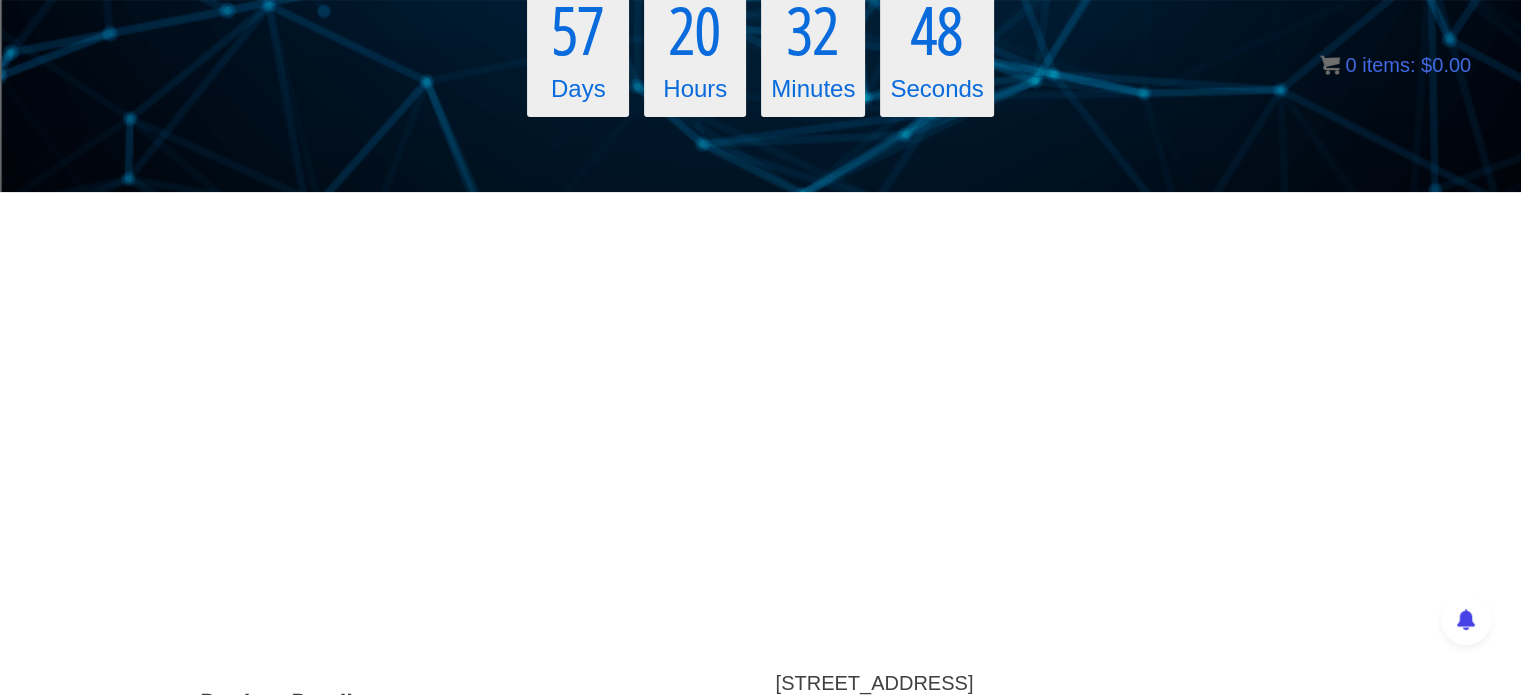 scroll, scrollTop: 287, scrollLeft: 0, axis: vertical 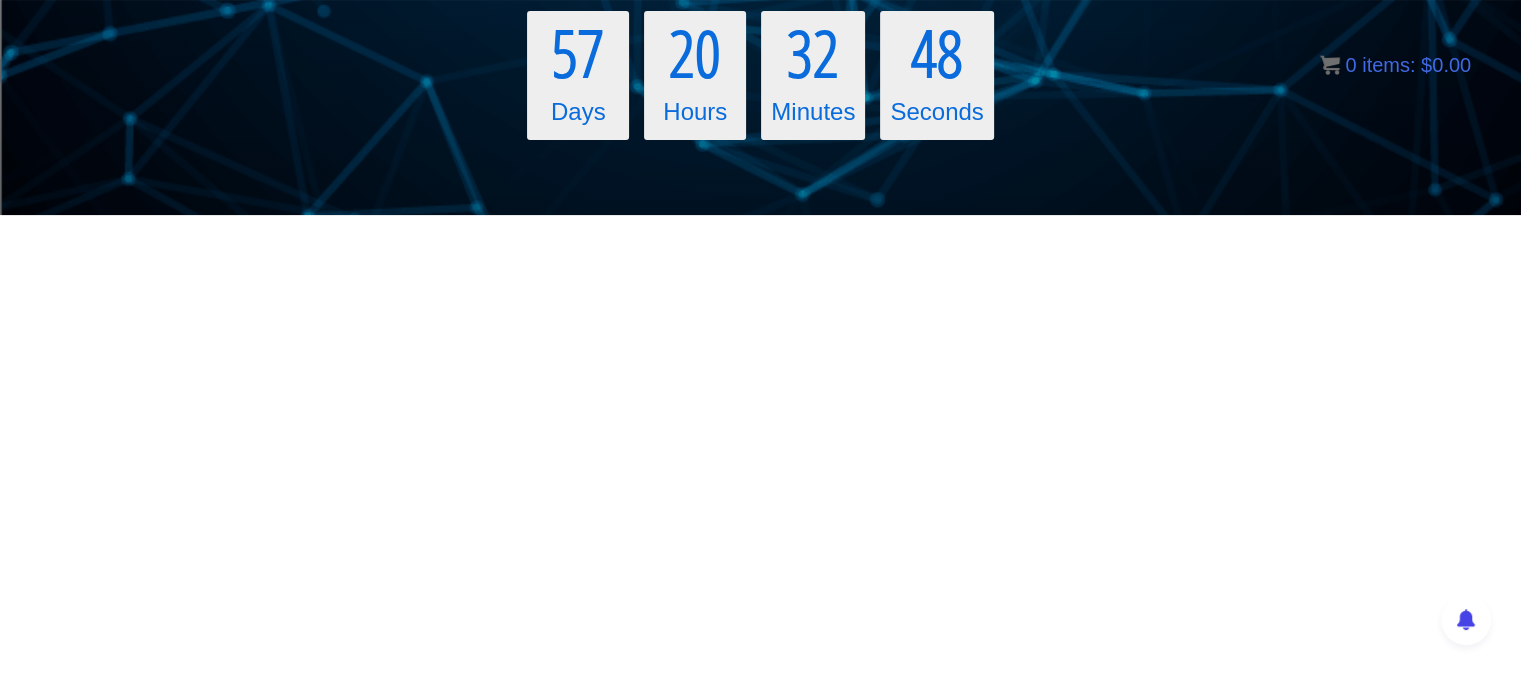 click on "57 Days     20 Hours 32 Minutes 48 Seconds" at bounding box center [760, 75] 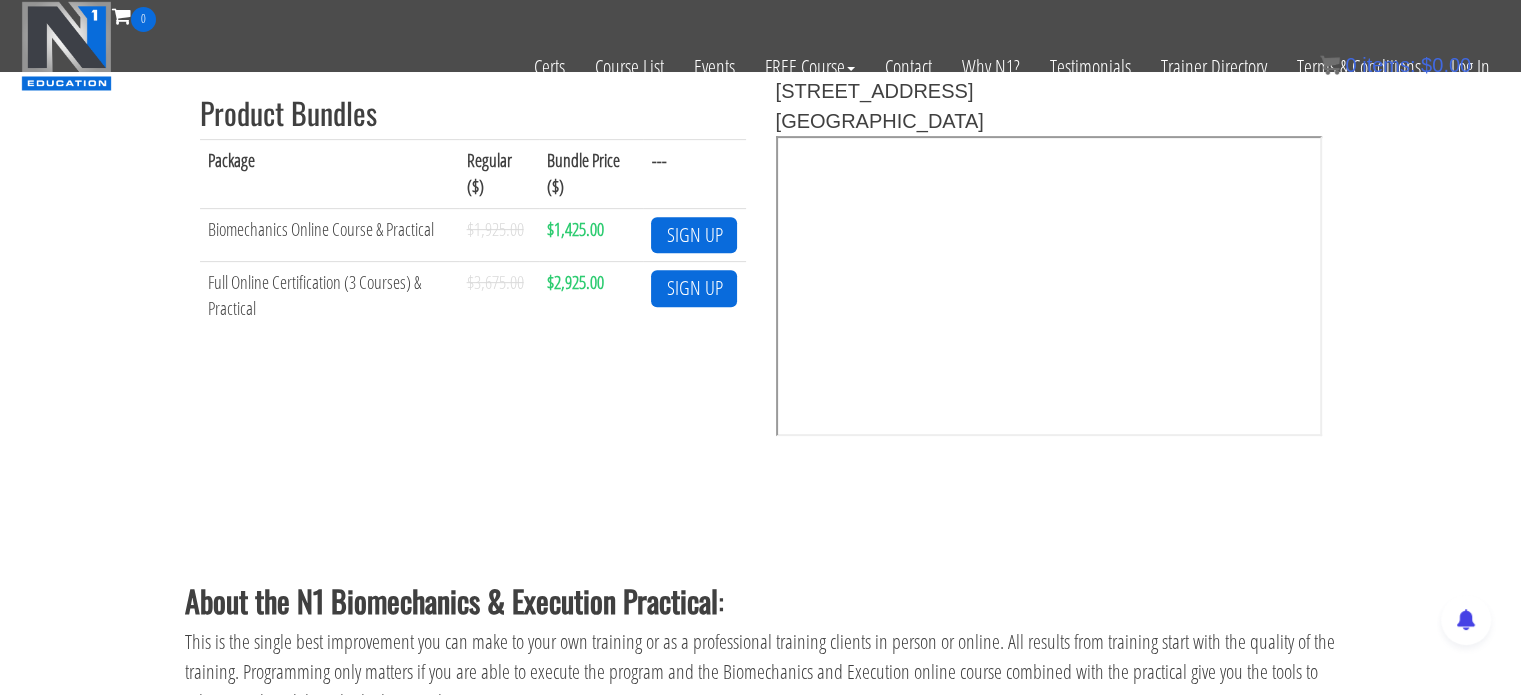 scroll, scrollTop: 775, scrollLeft: 0, axis: vertical 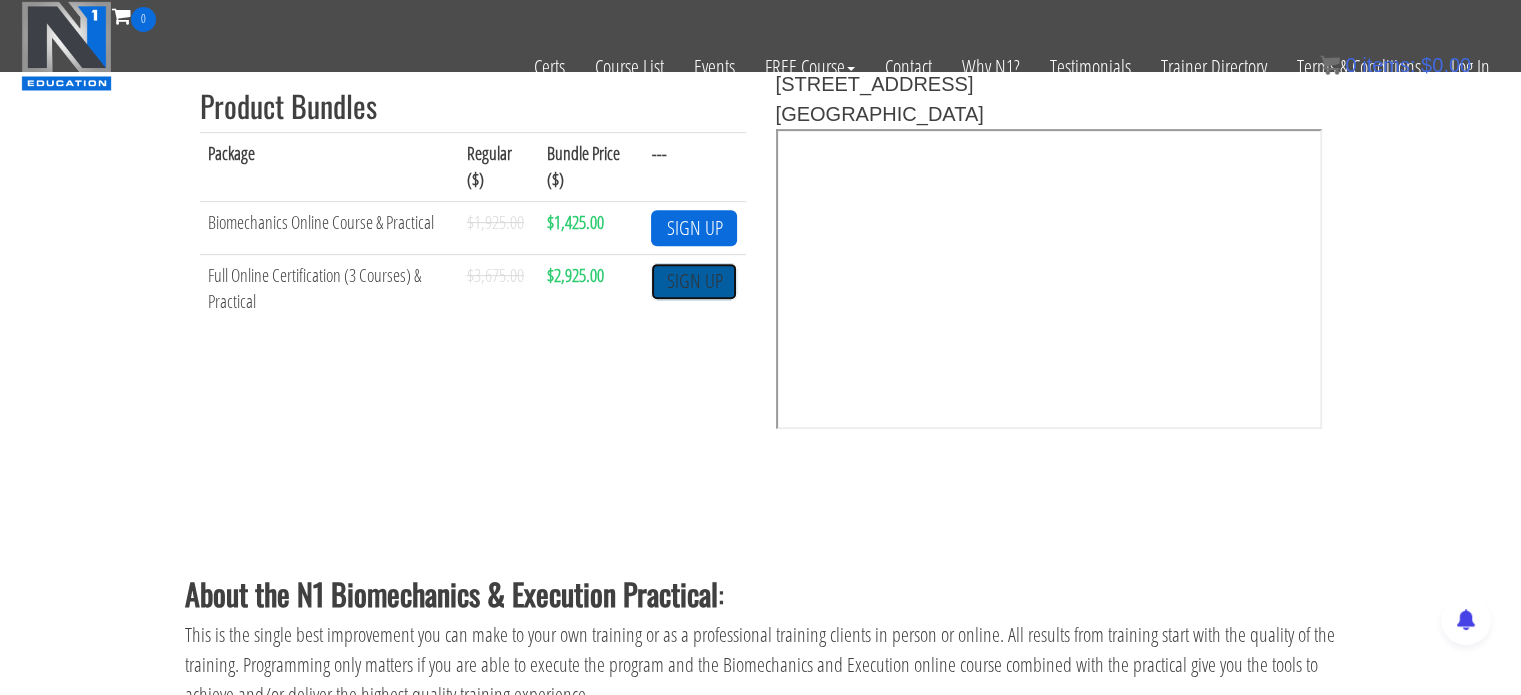 click on "SIGN UP" at bounding box center (694, 281) 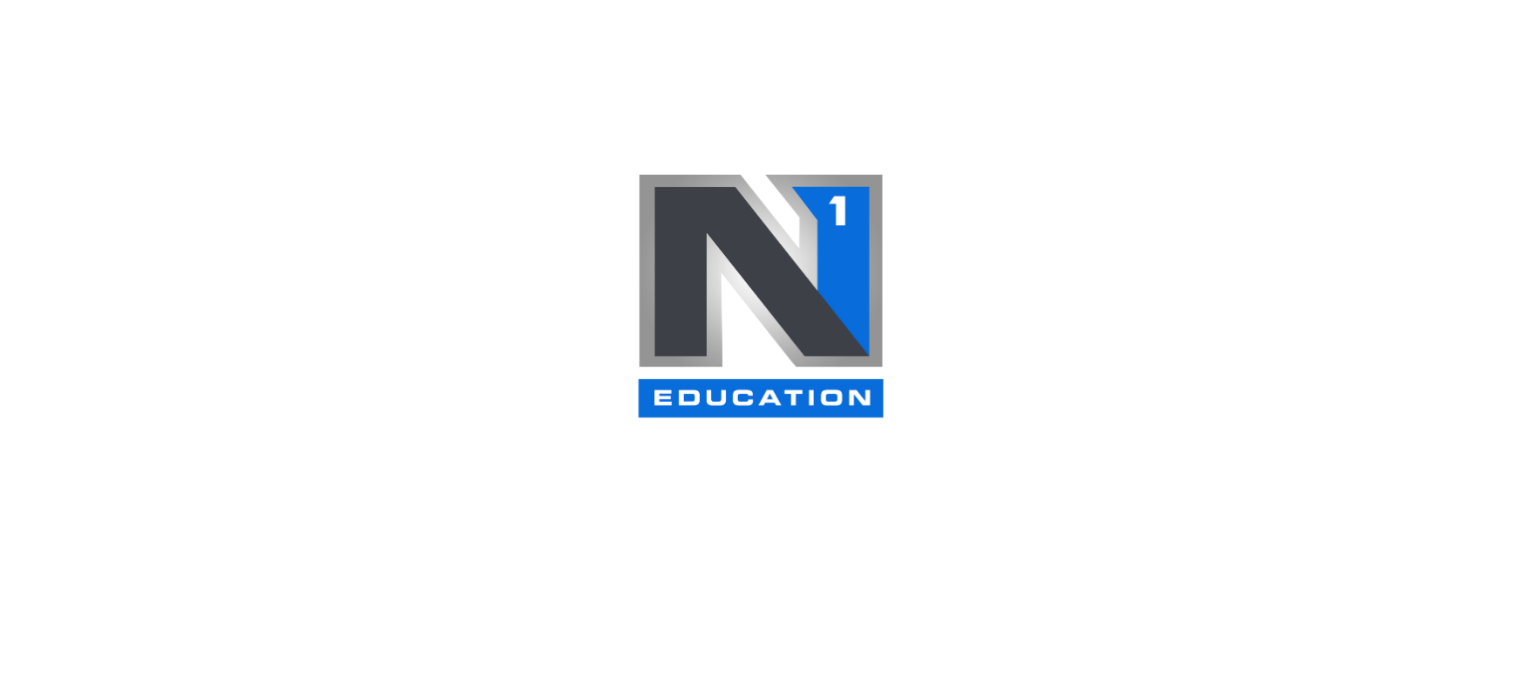 scroll, scrollTop: 0, scrollLeft: 0, axis: both 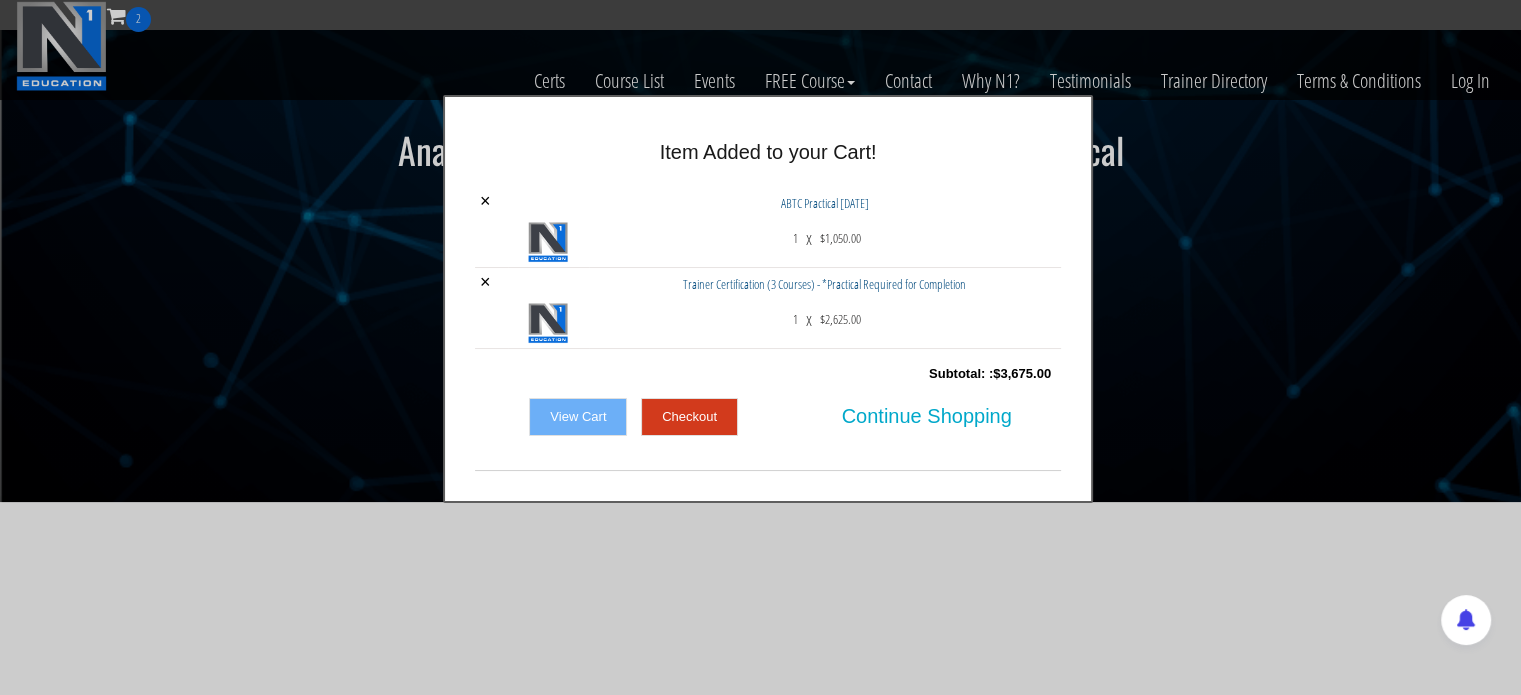 click on "Checkout" at bounding box center [689, 417] 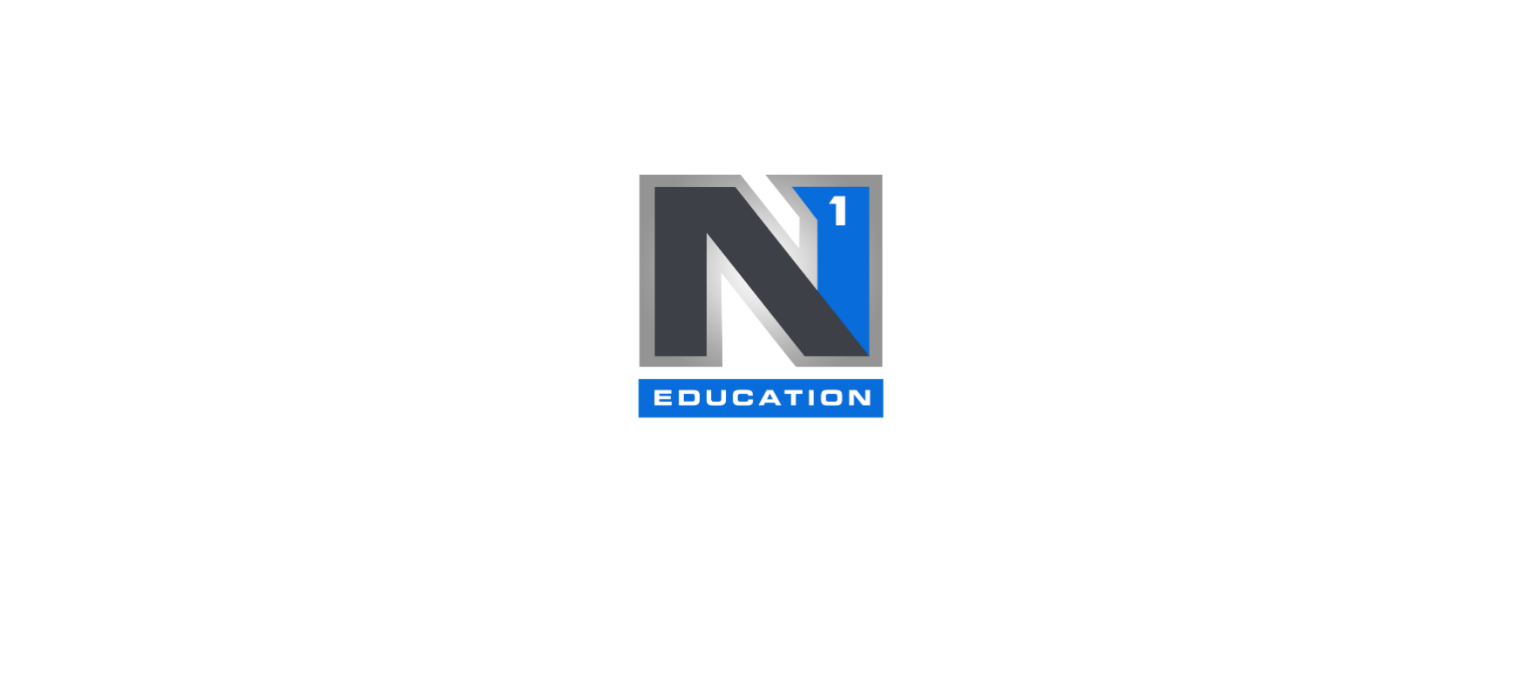 scroll, scrollTop: 0, scrollLeft: 0, axis: both 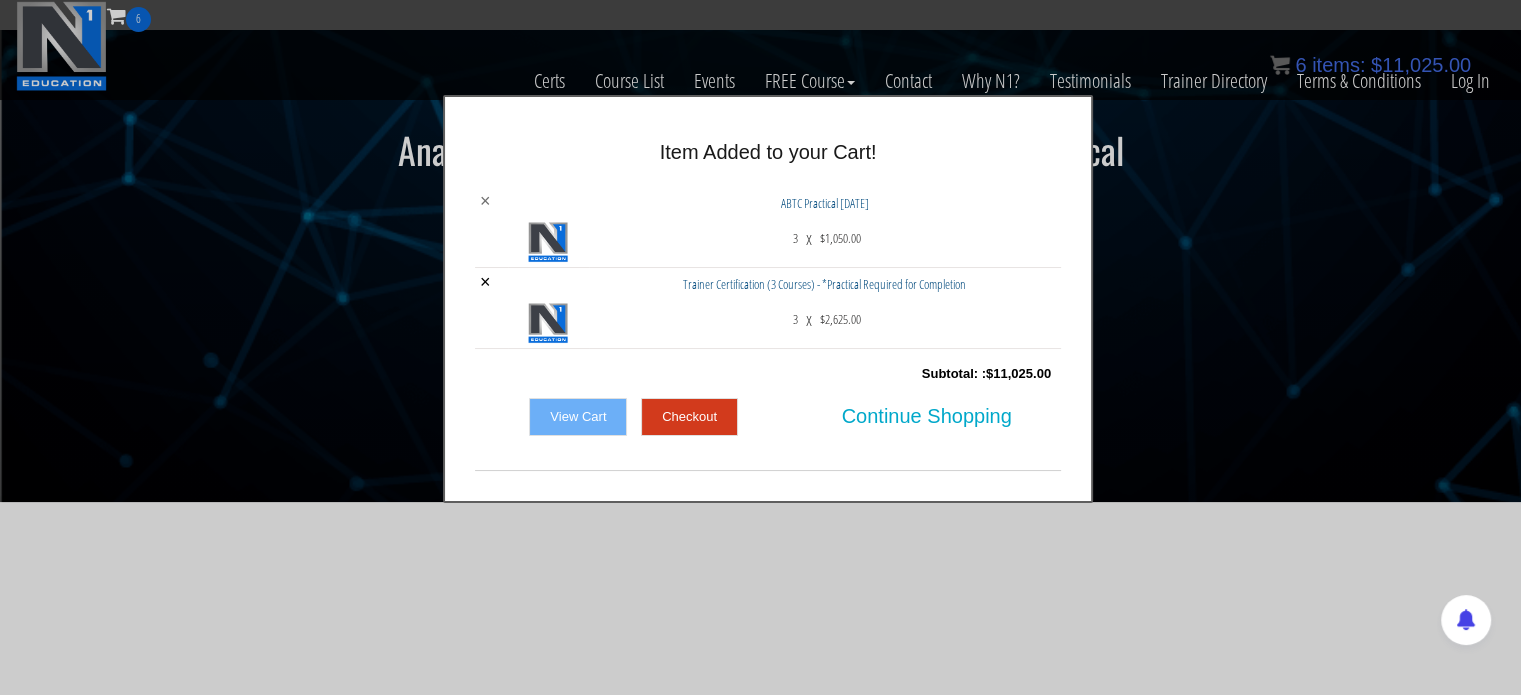 click on "×" at bounding box center (485, 201) 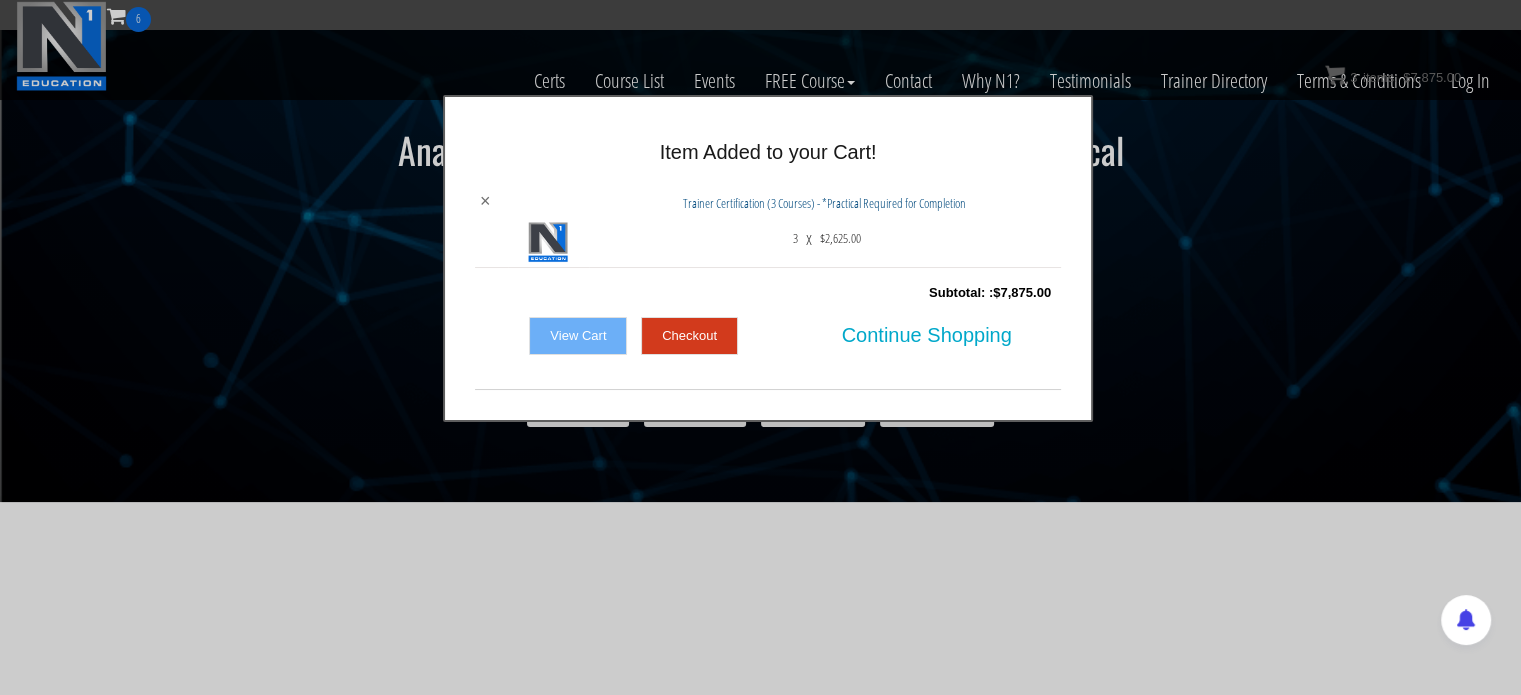 click on "×" at bounding box center (485, 201) 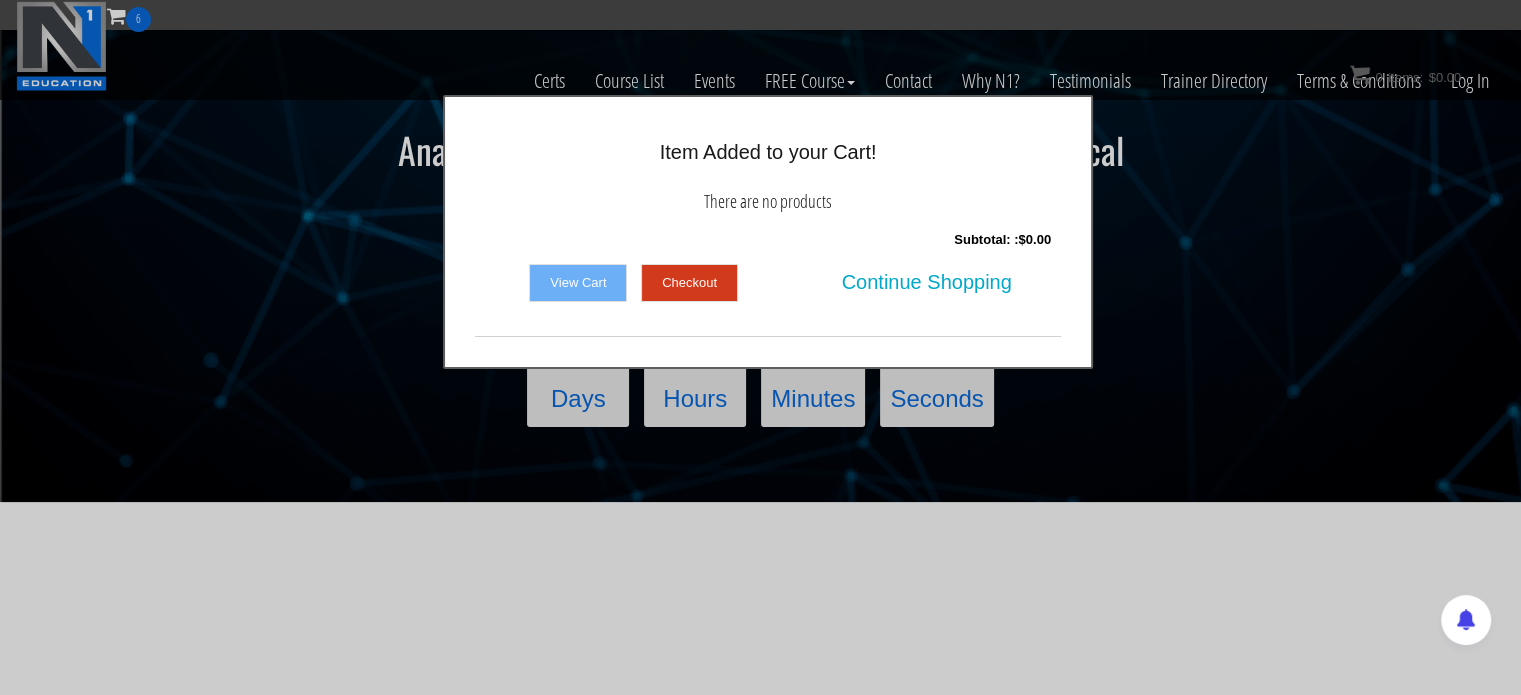 click at bounding box center [760, 347] 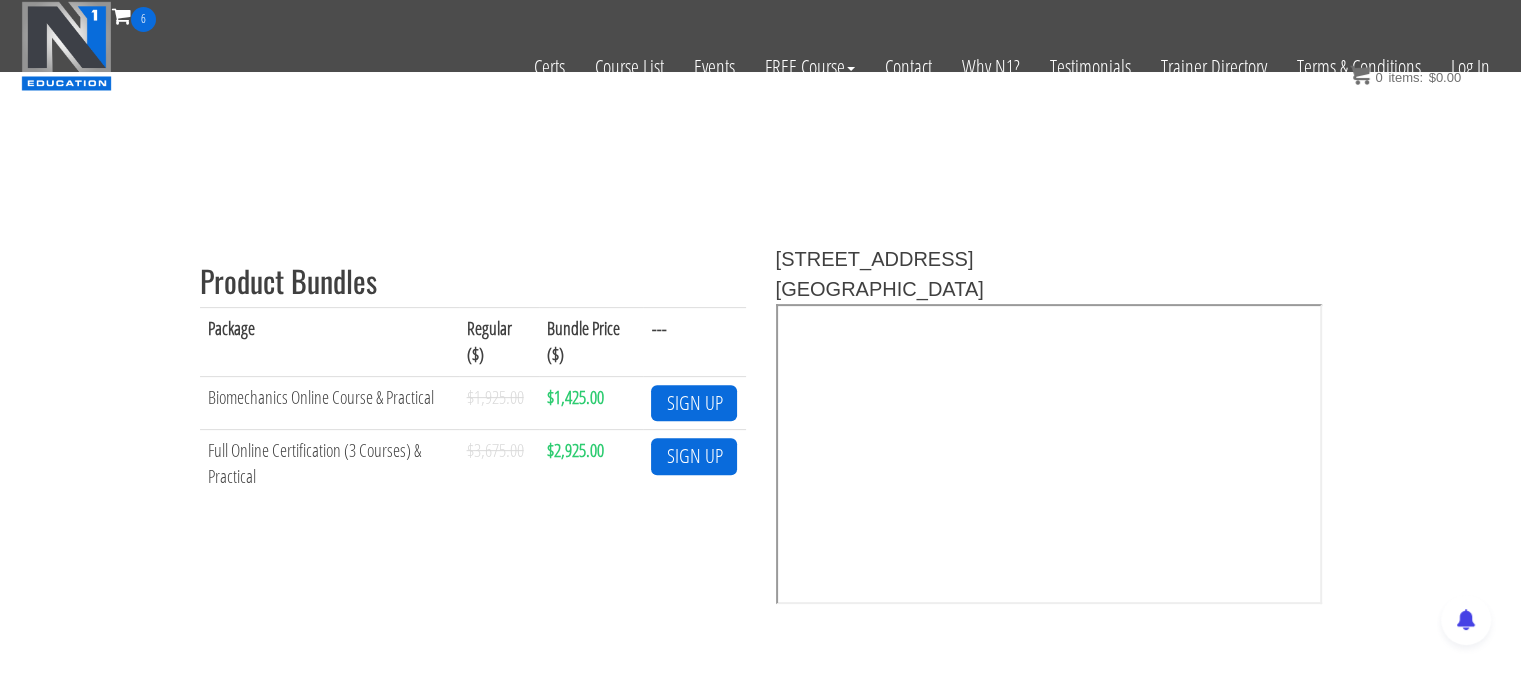 scroll, scrollTop: 600, scrollLeft: 0, axis: vertical 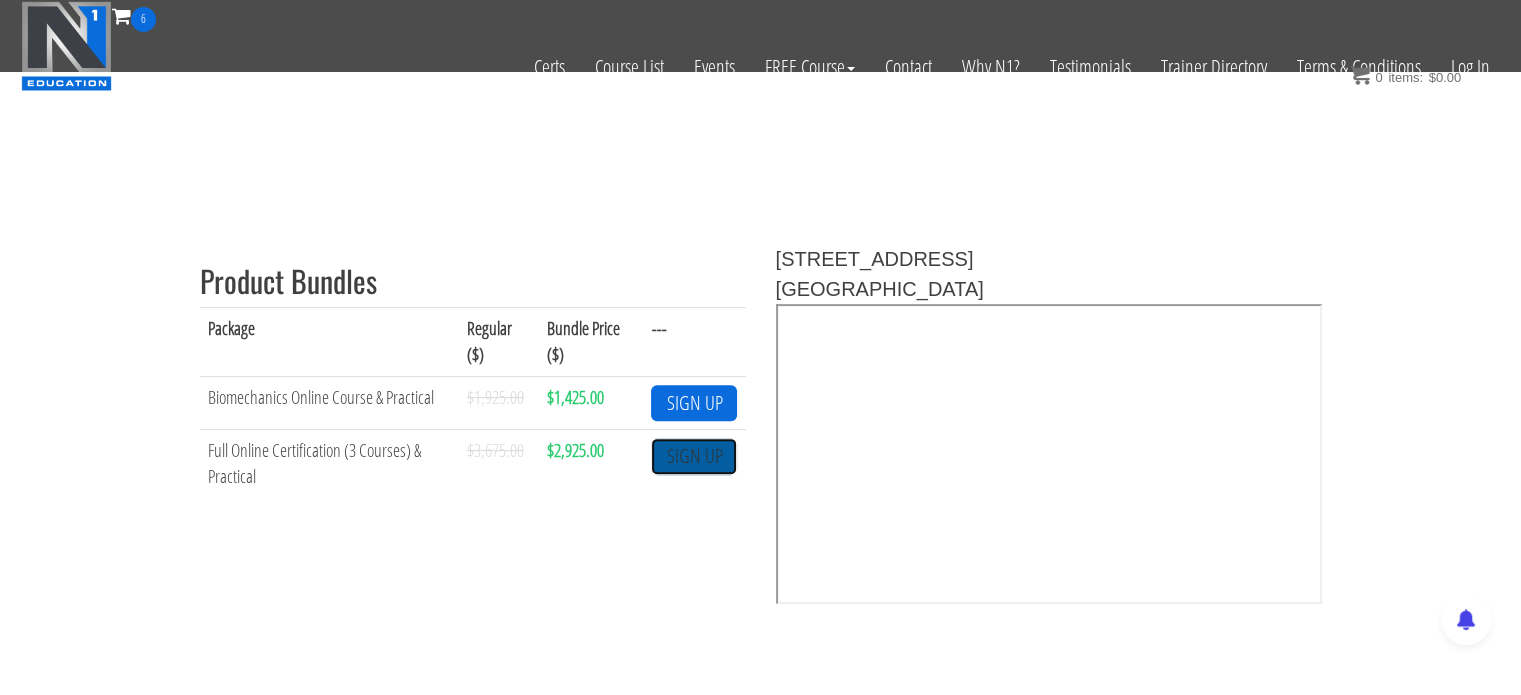 click on "SIGN UP" at bounding box center [694, 456] 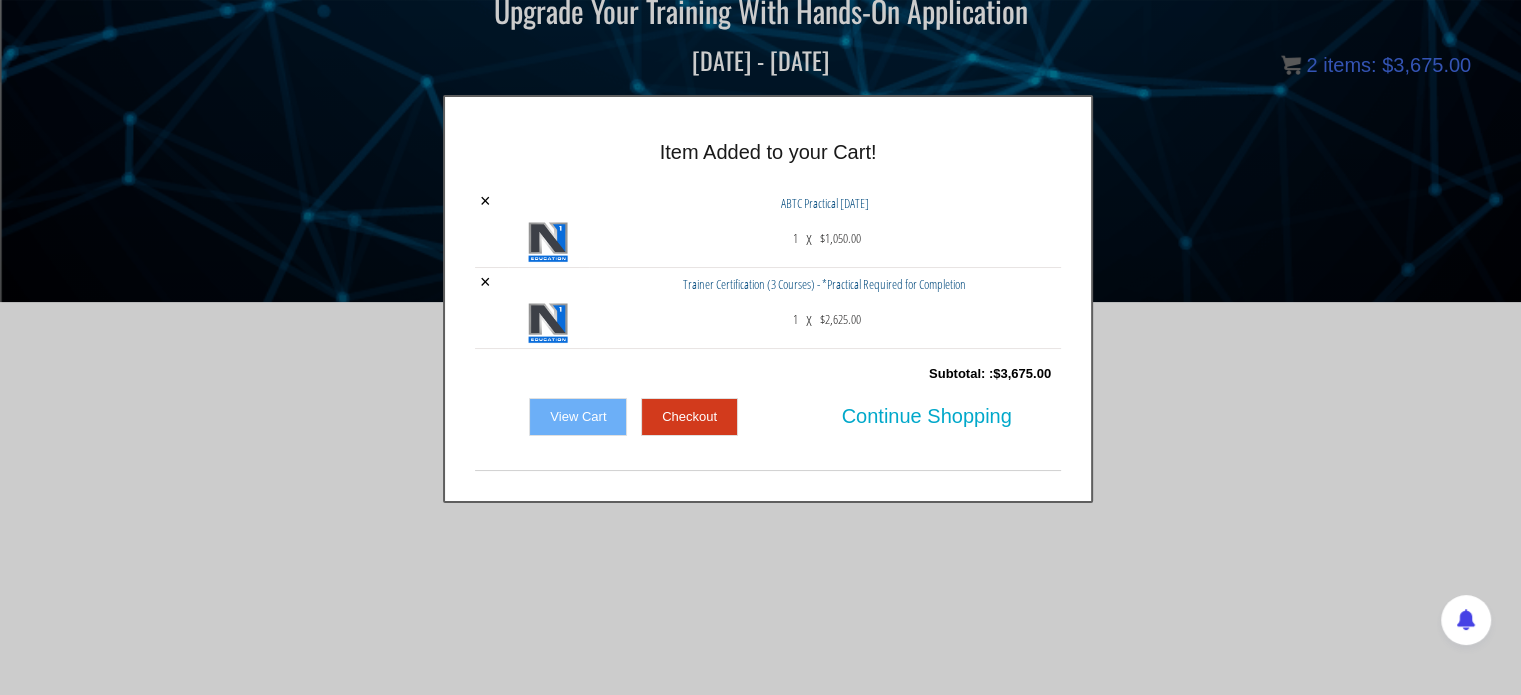 scroll, scrollTop: 200, scrollLeft: 0, axis: vertical 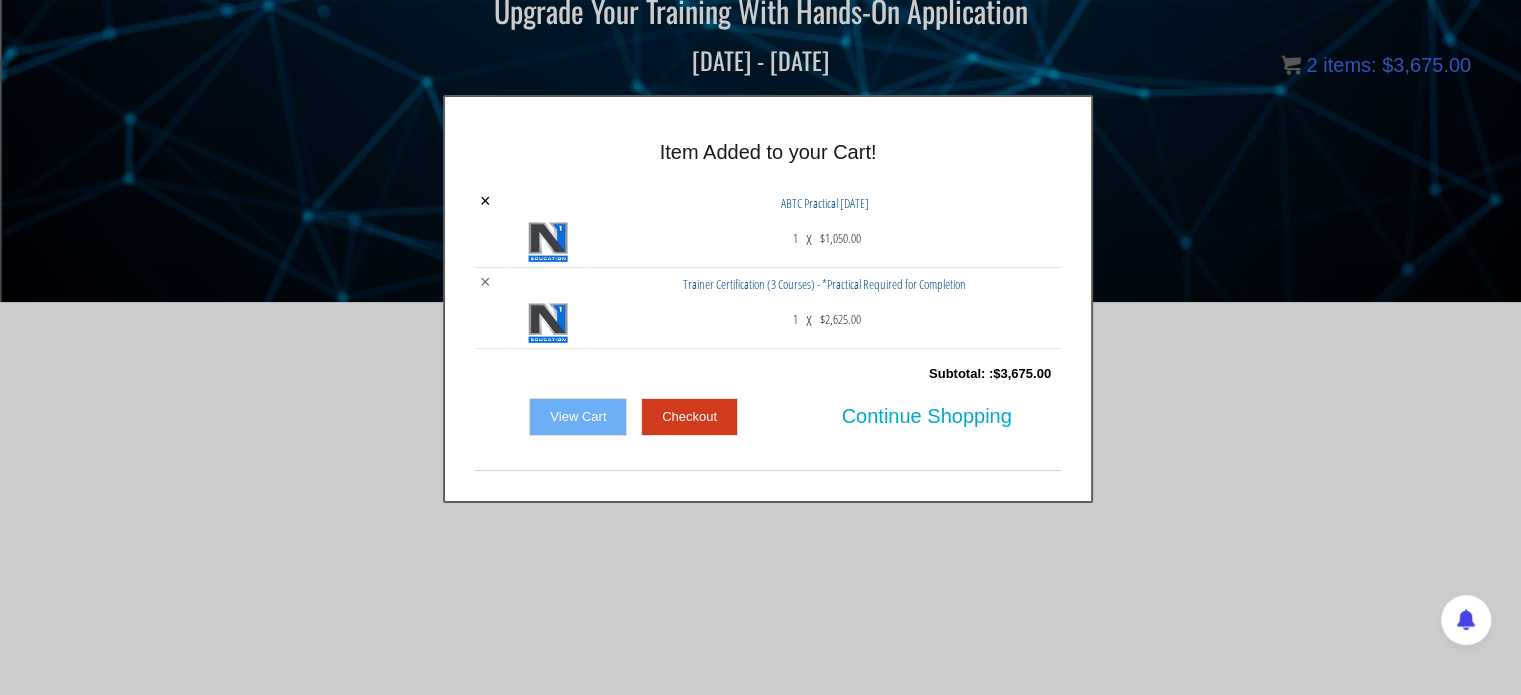 click on "×" at bounding box center (485, 282) 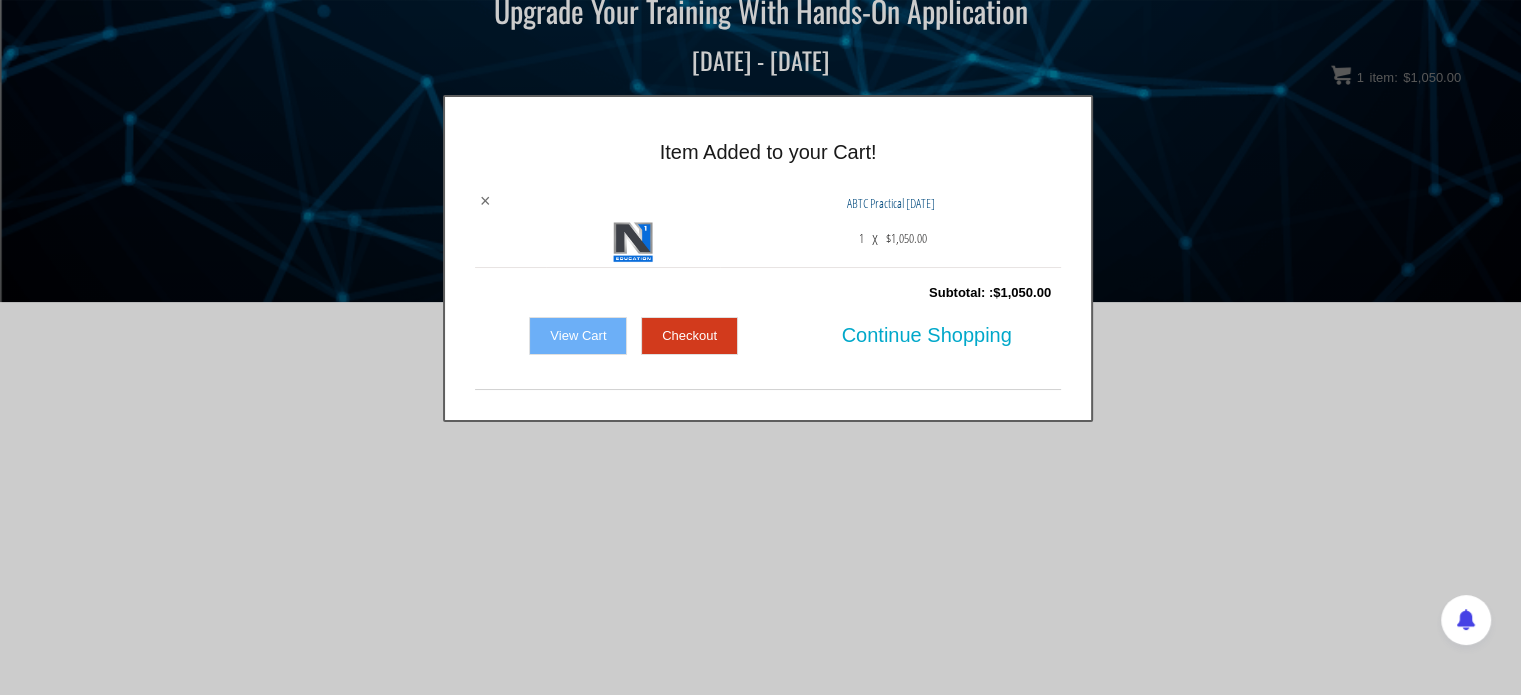 click on "×" at bounding box center [485, 201] 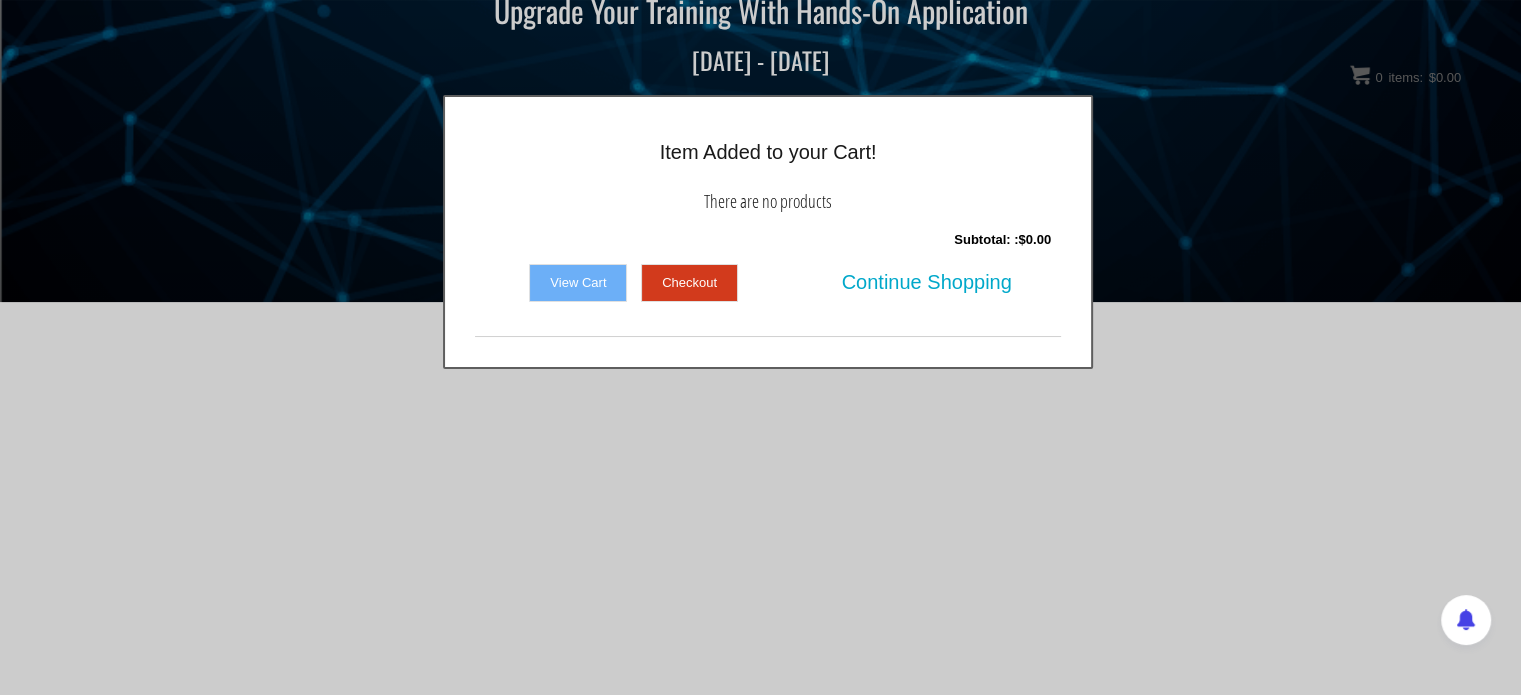 click at bounding box center (760, 347) 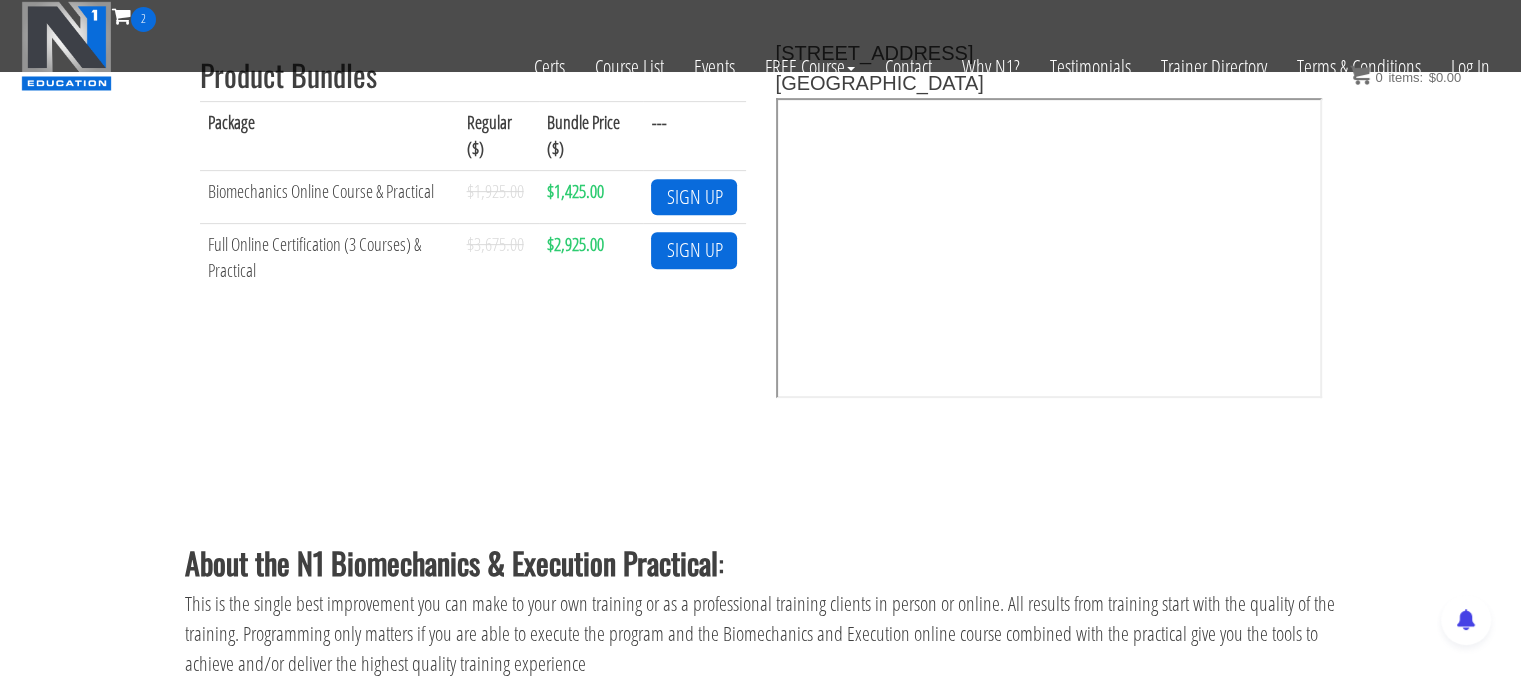 scroll, scrollTop: 807, scrollLeft: 0, axis: vertical 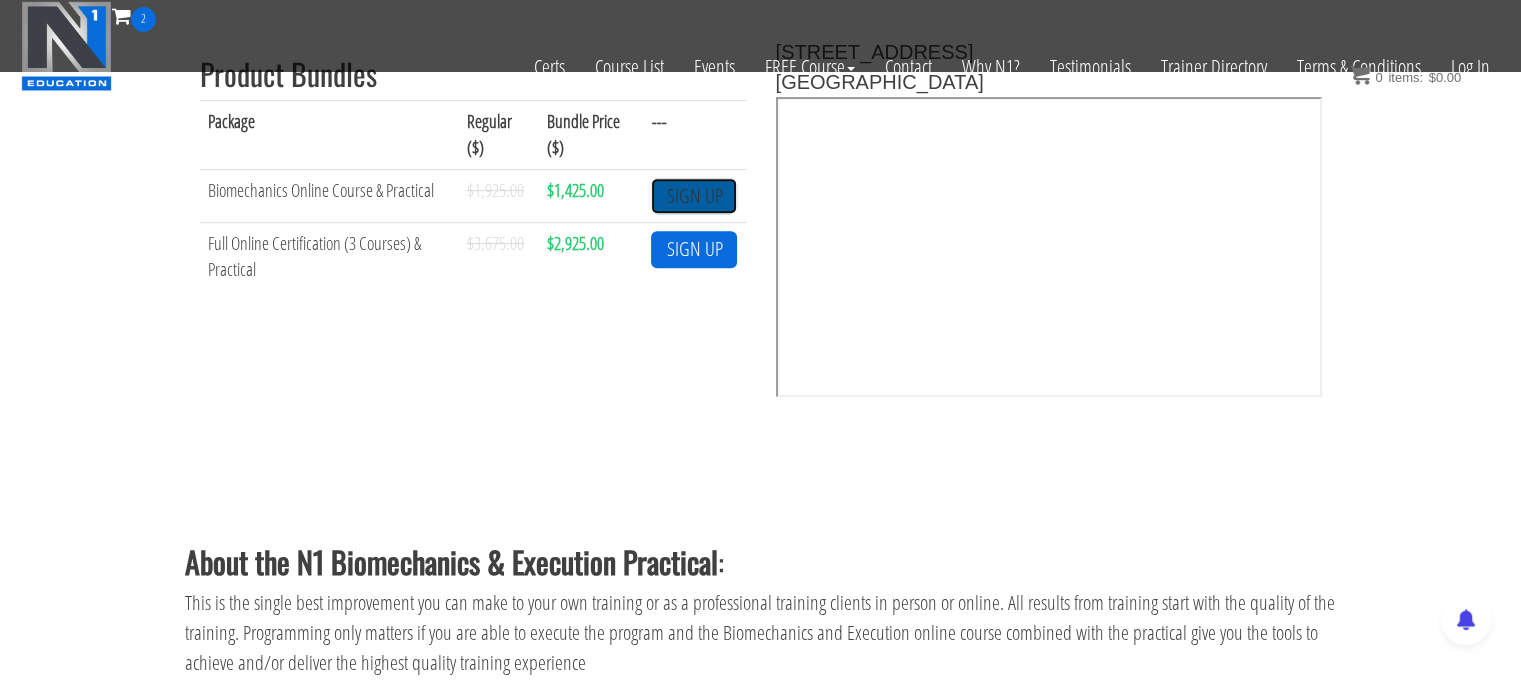 click on "SIGN UP" at bounding box center (694, 196) 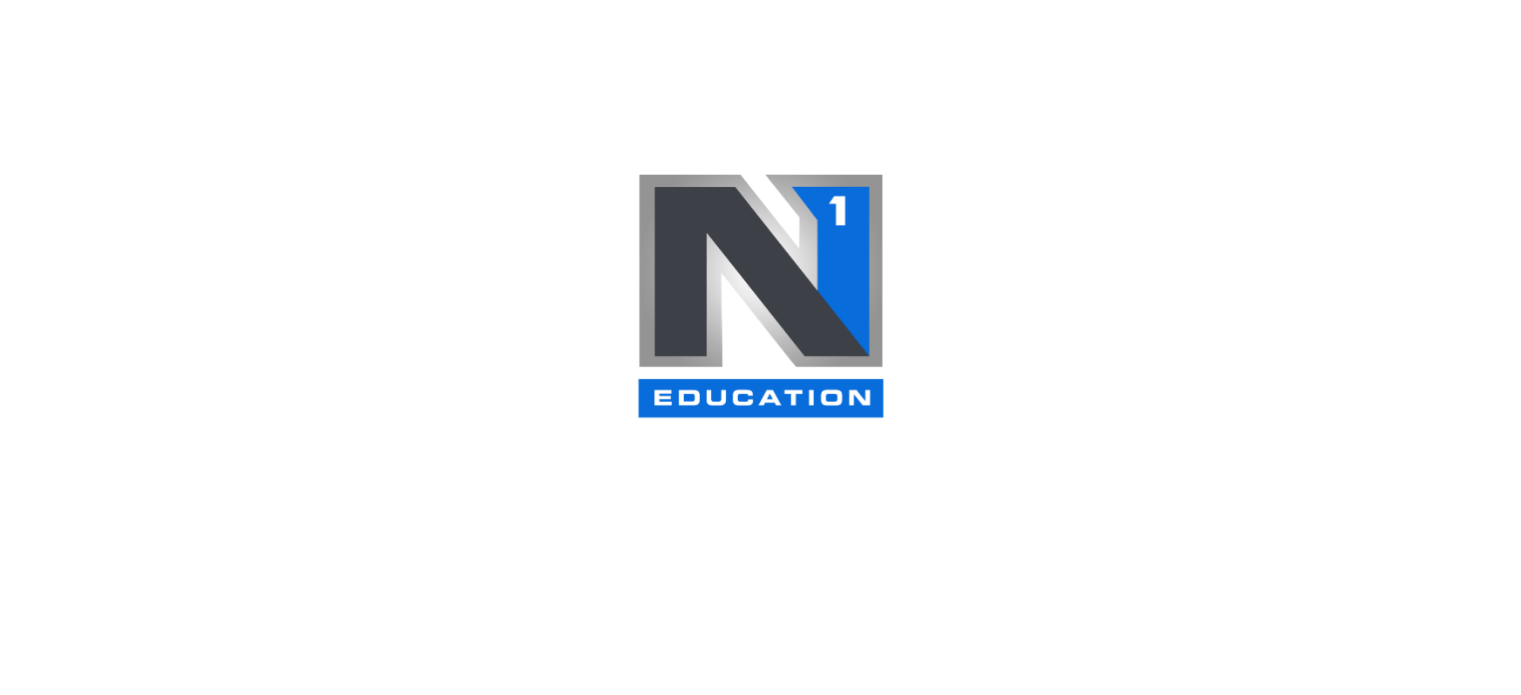 scroll, scrollTop: 0, scrollLeft: 0, axis: both 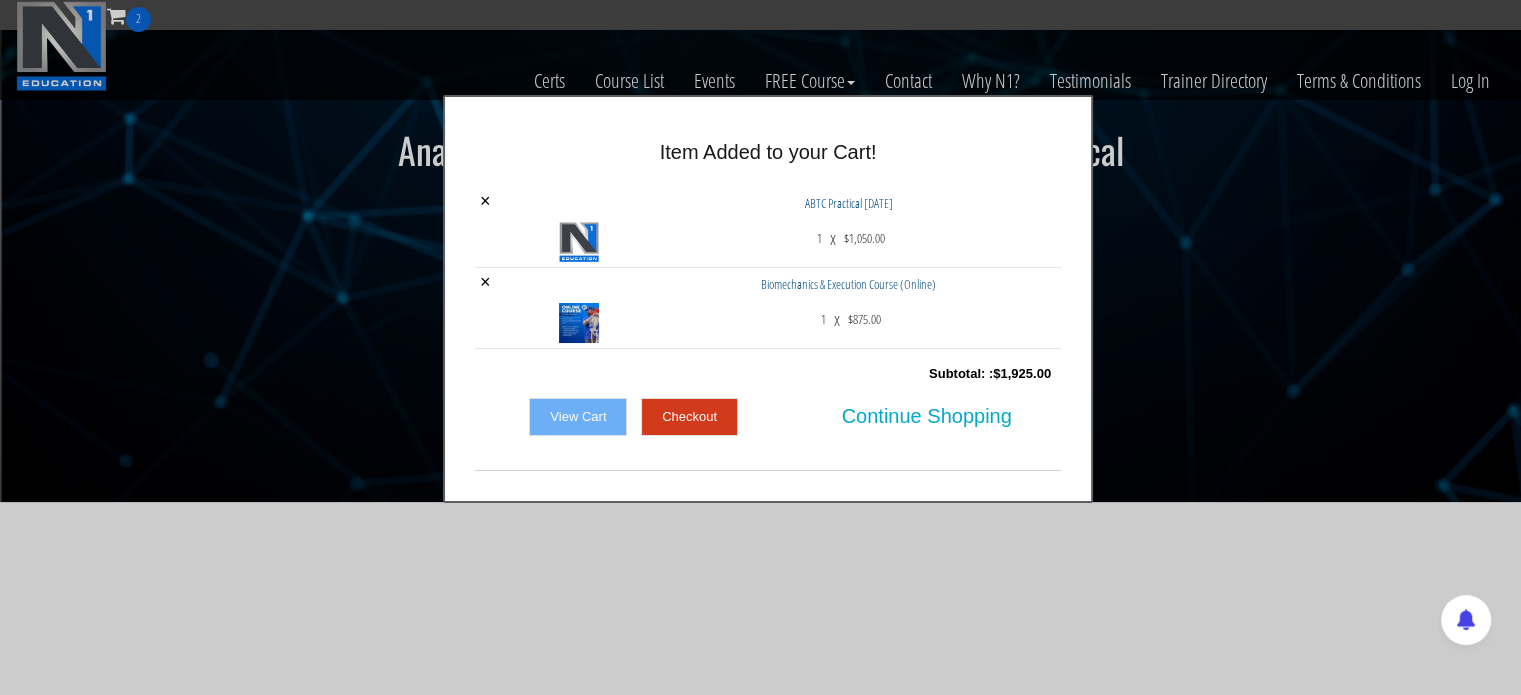 click at bounding box center [760, 347] 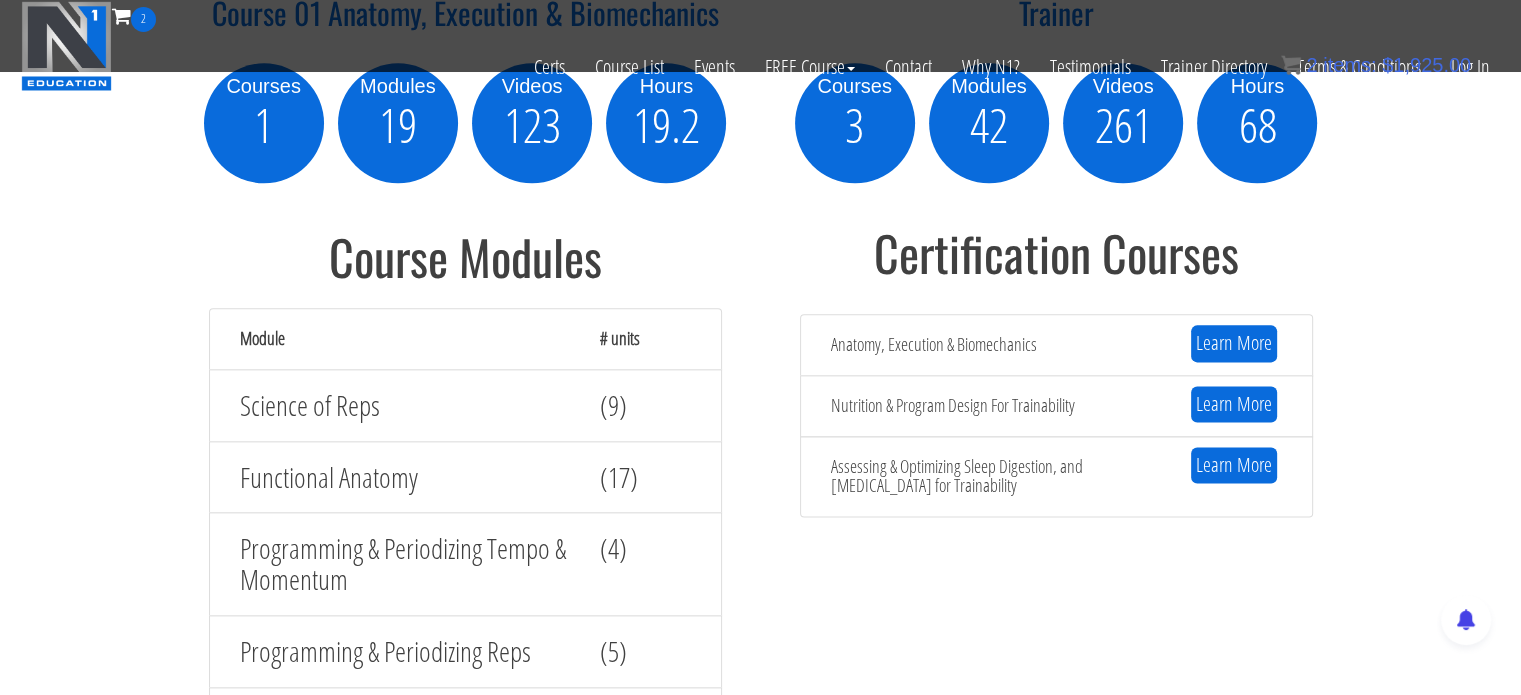 scroll, scrollTop: 2500, scrollLeft: 0, axis: vertical 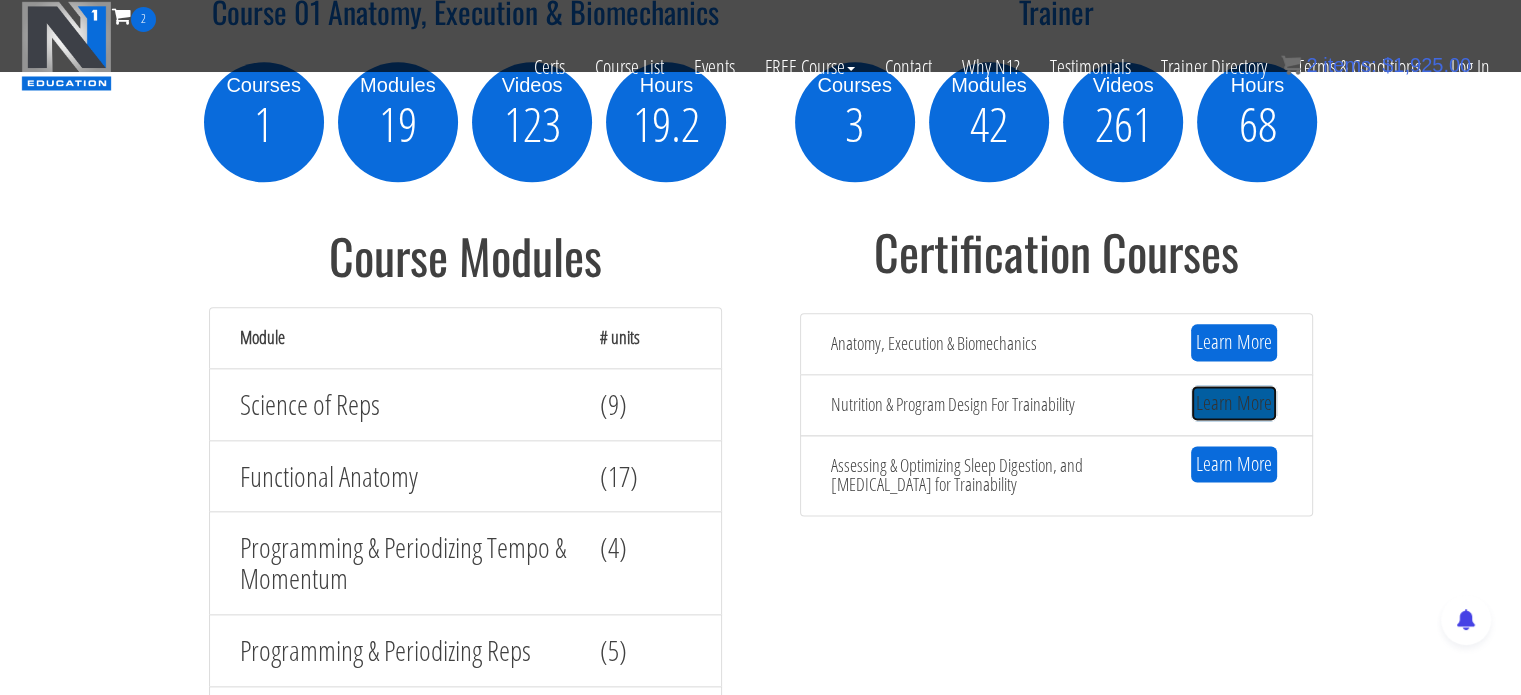 click on "Learn More" at bounding box center (1234, 403) 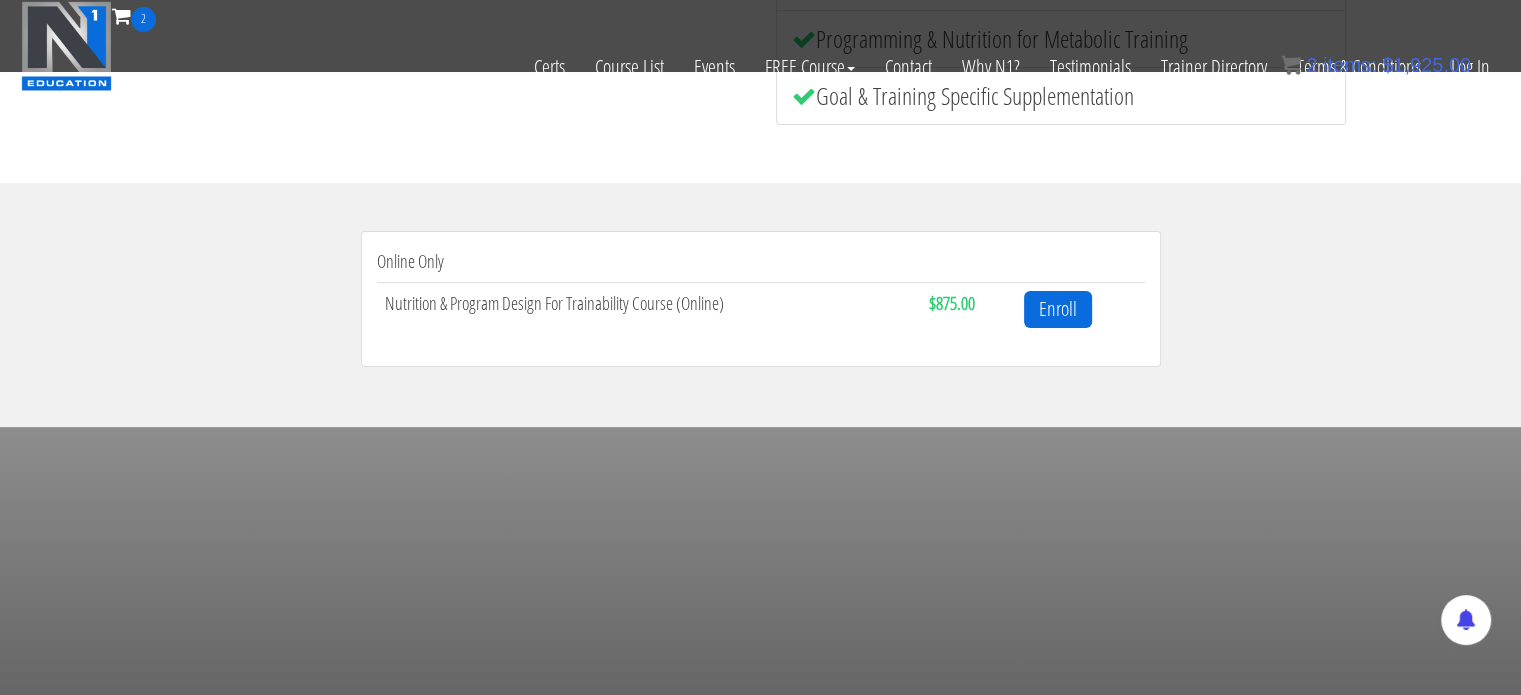 scroll, scrollTop: 568, scrollLeft: 0, axis: vertical 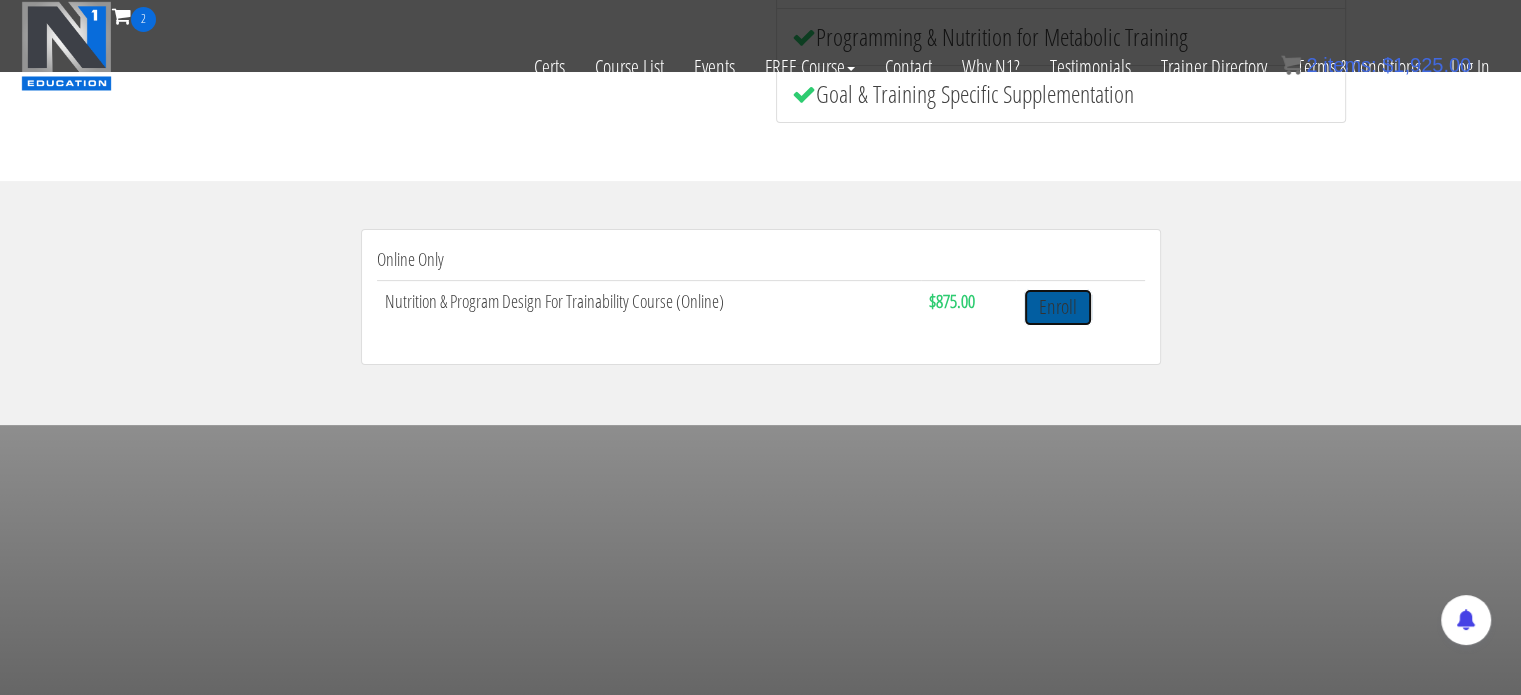 click on "Enroll" at bounding box center [1058, 307] 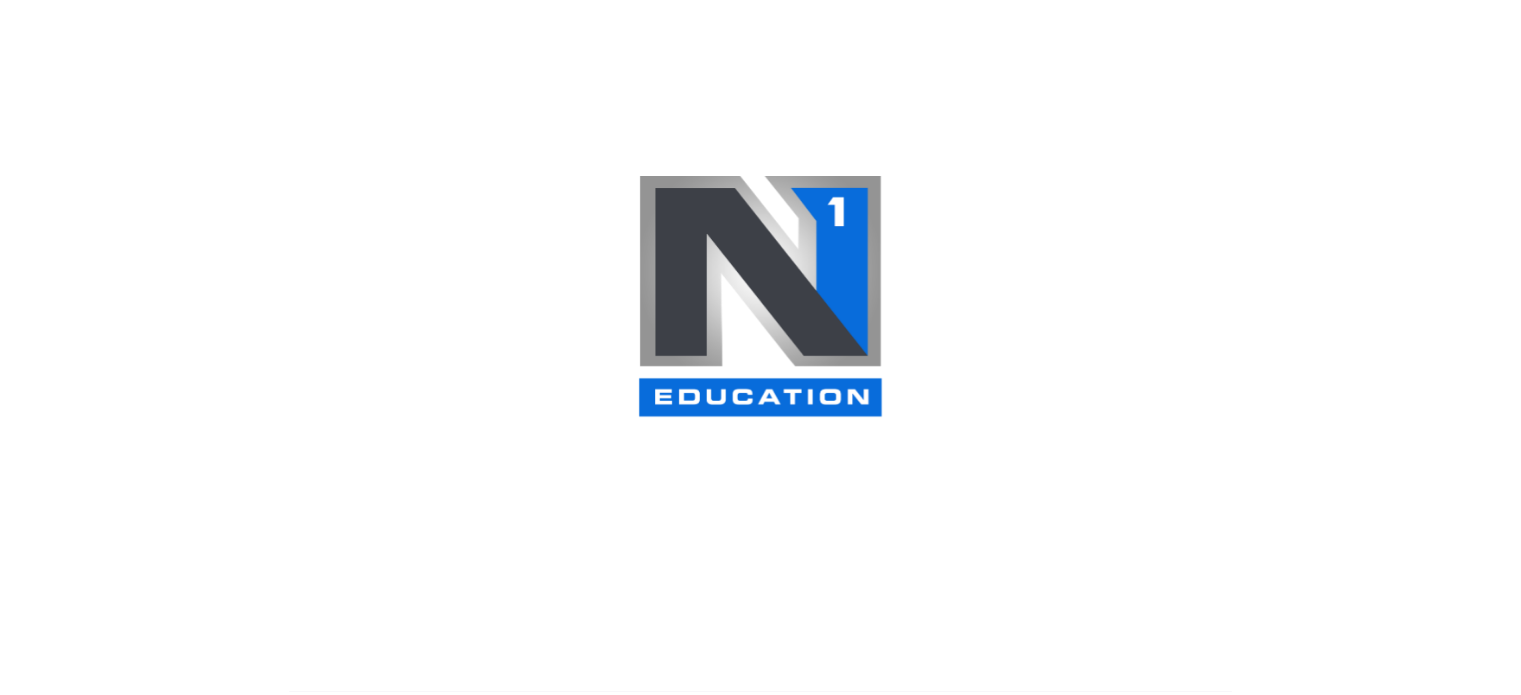 scroll, scrollTop: 0, scrollLeft: 0, axis: both 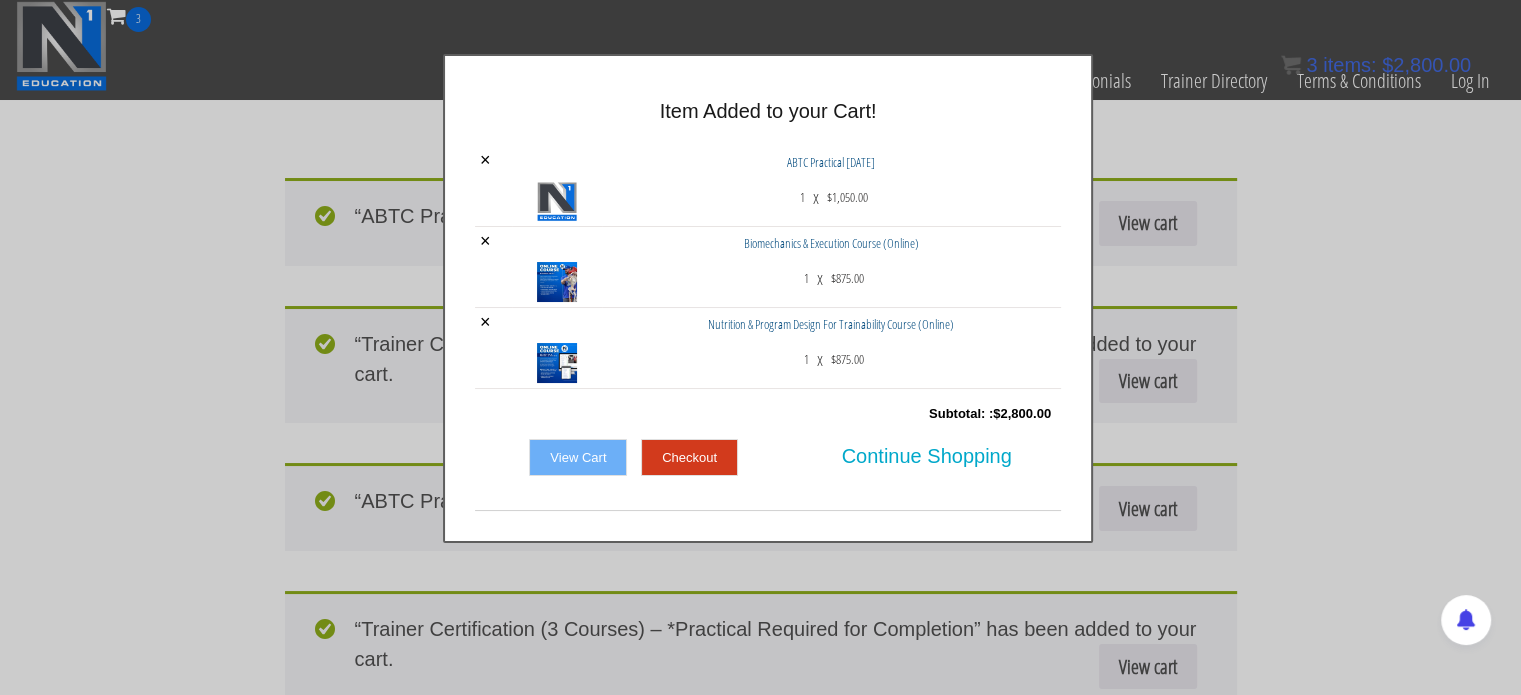 click on "×
Item Added to your Cart!
×
ABTC Practical Sept 2025
1
x
$ 1,050.00
×                                 1
x
$ 875.00 1" at bounding box center [768, 298] 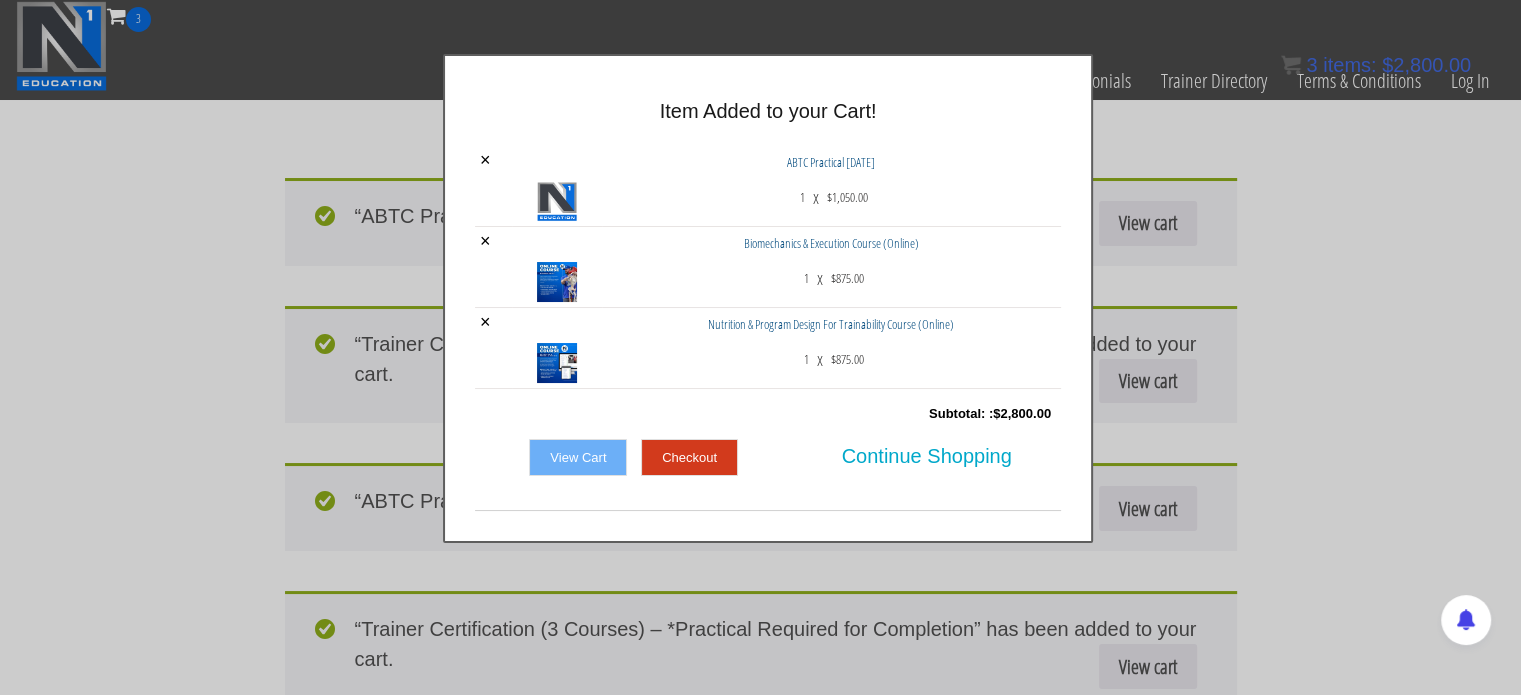 click on "View Cart" at bounding box center (578, 458) 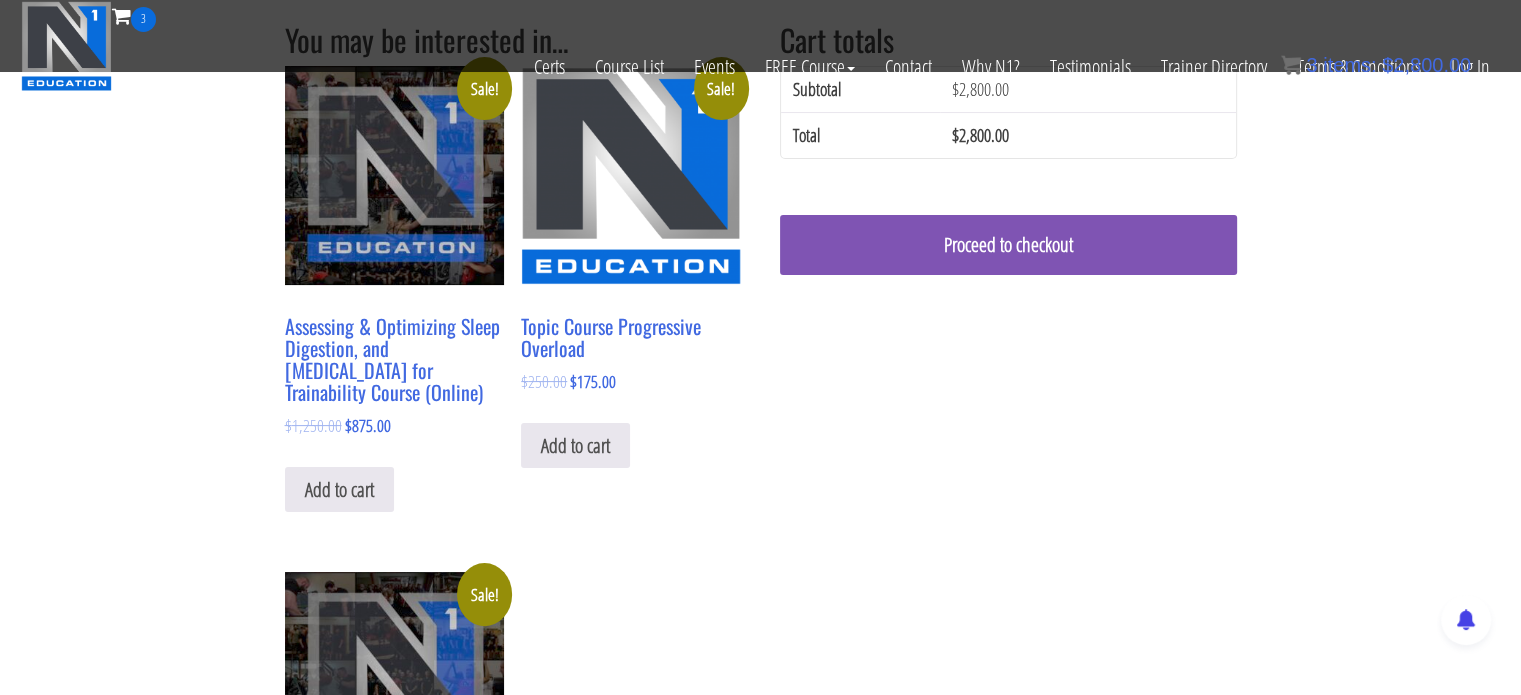 scroll, scrollTop: 350, scrollLeft: 0, axis: vertical 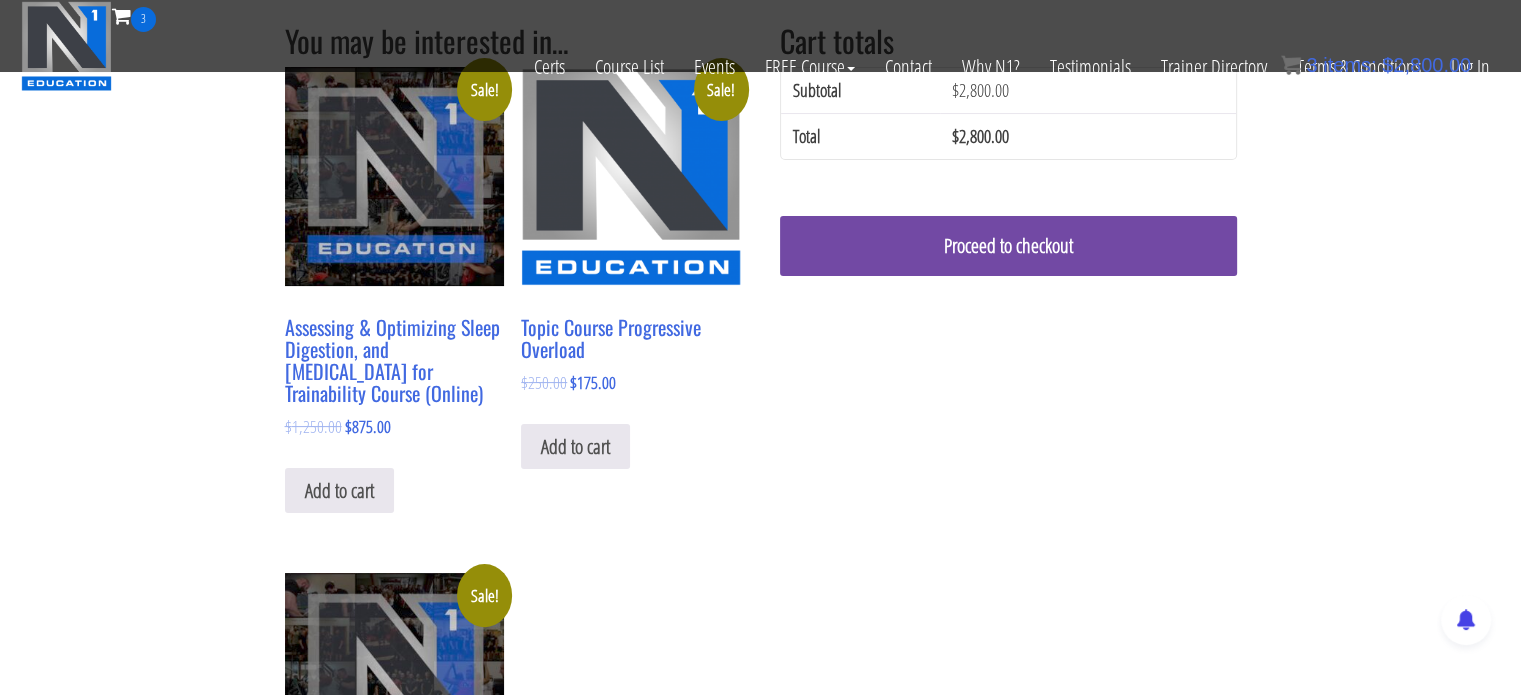 click on "Proceed to checkout" at bounding box center (1008, 246) 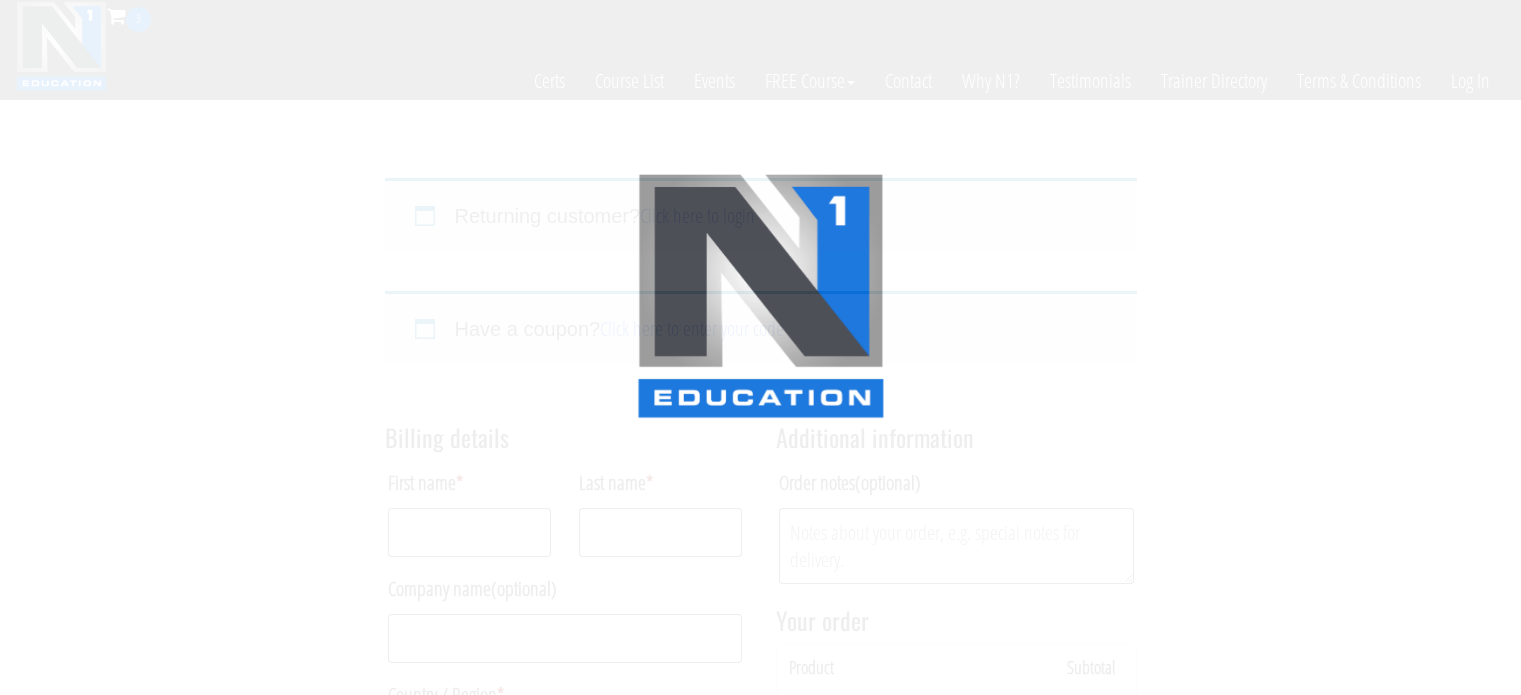 scroll, scrollTop: 0, scrollLeft: 0, axis: both 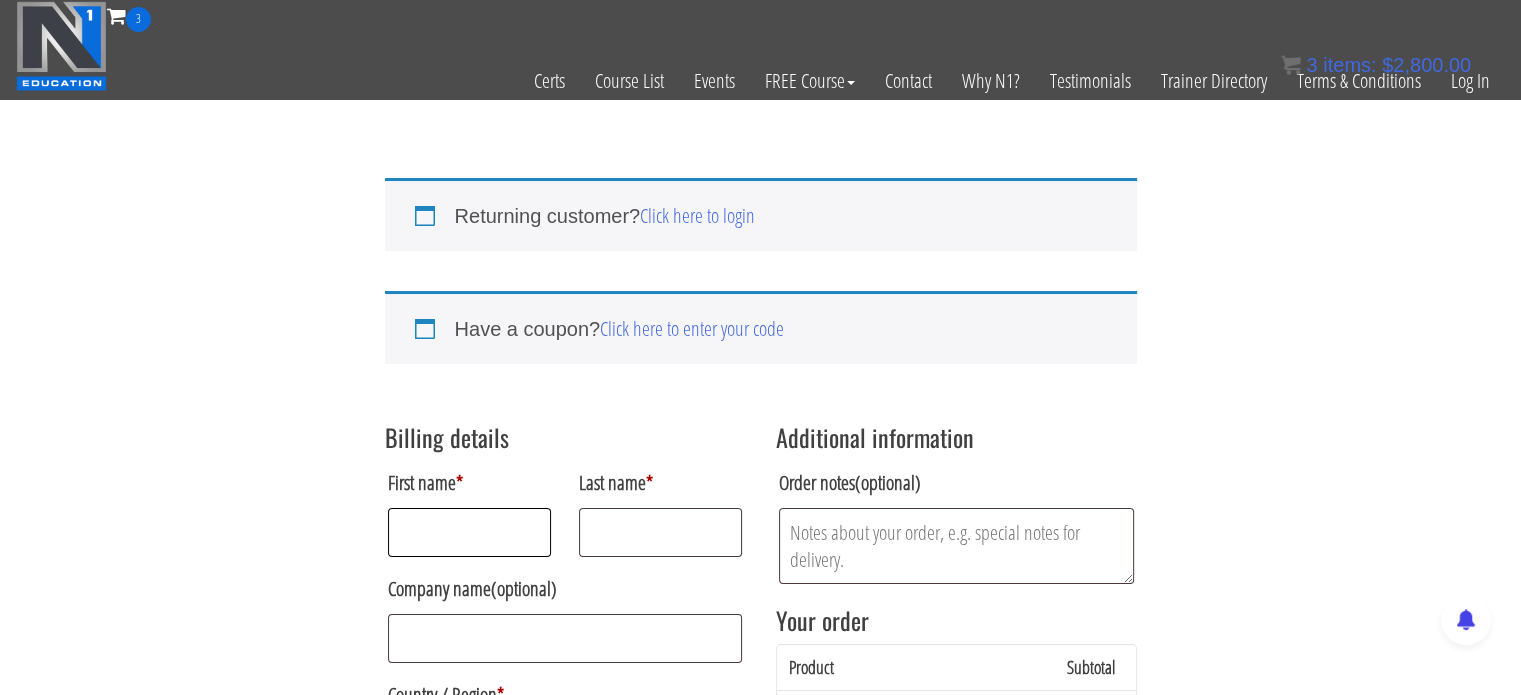 click on "First name  *" at bounding box center [470, 532] 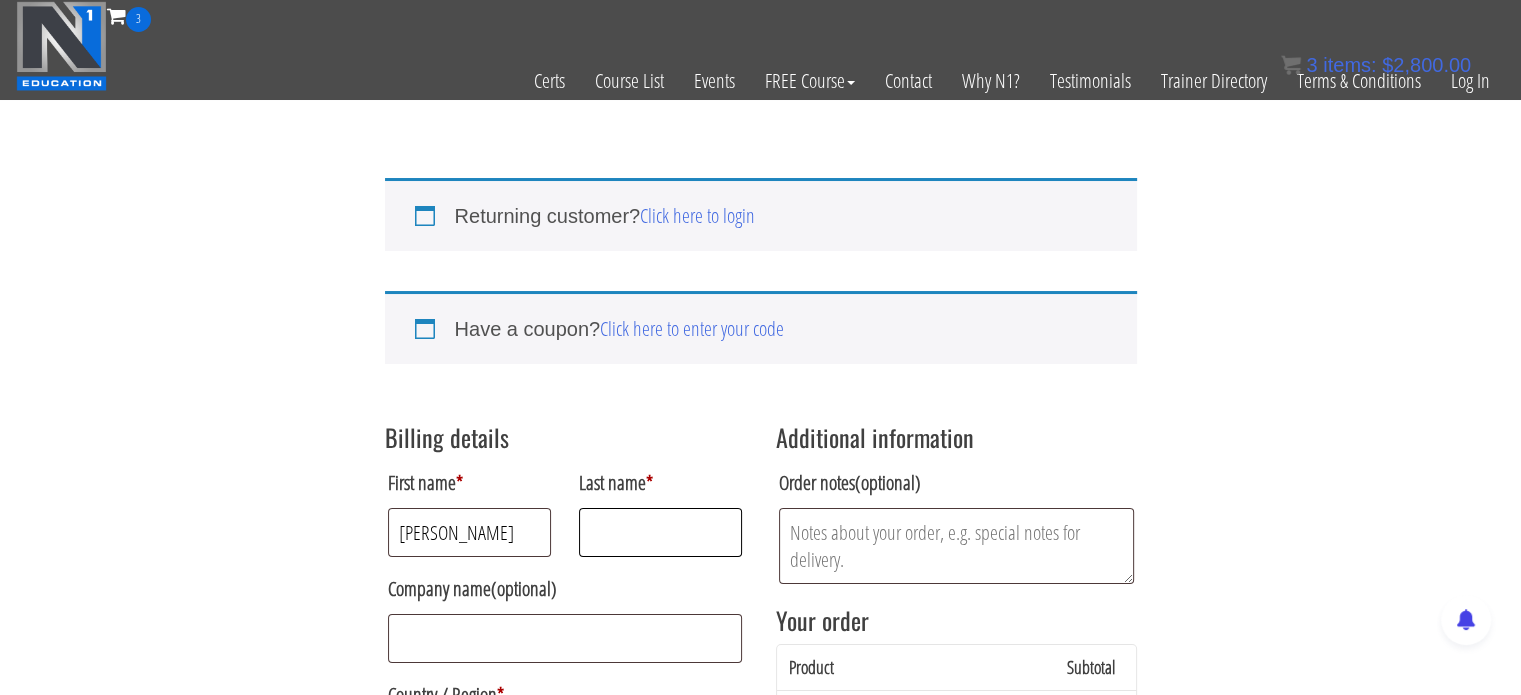 type on "[PERSON_NAME]" 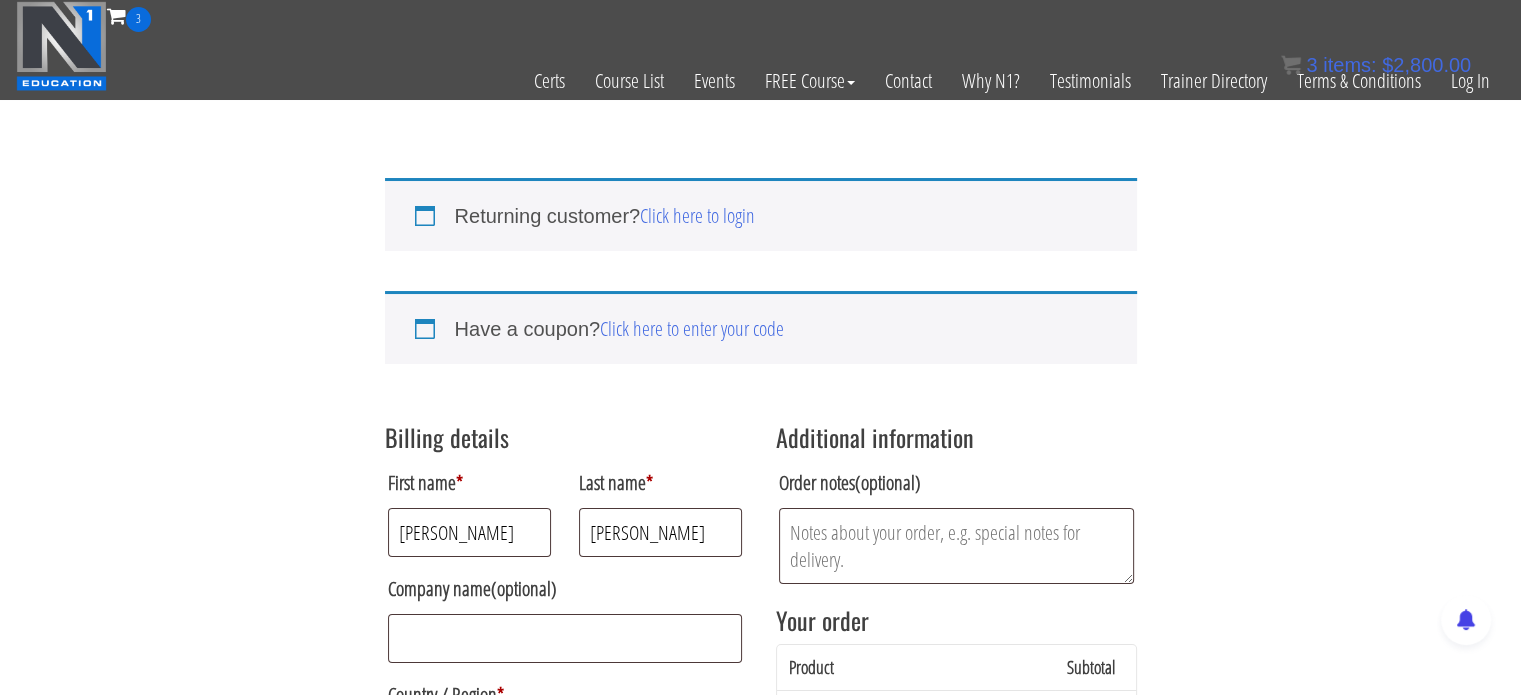 type on "11494 s Field Haven Way" 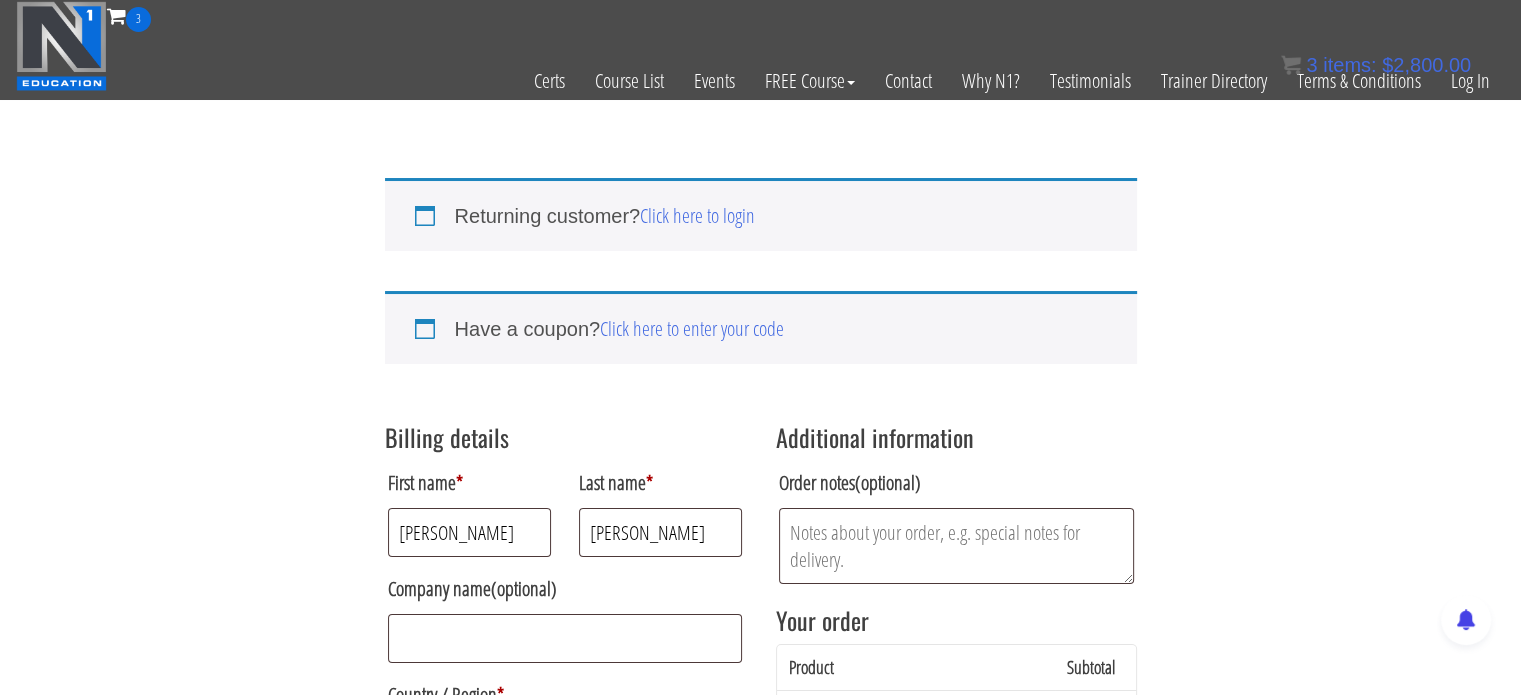 select on "UT" 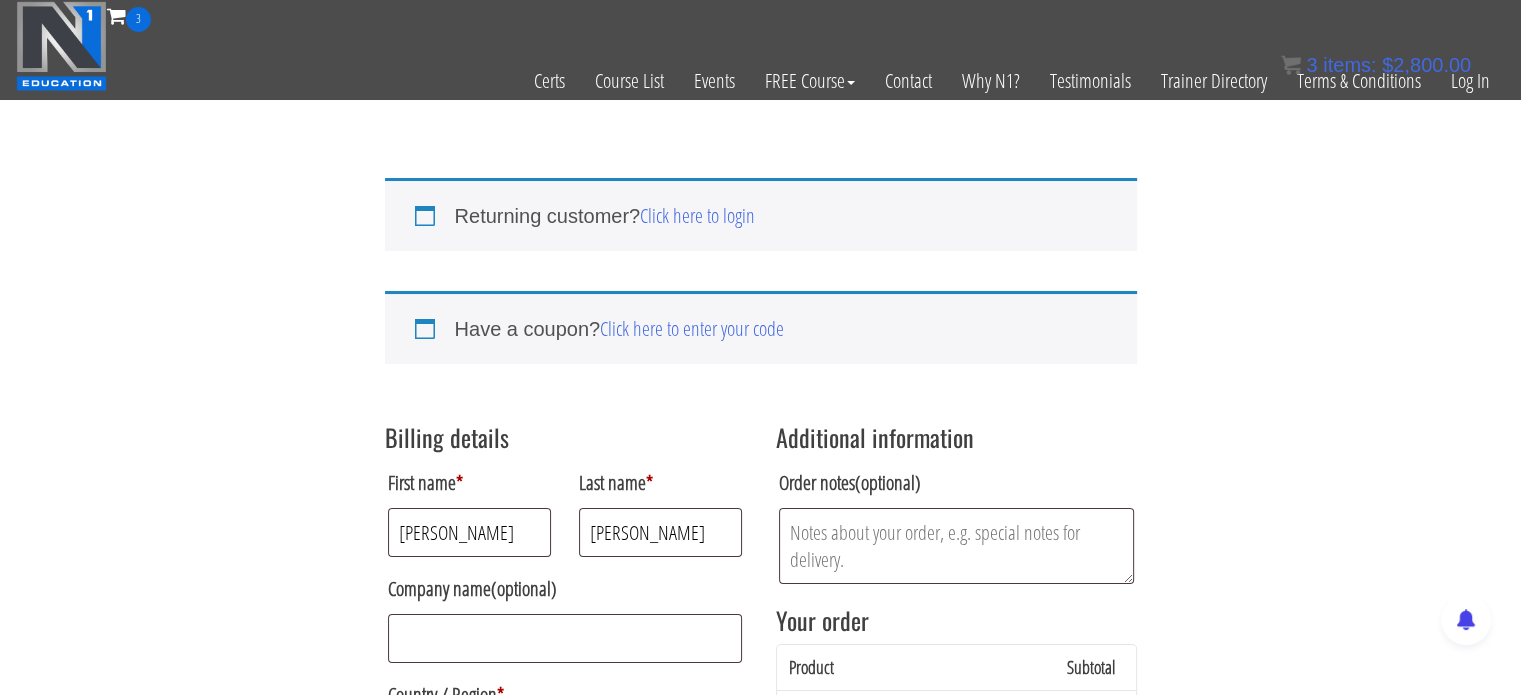 type on "18017352458" 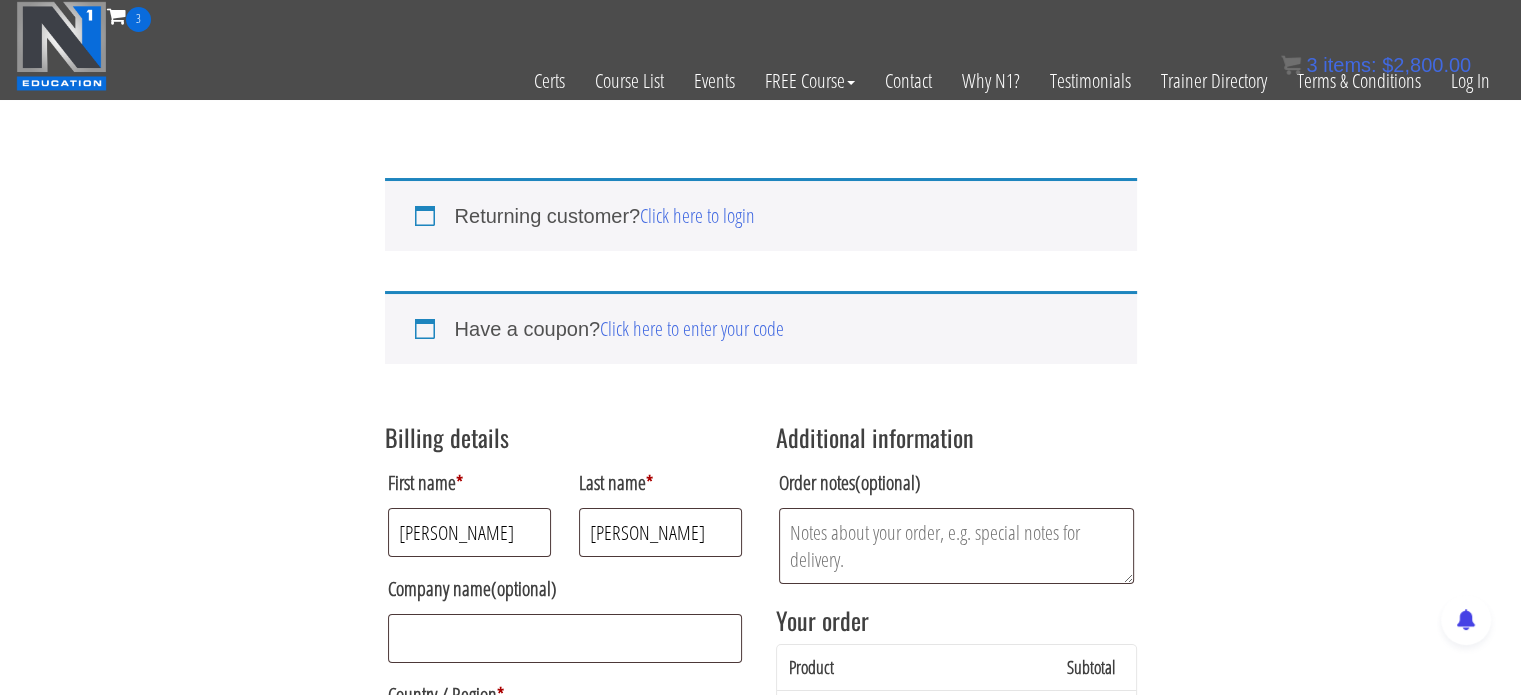 type on "[EMAIL_ADDRESS][DOMAIN_NAME]" 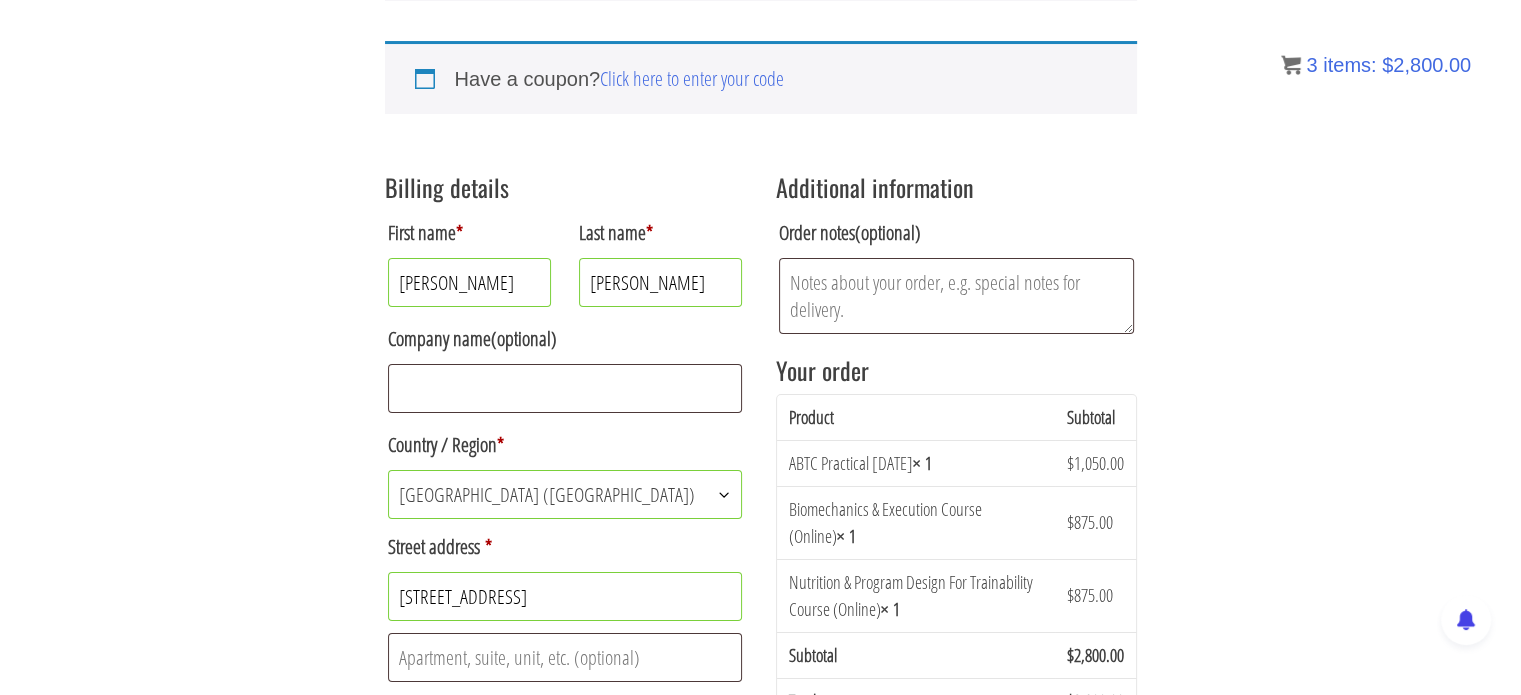 scroll, scrollTop: 248, scrollLeft: 0, axis: vertical 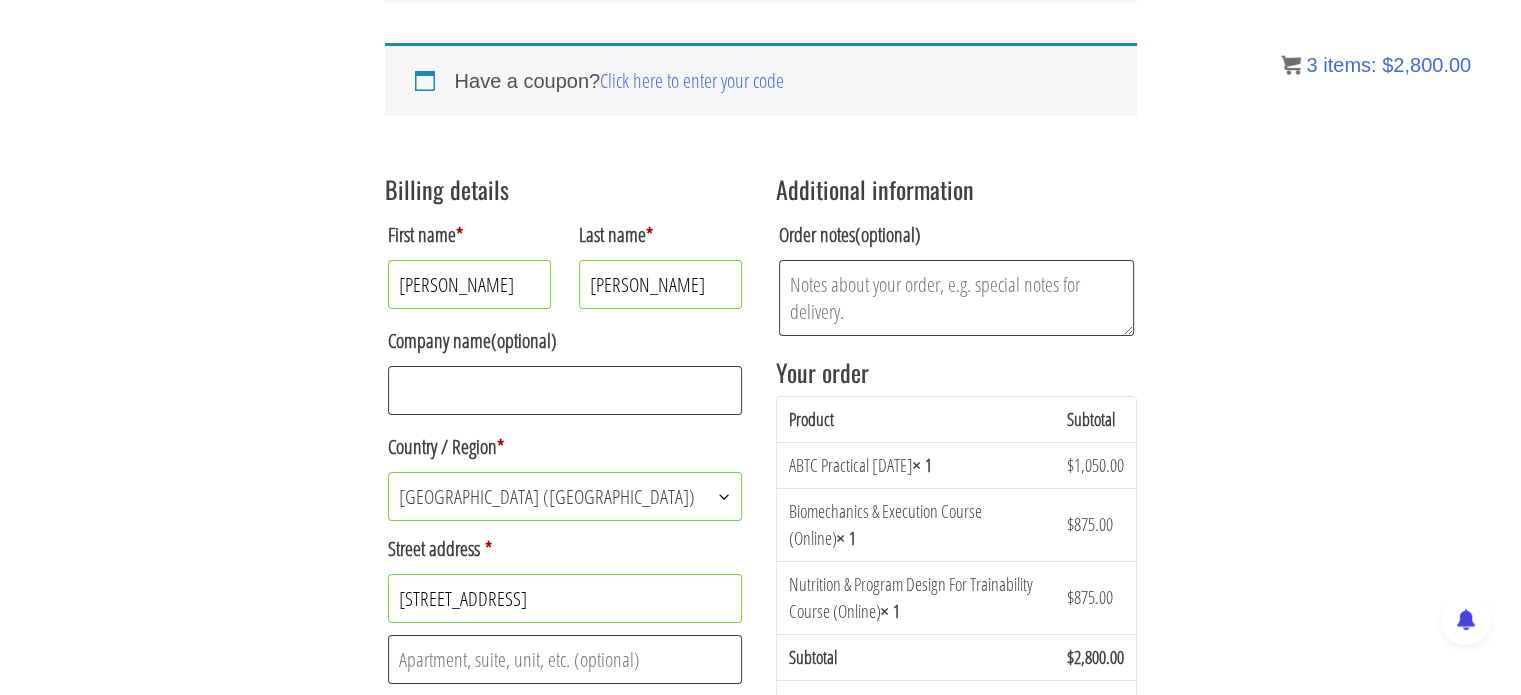 click on "kim" at bounding box center (470, 284) 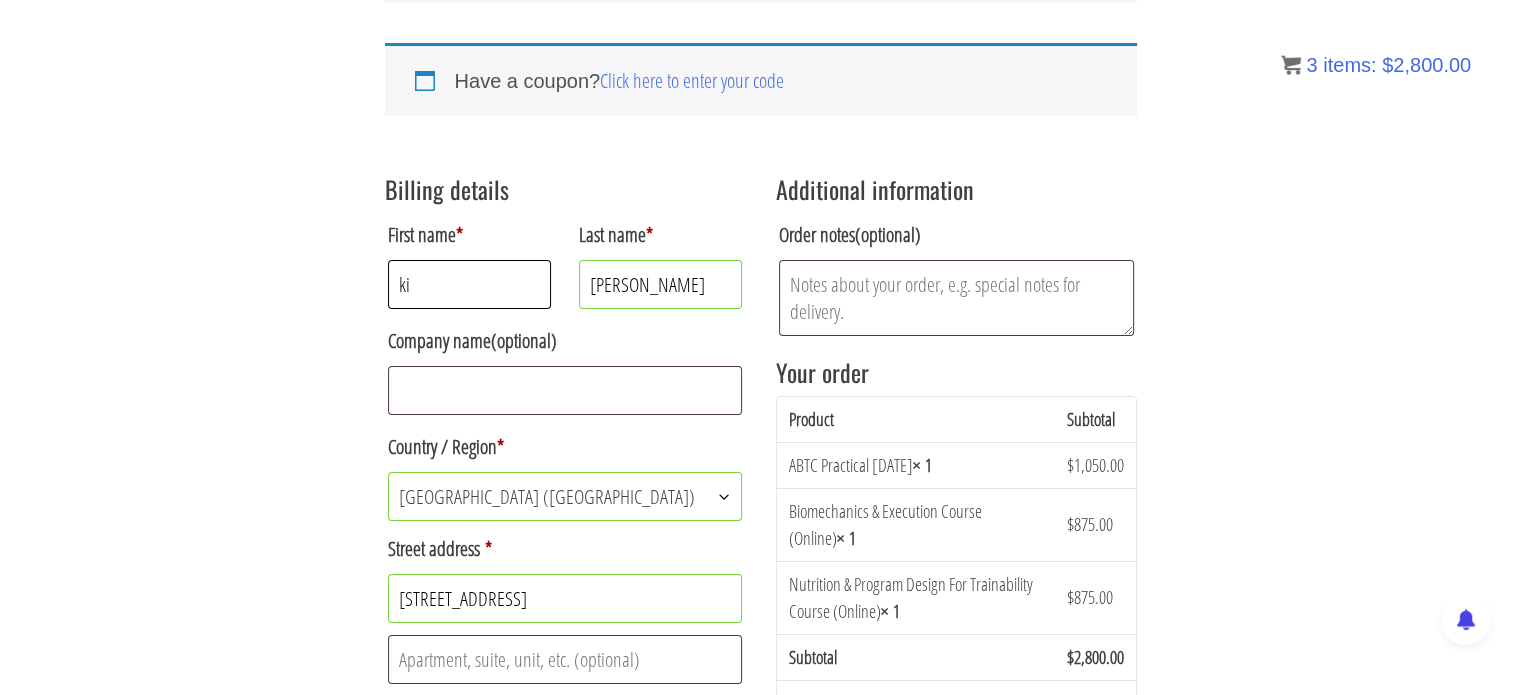 type on "k" 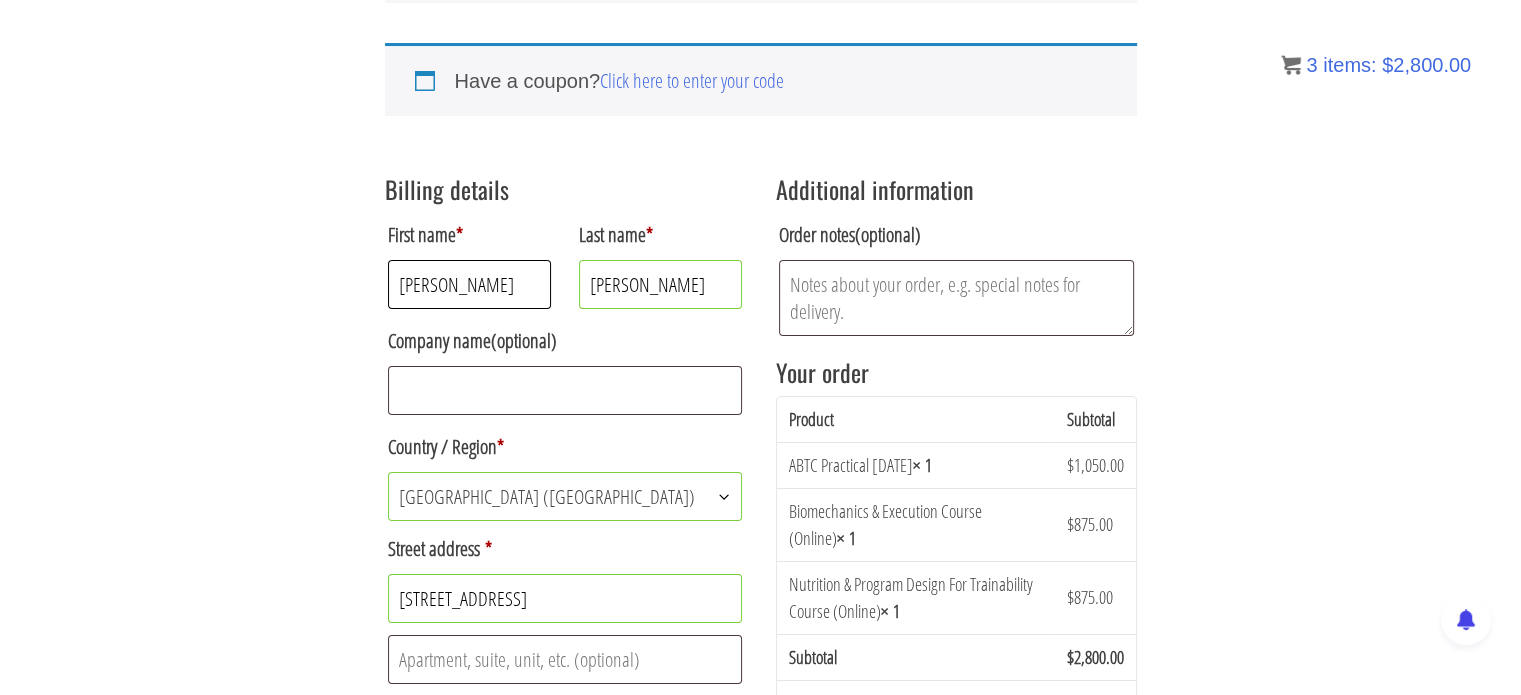 type on "Kim" 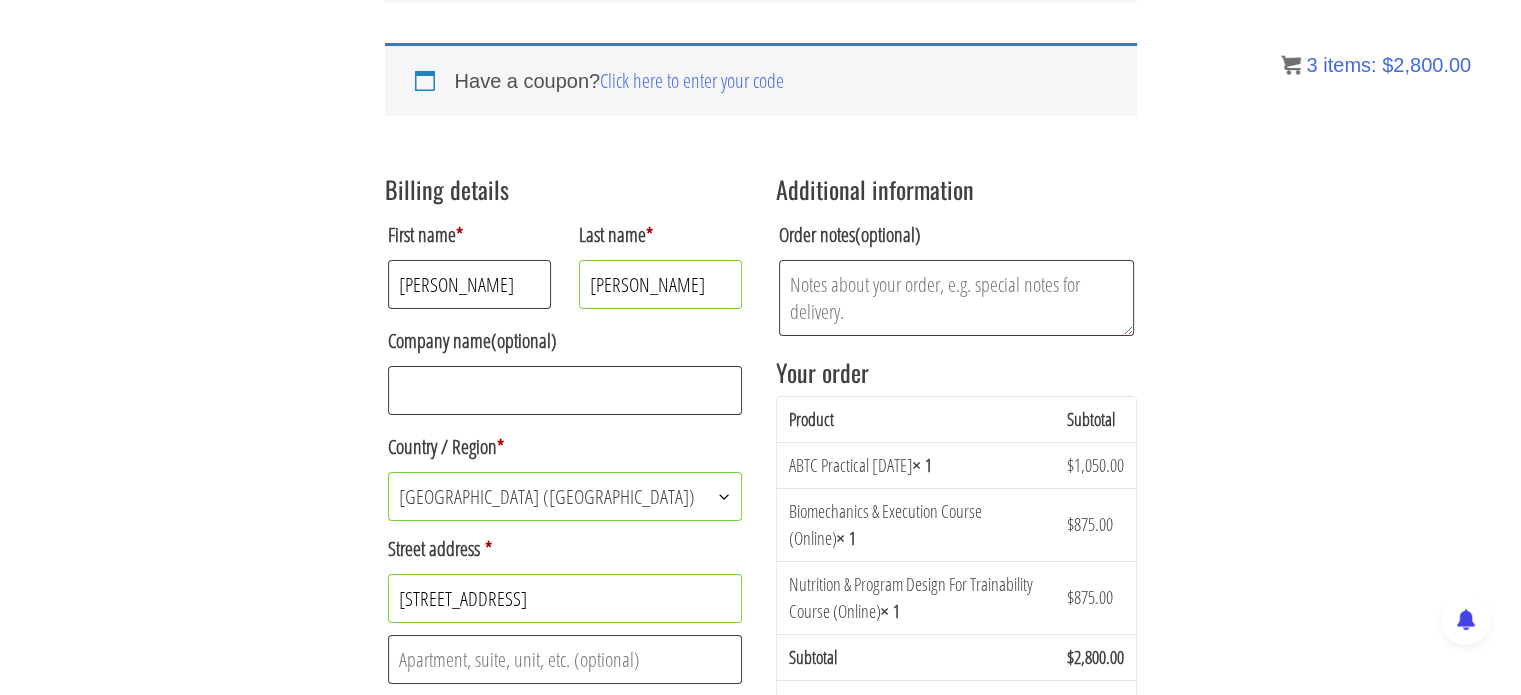 click on "Returning customer?  Click here to login
If you have shopped with us before, please enter your details below. If you are a new customer, please proceed to the Billing section.
Username or email  *
Password  *
Remember me
Login
Lost your password?
Have a coupon?  Click here to enter your code
If you have a coupon code, please apply it below.
Coupon:
Apply coupon
Billing details
First name  * Kim Last name  * Ferguson Company name  (optional) Country / Region  * Select a country / region… Afghanistan Åland Islands Albania Algeria American Samoa Andorra Angola Anguilla Antarctica Antigua and Barbuda Argentina Armenia Aruba Australia Austria Azerbaijan Bahamas Bahrain Bangladesh Barbados Belarus Belau Belgium Belize Benin Bermuda Bhutan Bolivia Bonaire, Saint Eustatius and Saba Botswana" at bounding box center [760, 723] 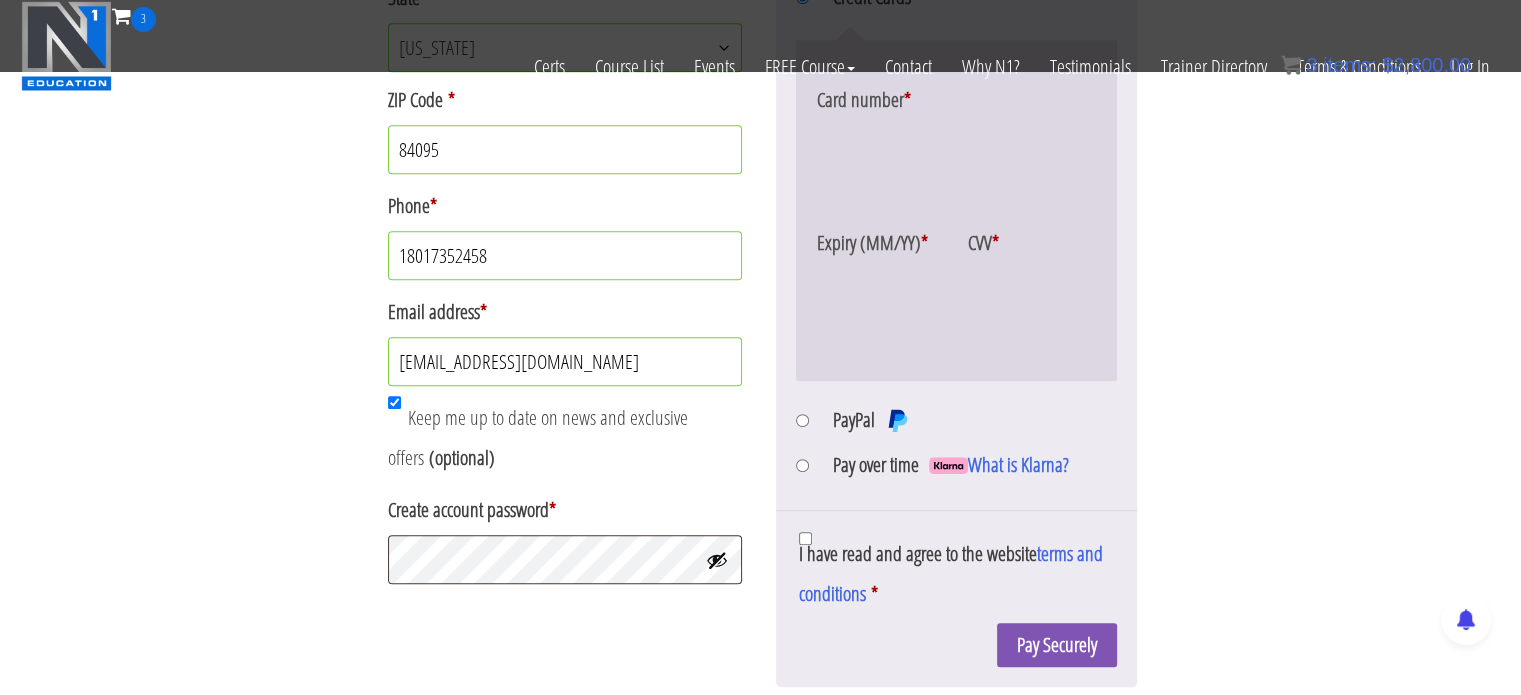 scroll, scrollTop: 943, scrollLeft: 0, axis: vertical 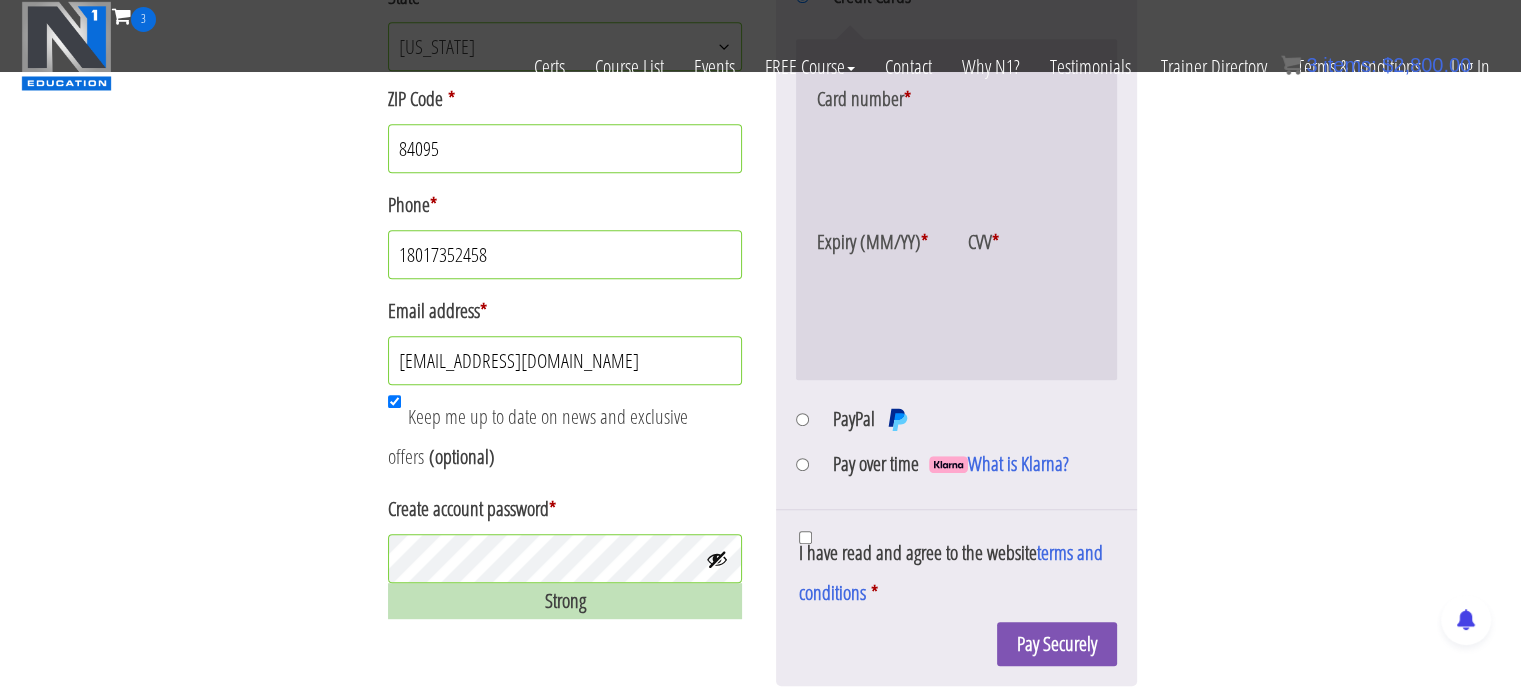 click at bounding box center [717, 559] 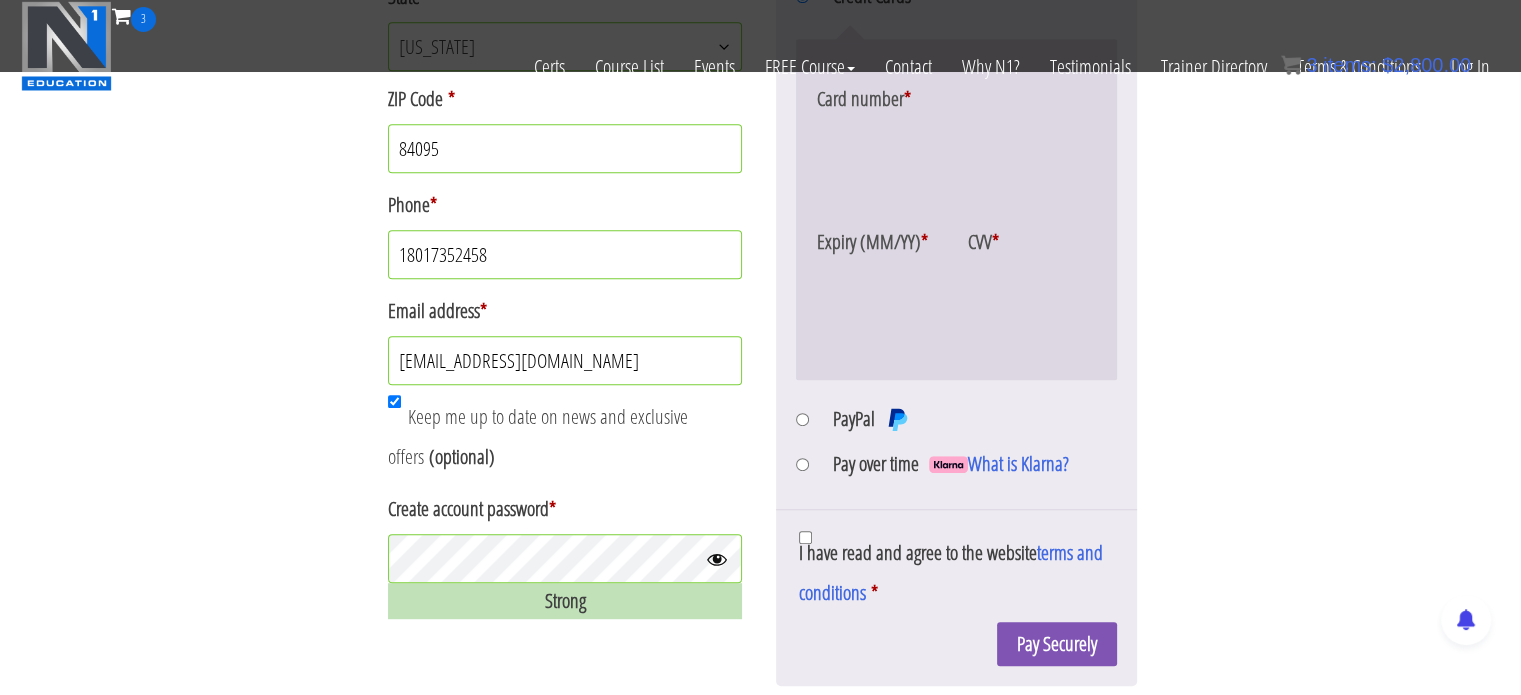 click at bounding box center [717, 559] 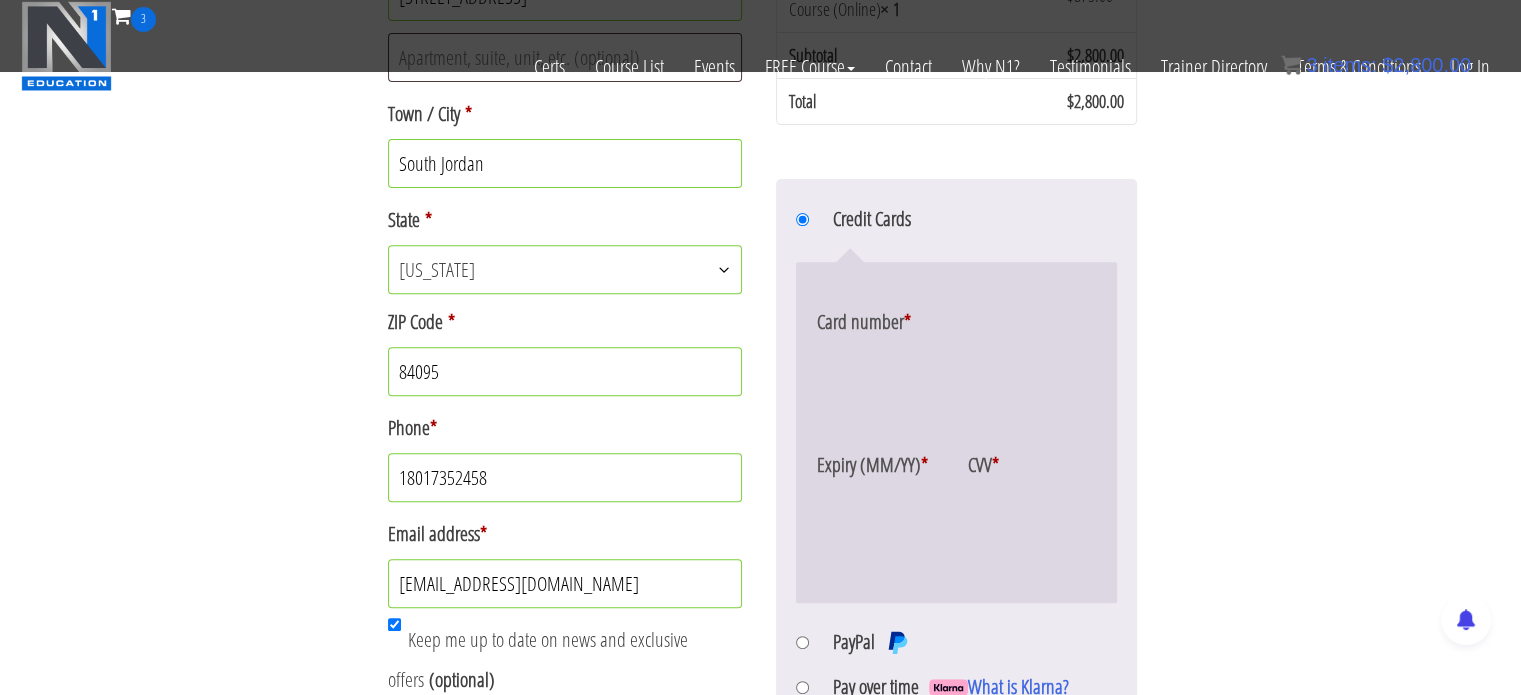 scroll, scrollTop: 727, scrollLeft: 0, axis: vertical 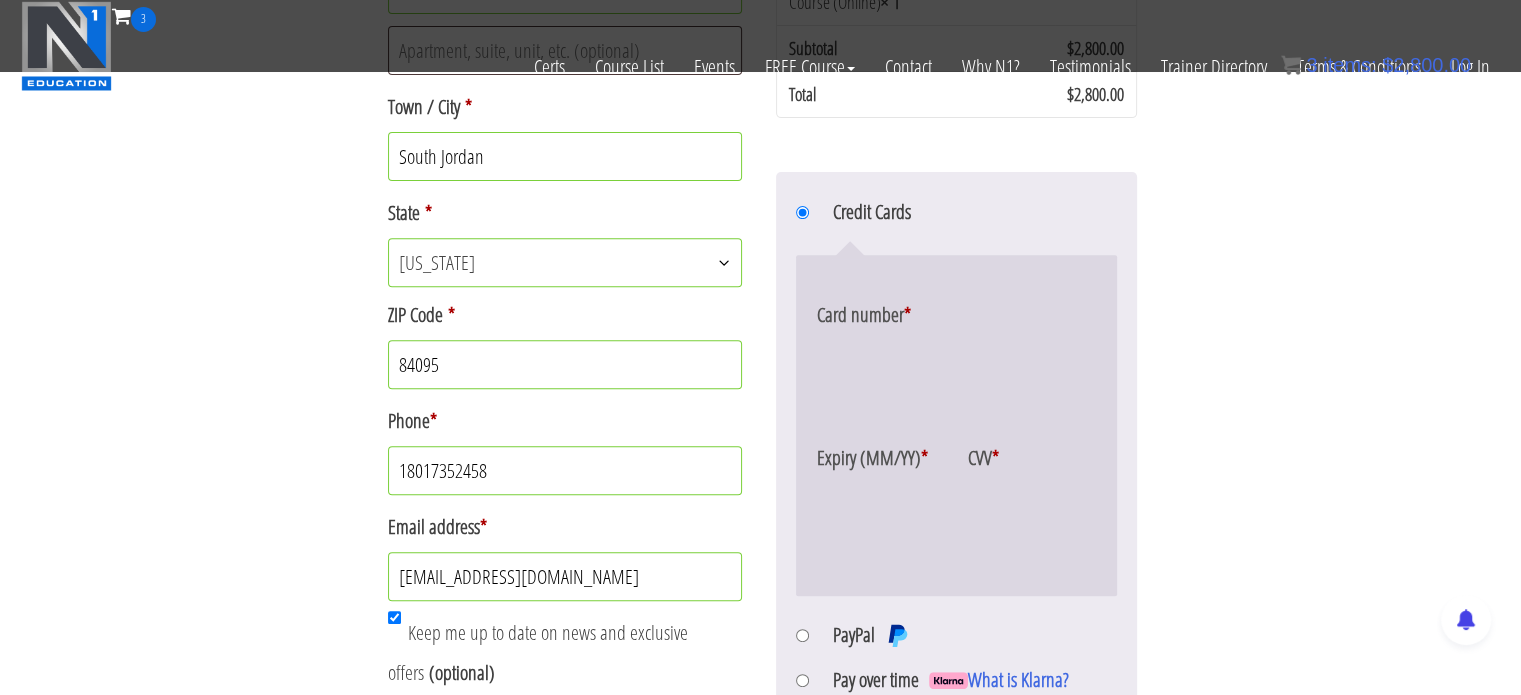 click on "Returning customer?  Click here to login
If you have shopped with us before, please enter your details below. If you are a new customer, please proceed to the Billing section.
Username or email  *
Password  *
Remember me
Login
Lost your password?
Have a coupon?  Click here to enter your code
If you have a coupon code, please apply it below.
Coupon:
Apply coupon
Billing details
First name  * Kim Last name  * Ferguson Company name  (optional) Country / Region  * Select a country / region… Afghanistan Åland Islands Albania Algeria American Samoa Andorra Angola Anguilla Antarctica Antigua and Barbuda Argentina Armenia Aruba Australia Austria Azerbaijan Bahamas Bahrain Bangladesh Barbados Belarus Belau Belgium Belize Benin Bermuda Bhutan Bolivia Bonaire, Saint Eustatius and Saba Botswana" at bounding box center [760, 114] 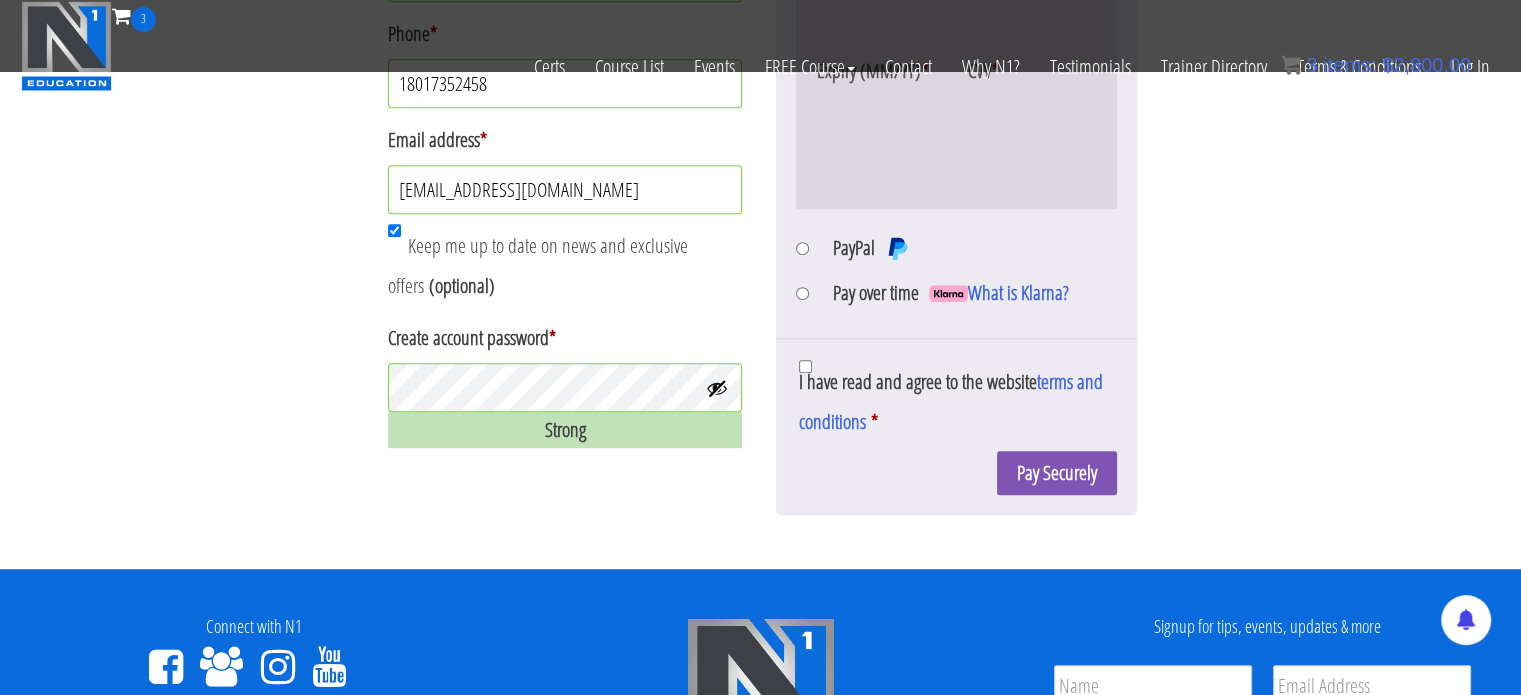 scroll, scrollTop: 1115, scrollLeft: 0, axis: vertical 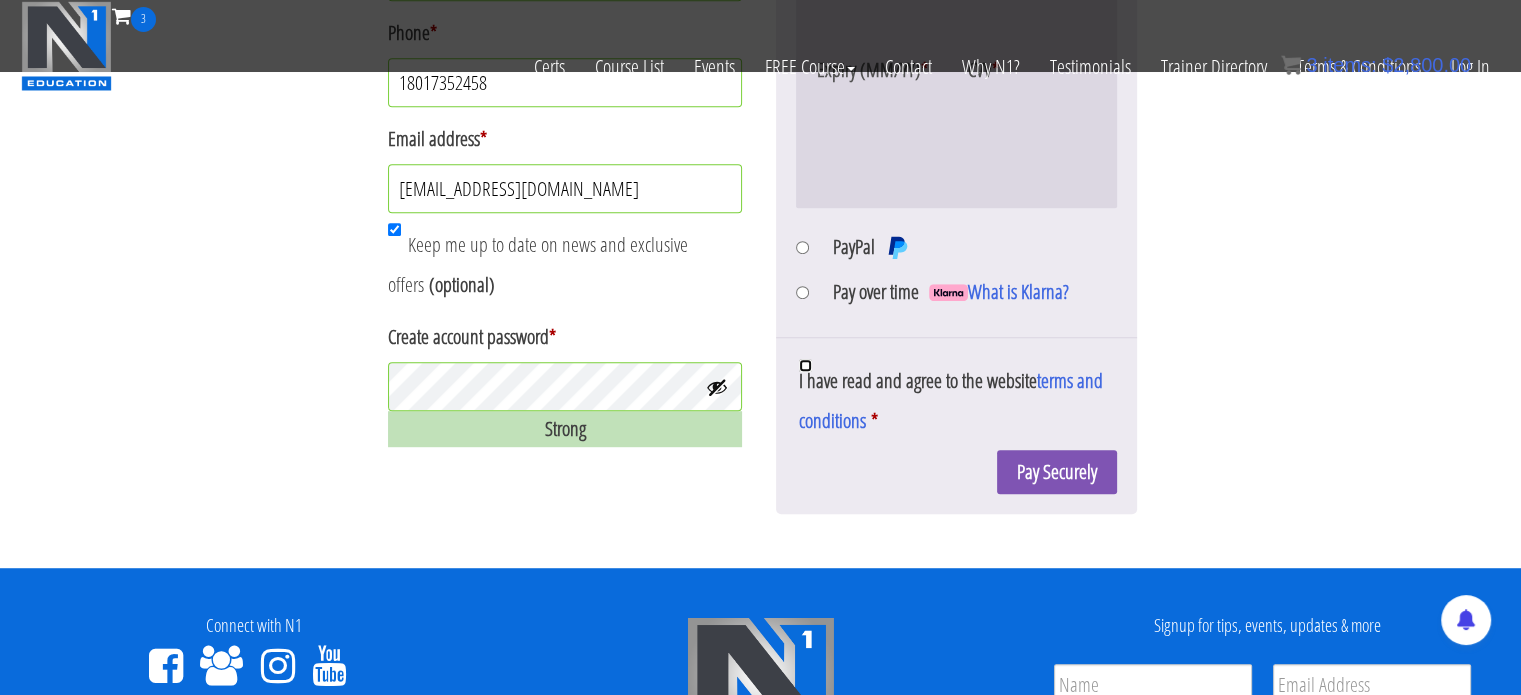 click on "I have read and agree to the website  terms and conditions   *" at bounding box center [805, 365] 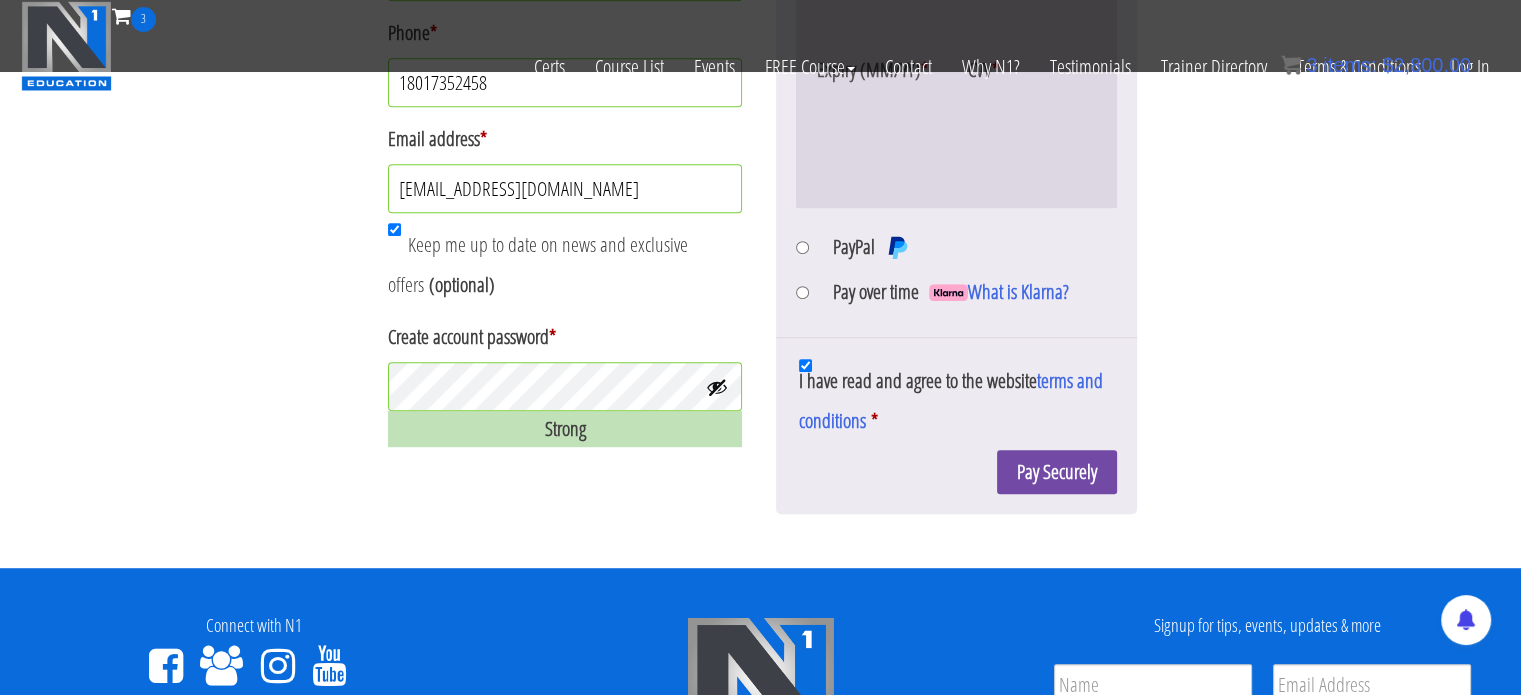 click on "Pay Securely" at bounding box center (1057, 472) 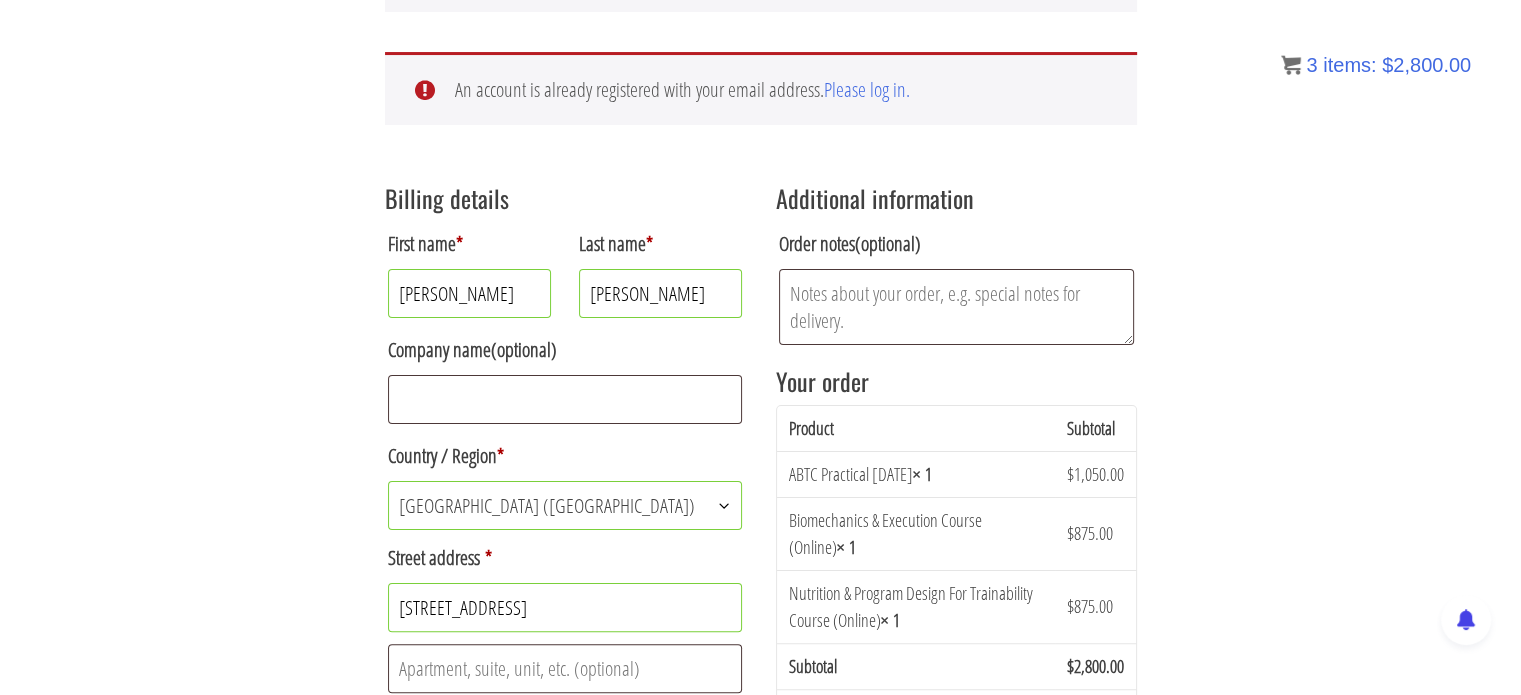 scroll, scrollTop: 176, scrollLeft: 0, axis: vertical 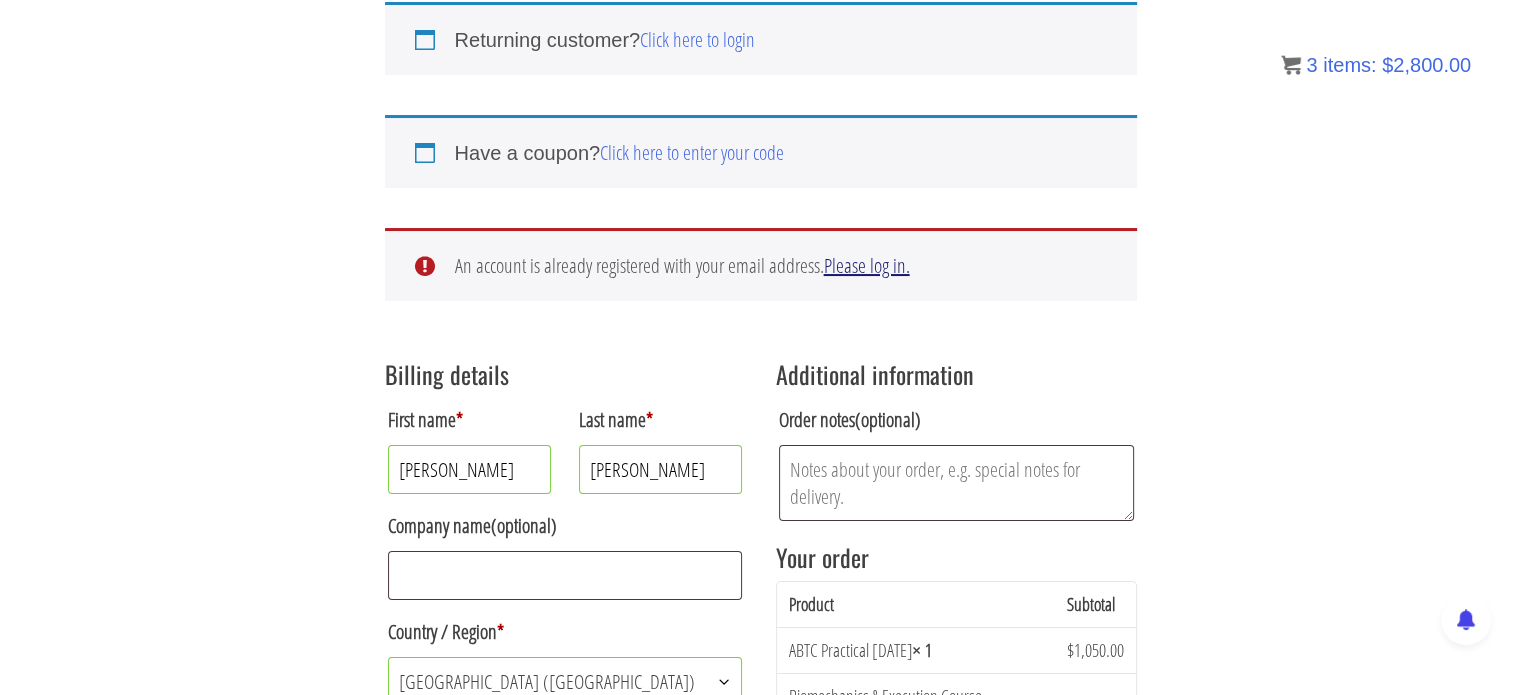 click on "Please log in." at bounding box center (867, 265) 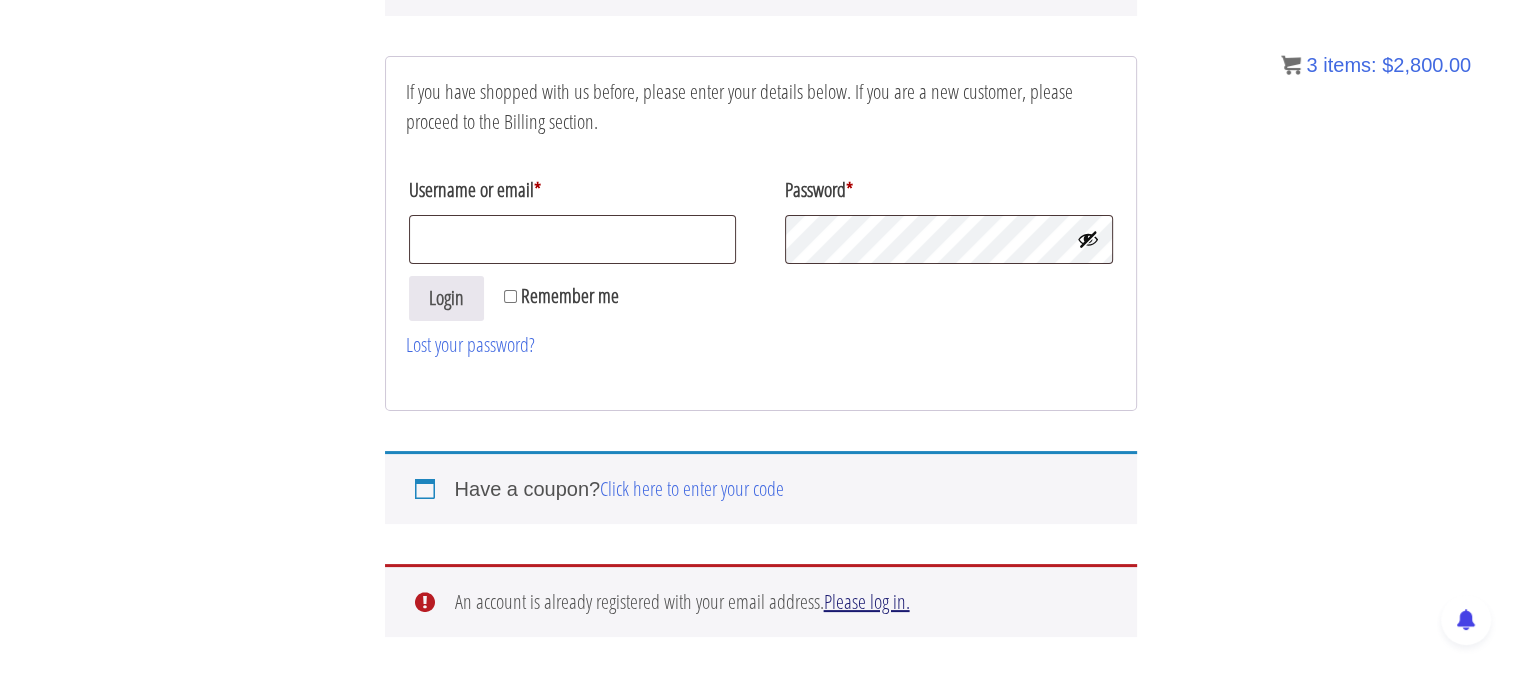 scroll, scrollTop: 240, scrollLeft: 0, axis: vertical 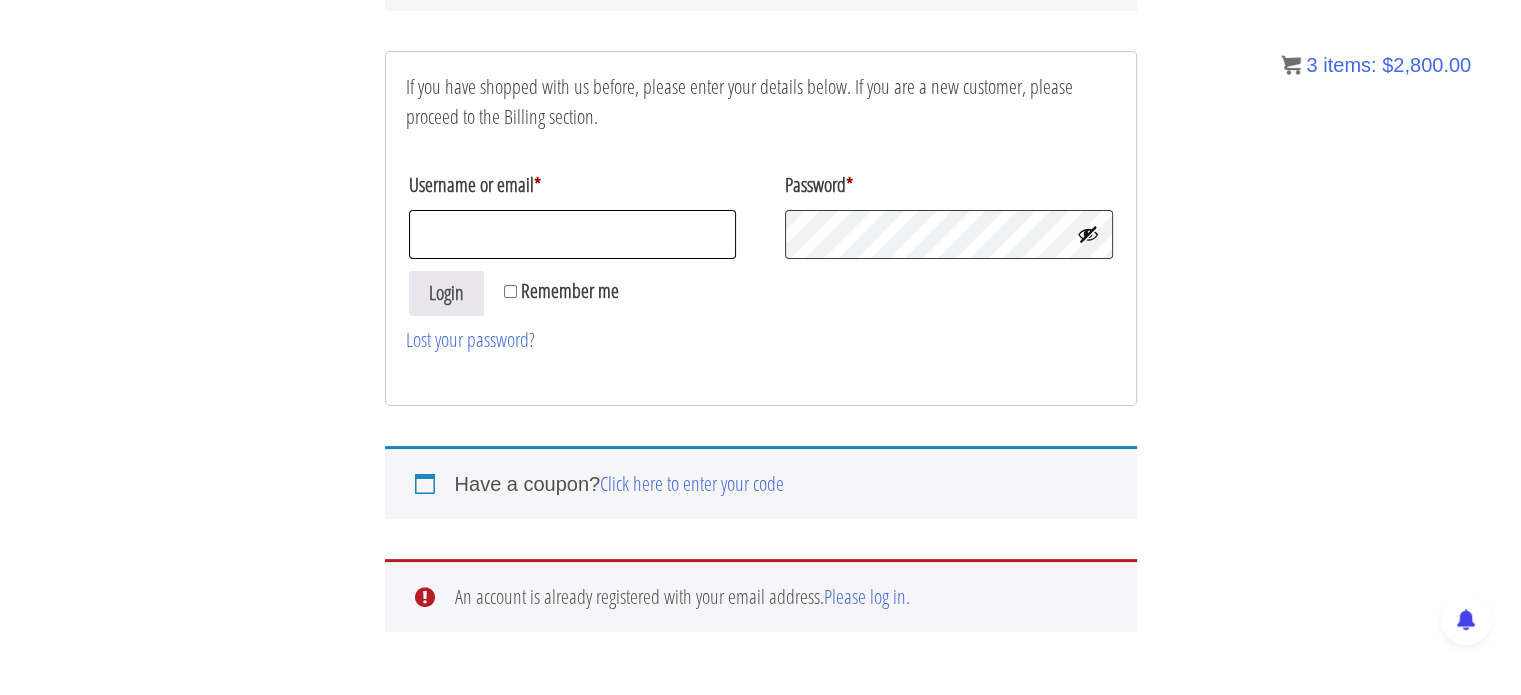 click on "Username or email  *" at bounding box center (573, 234) 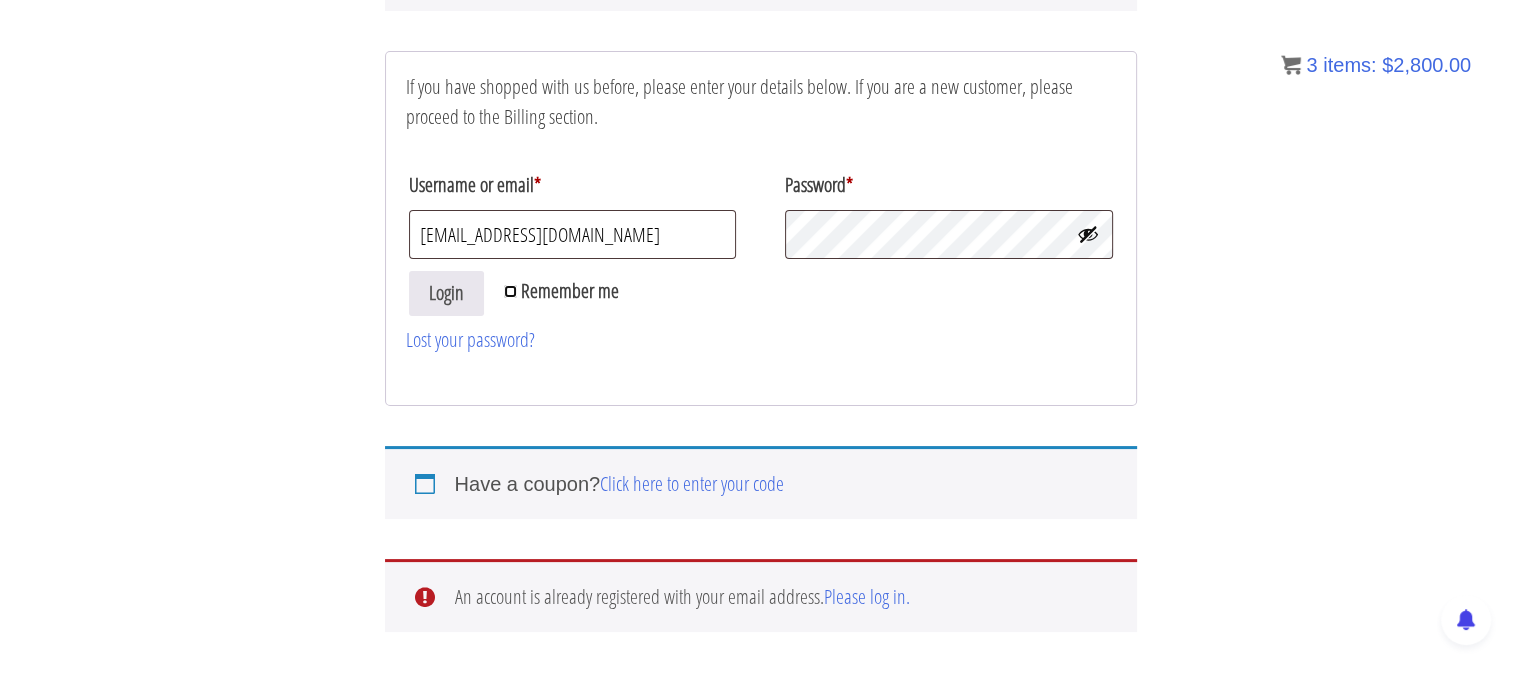 click on "Remember me" at bounding box center [510, 291] 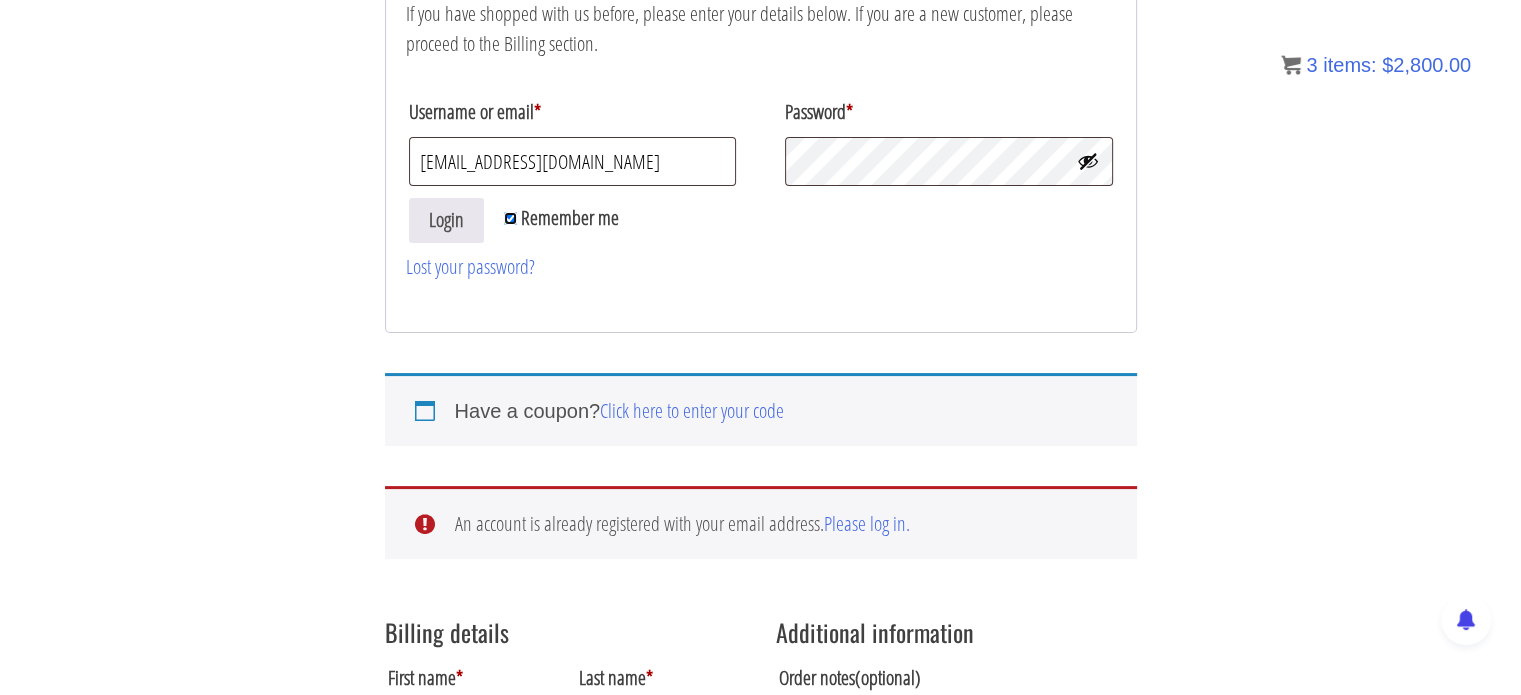 scroll, scrollTop: 312, scrollLeft: 0, axis: vertical 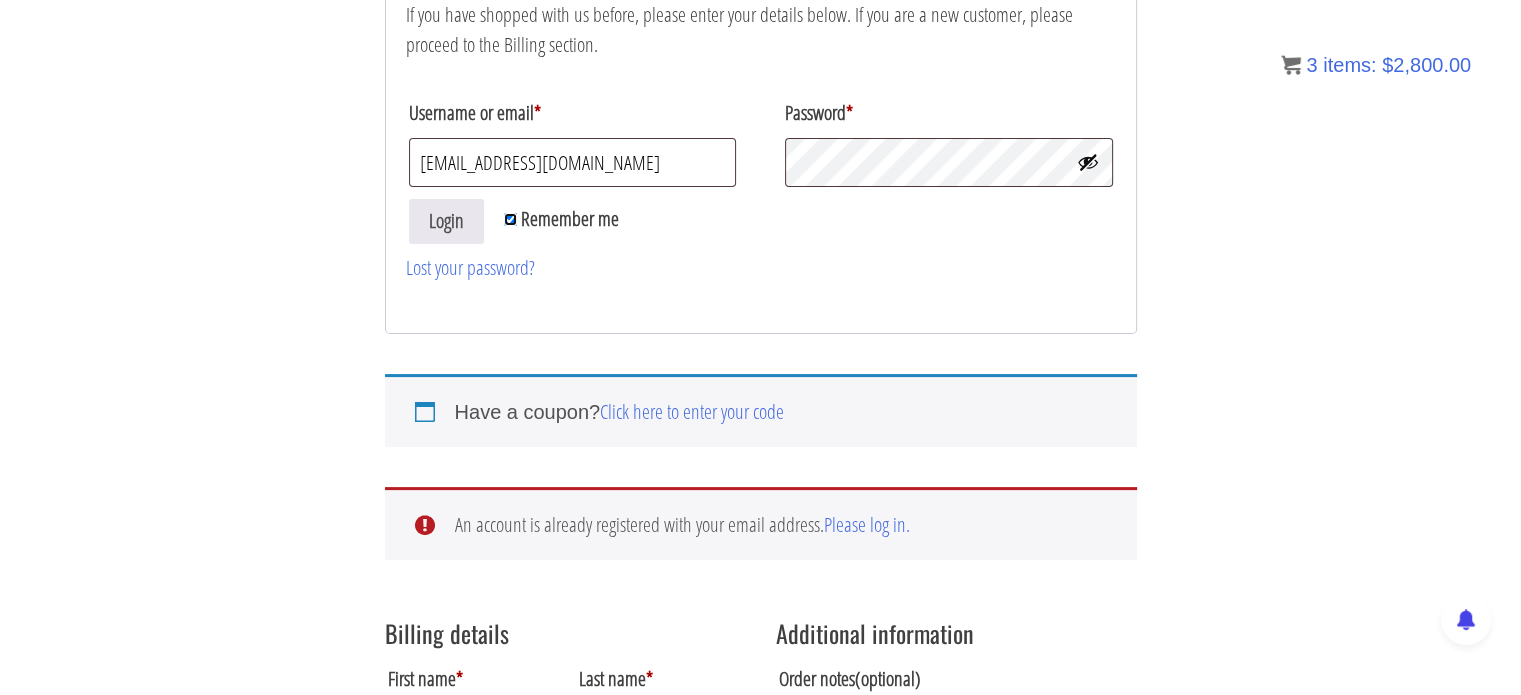 click on "Login" at bounding box center [446, 221] 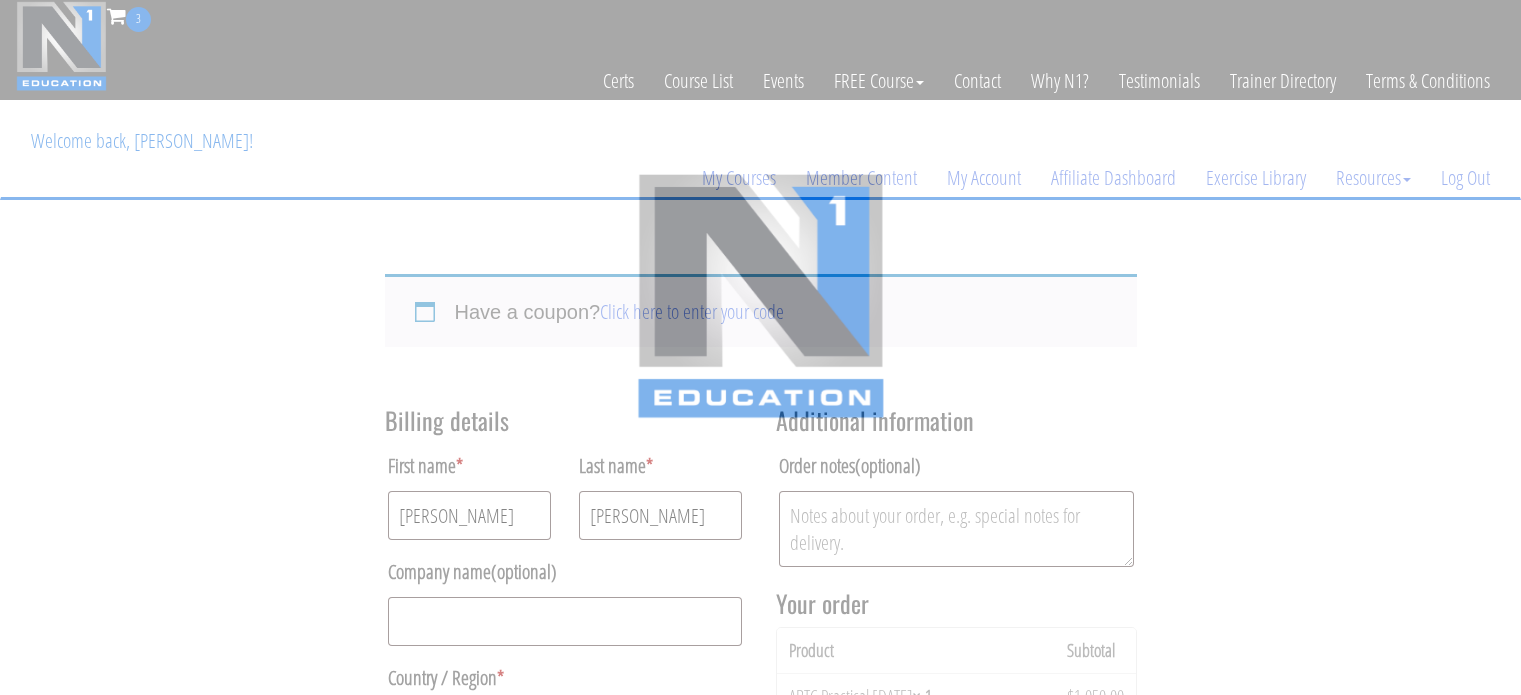 select on "UT" 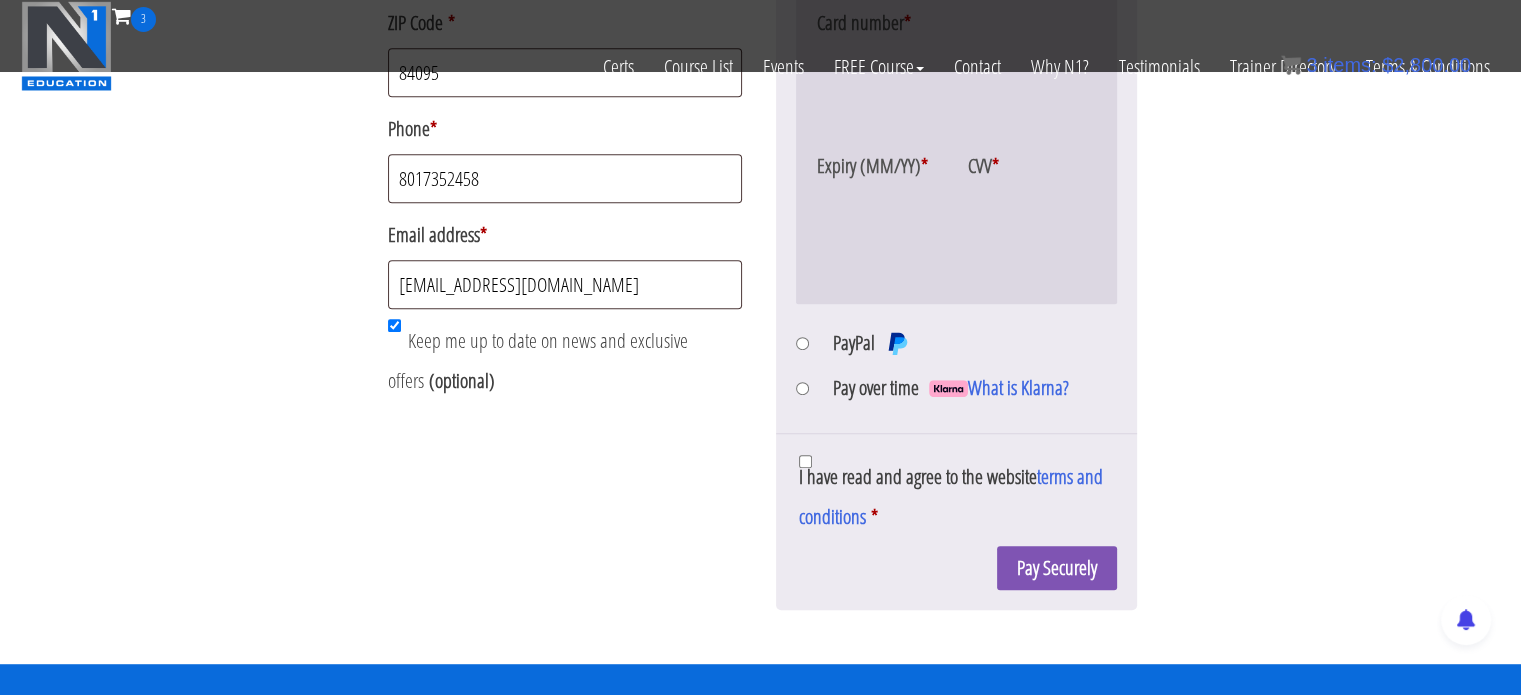 scroll, scrollTop: 1010, scrollLeft: 0, axis: vertical 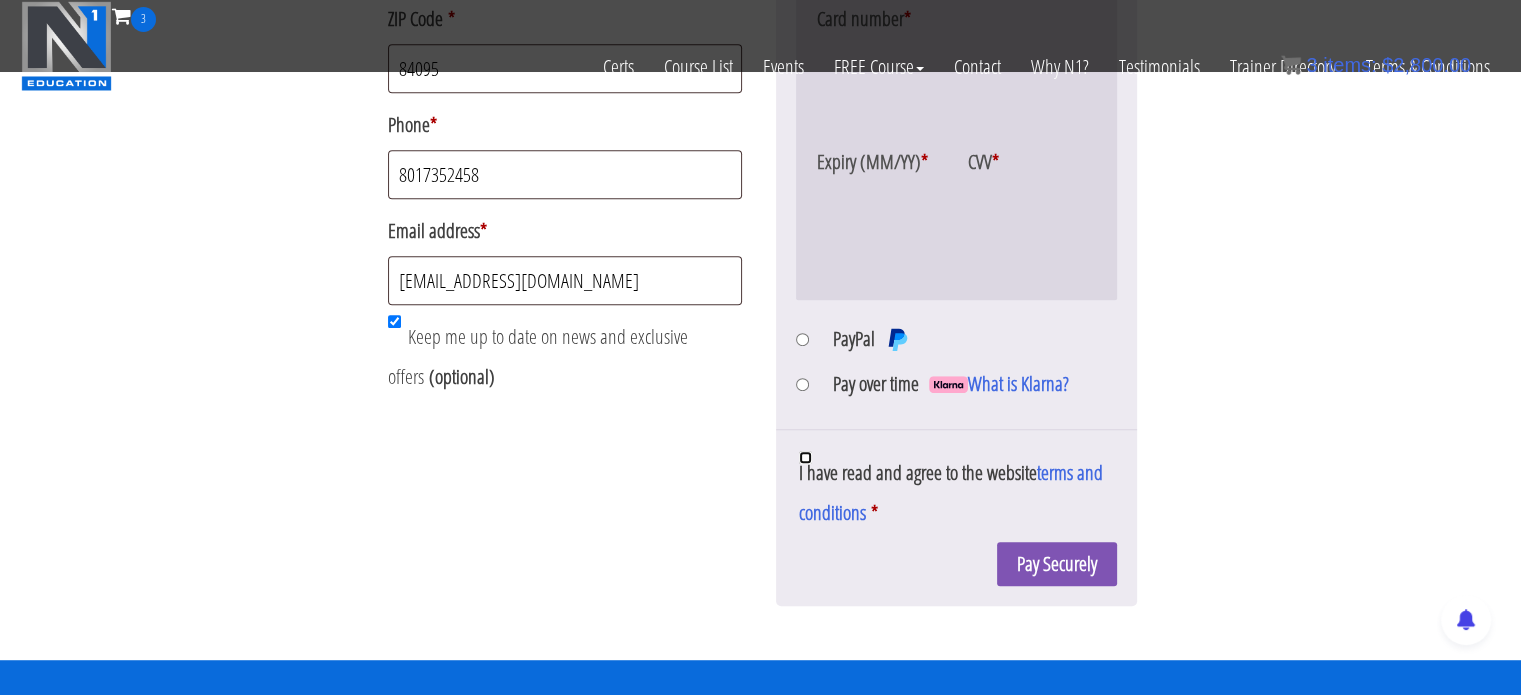click on "I have read and agree to the website  terms and conditions   *" at bounding box center (805, 457) 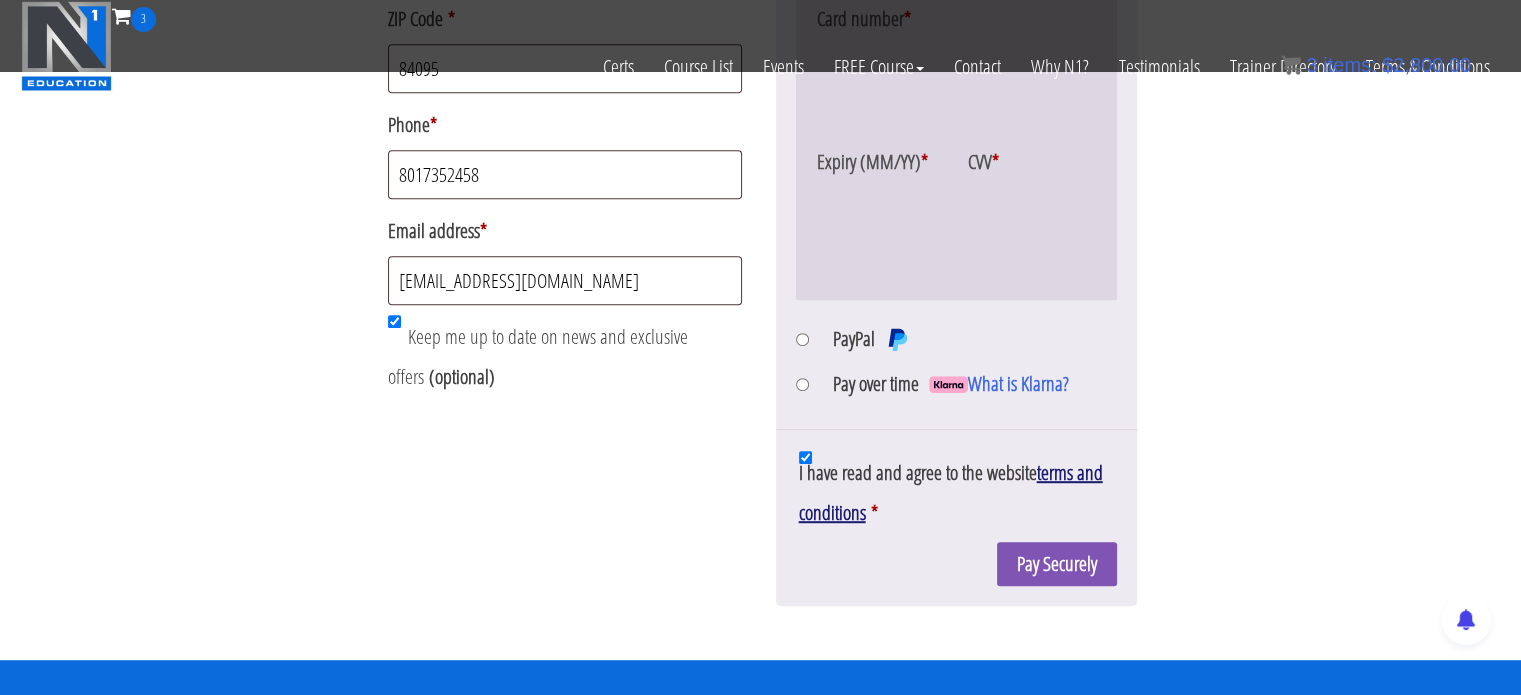 click on "terms and conditions" at bounding box center [951, 492] 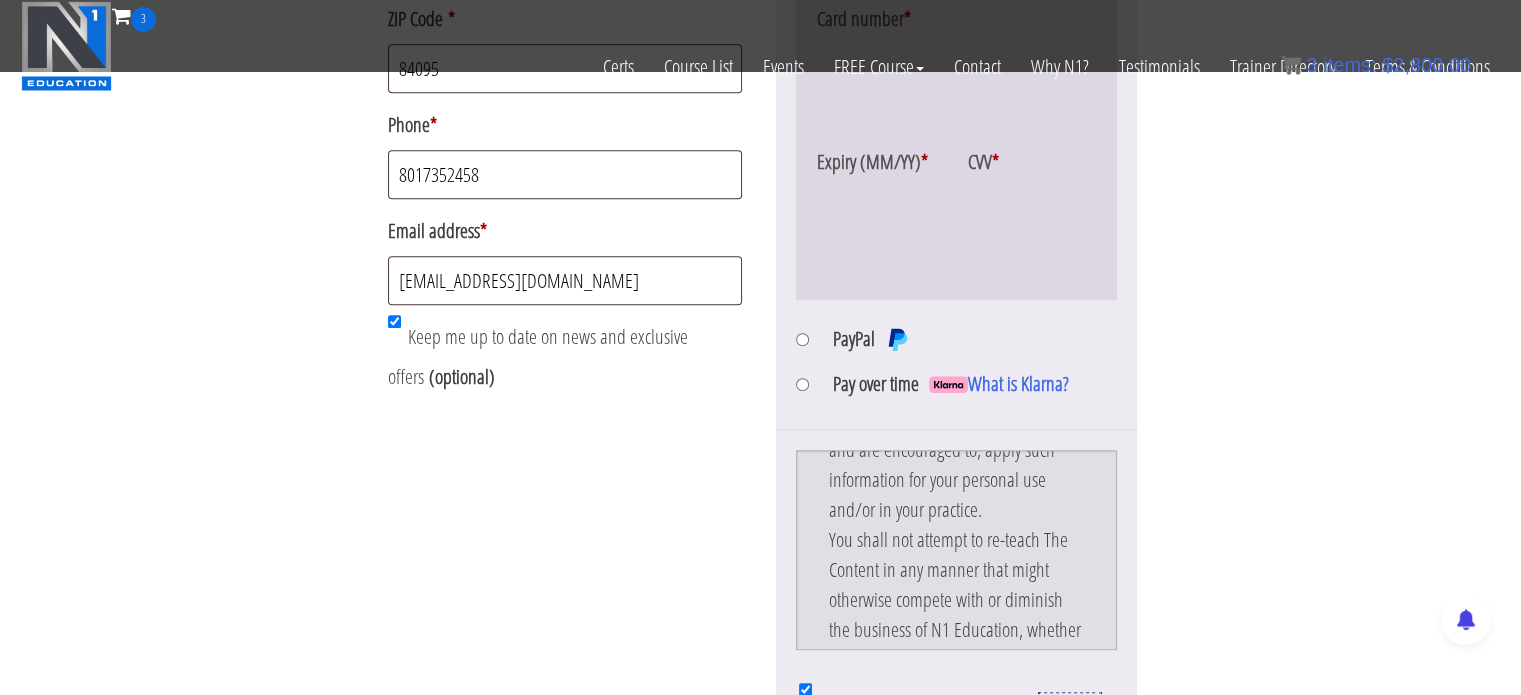scroll, scrollTop: 480, scrollLeft: 0, axis: vertical 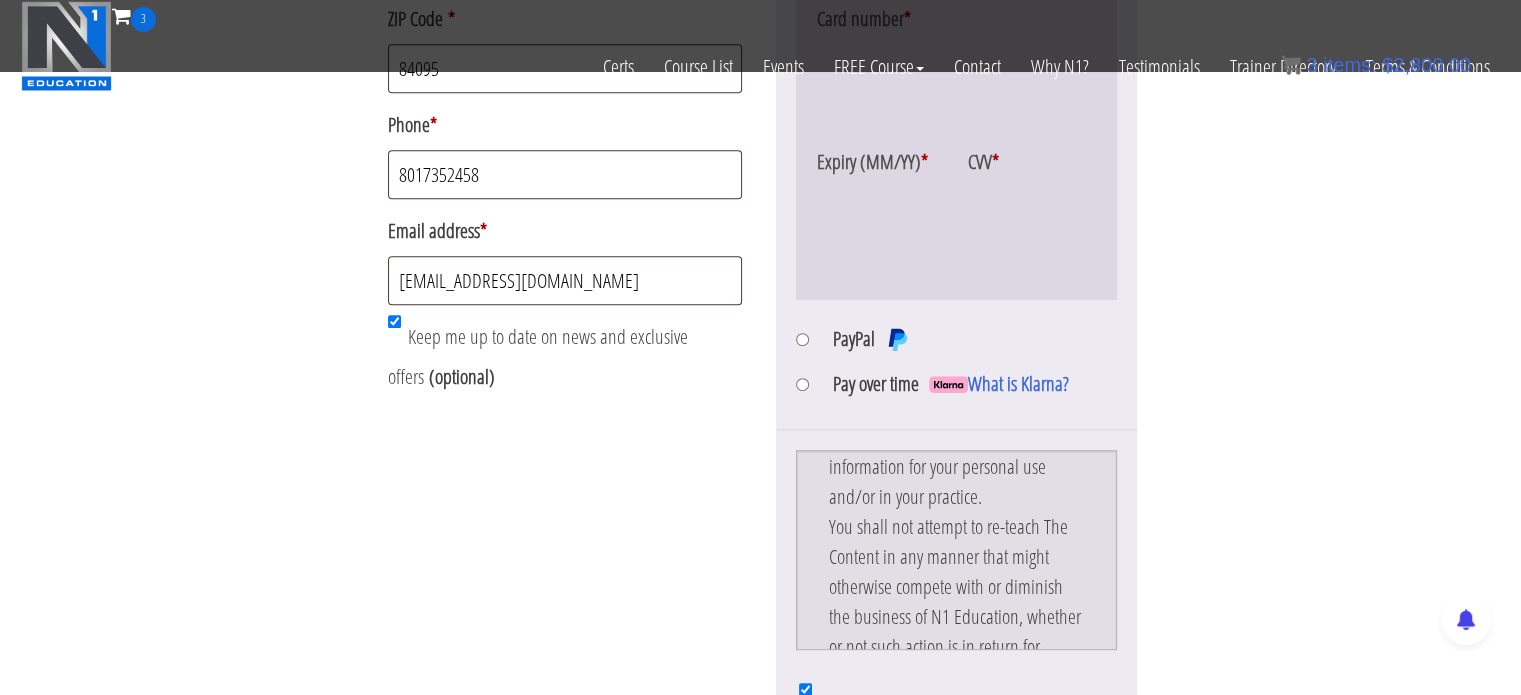 click on "Have a coupon?  Click here to enter your code
If you have a coupon code, please apply it below.
Coupon:
Apply coupon
Billing details
First name  * Kim Last name  * Ferguson Company name  (optional) Country / Region  * Select a country / region… Afghanistan Åland Islands Albania Algeria American Samoa Andorra Angola Anguilla Antarctica Antigua and Barbuda Argentina Armenia Aruba Australia Austria Azerbaijan Bahamas Bahrain Bangladesh Barbados Belarus Belau Belgium Belize Benin Bermuda Bhutan Bolivia Bonaire, Saint Eustatius and Saba Bosnia and Herzegovina Botswana Bouvet Island Brazil British Indian Ocean Territory Brunei Bulgaria Burkina Faso Burundi Cambodia Cameroon Canada Cape Verde Cayman Islands Central African Republic Chad Chile China Christmas Island Cocos (Keeling) Islands Colombia Comoros Congo (Brazzaville) Congo (Kinshasa) Cook Islands Costa Rica Croatia Cuba Curaçao Cyprus Denmark" at bounding box center (761, -9) 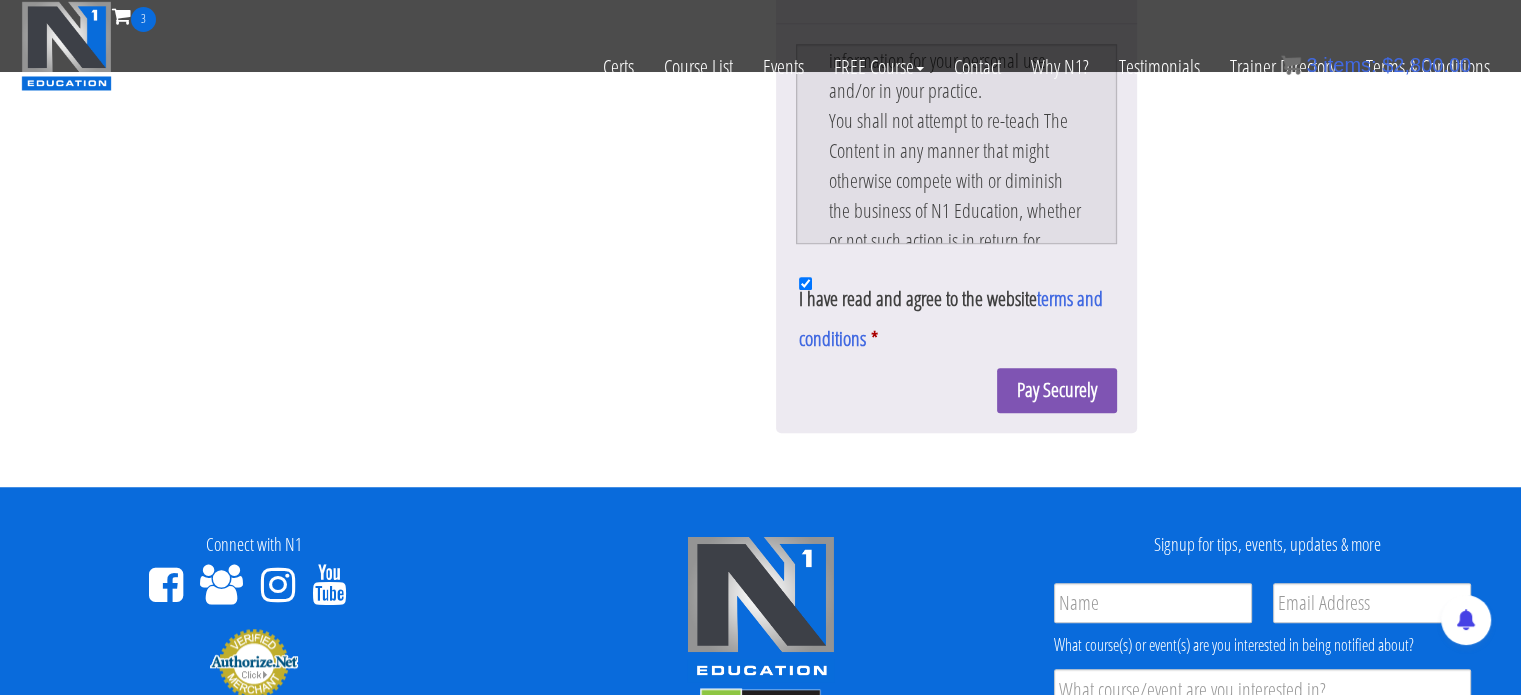 scroll, scrollTop: 1422, scrollLeft: 0, axis: vertical 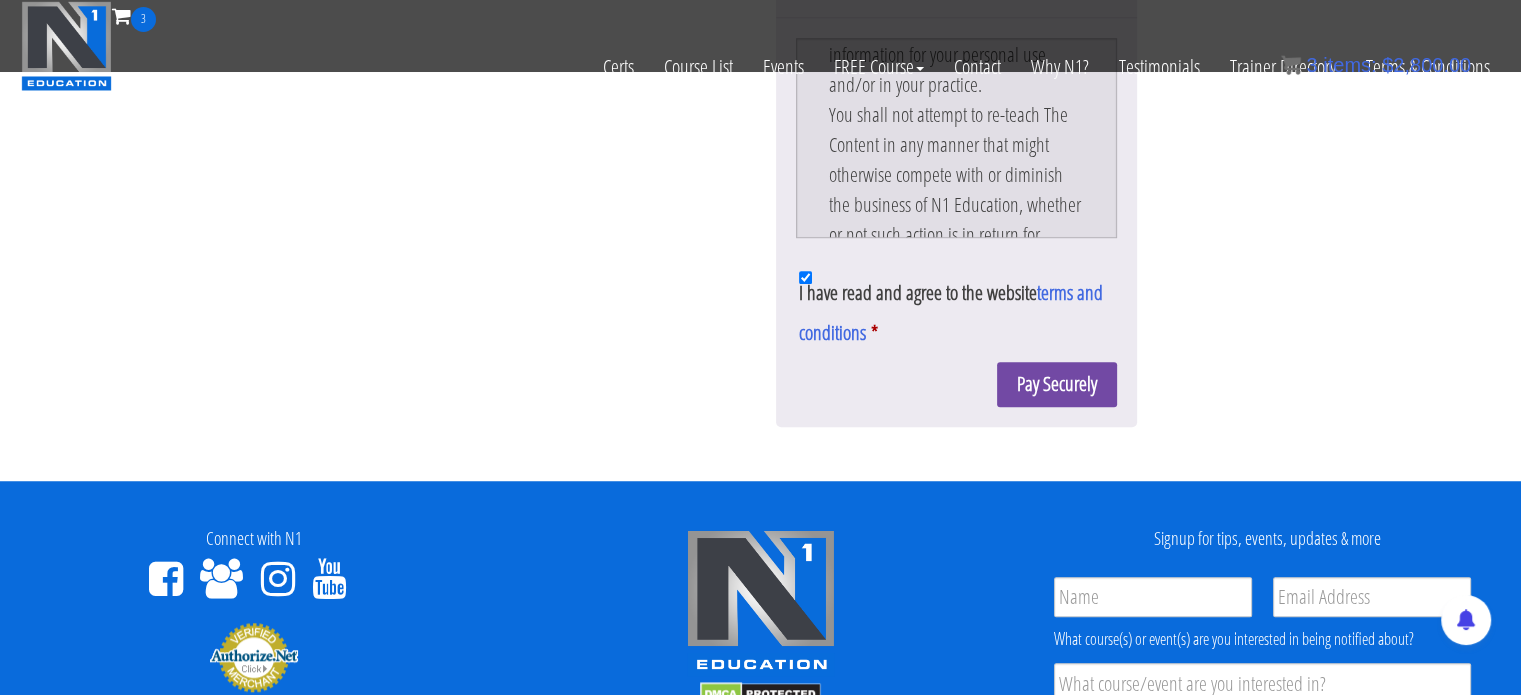 click on "Pay Securely" at bounding box center (1057, 384) 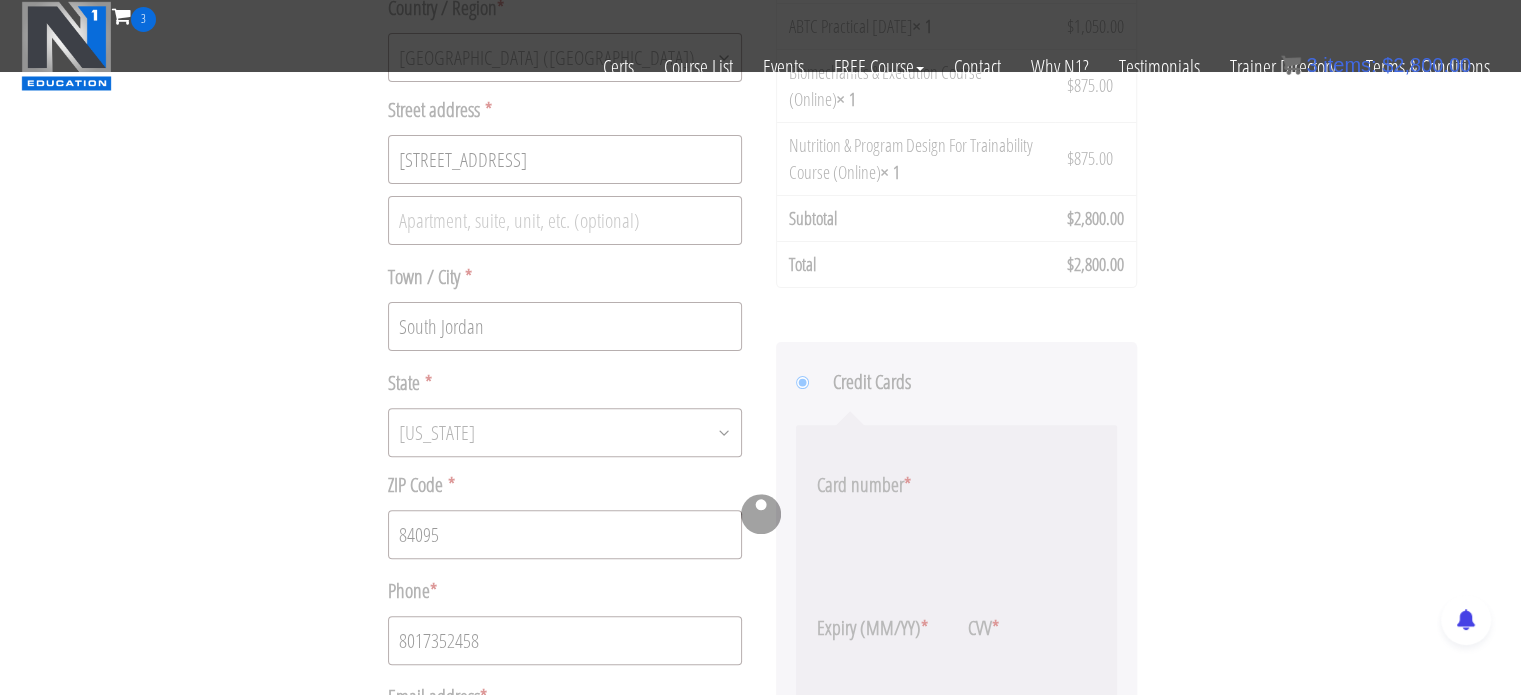 scroll, scrollTop: 548, scrollLeft: 0, axis: vertical 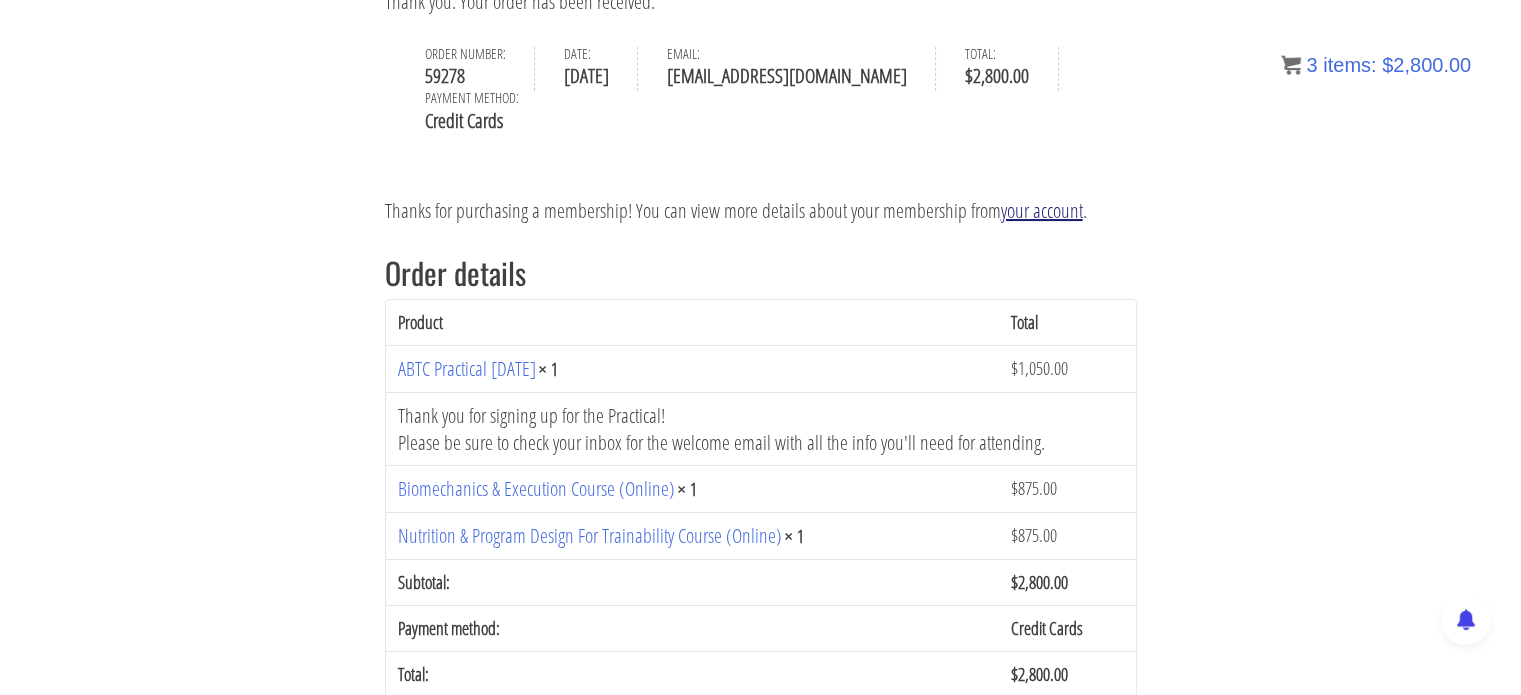 click on "your account" at bounding box center [1042, 210] 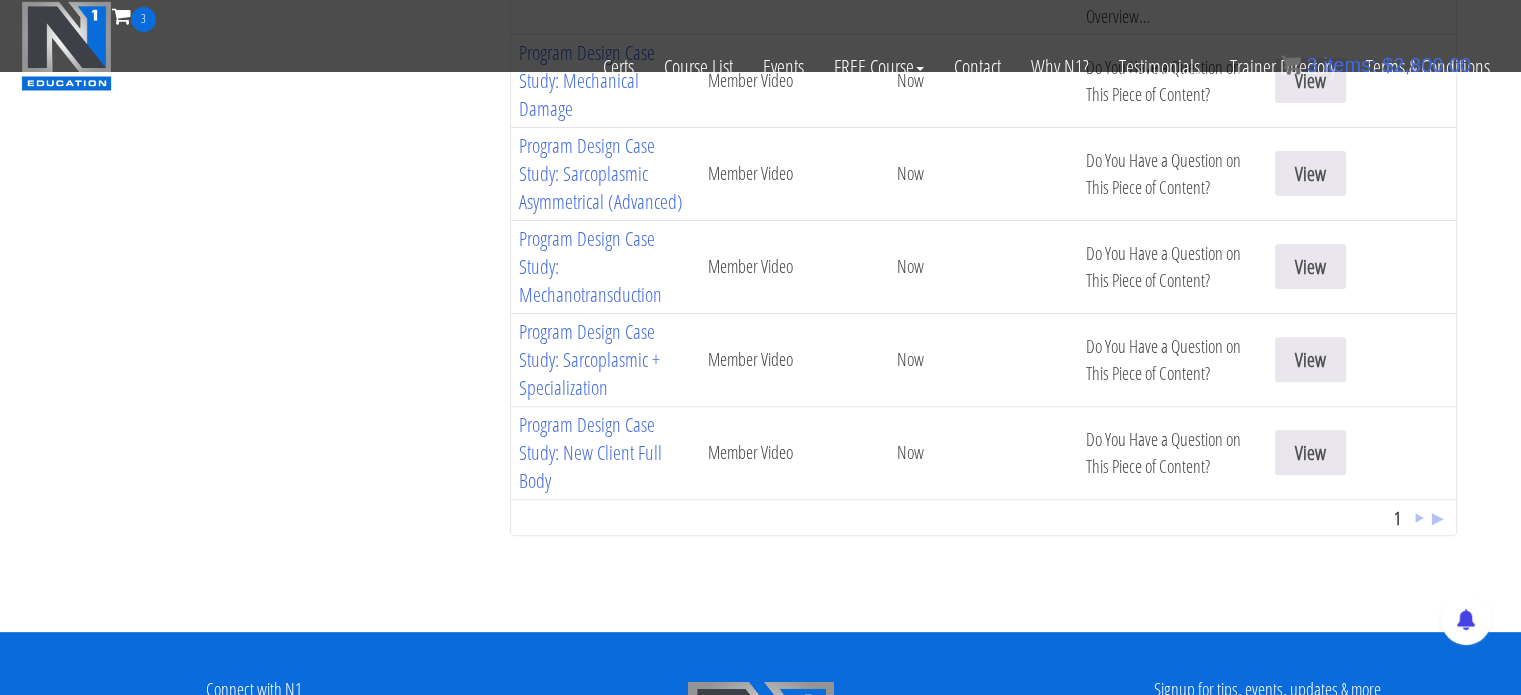 scroll, scrollTop: 626, scrollLeft: 0, axis: vertical 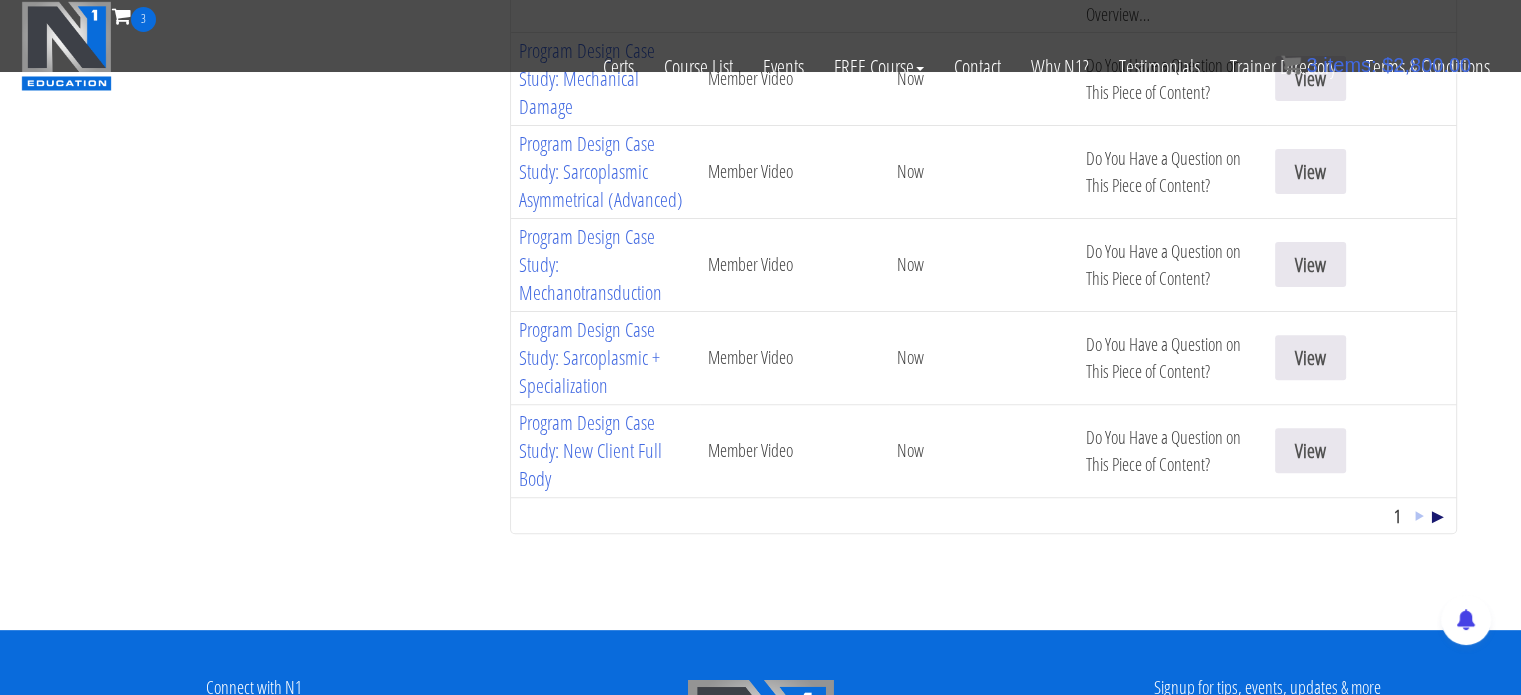 click on "►" at bounding box center (1438, 515) 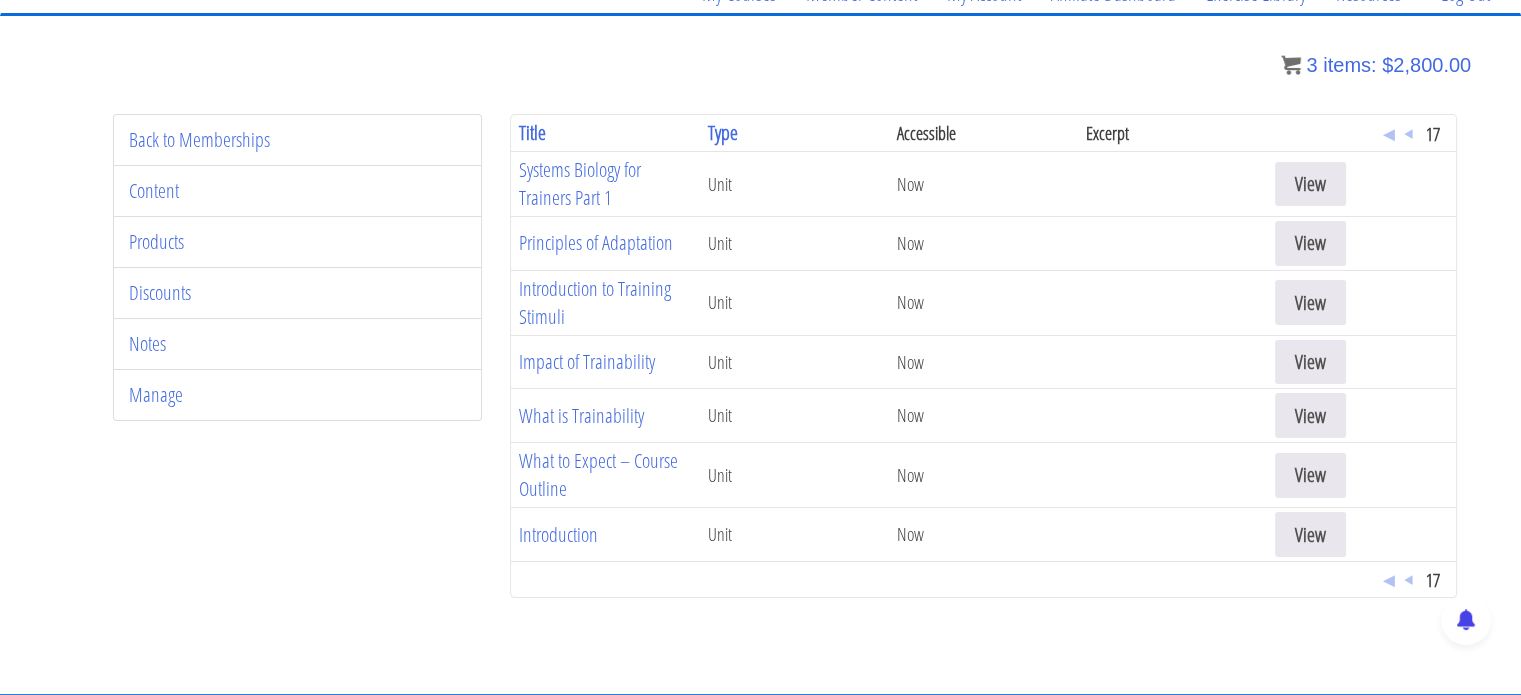 scroll, scrollTop: 339, scrollLeft: 0, axis: vertical 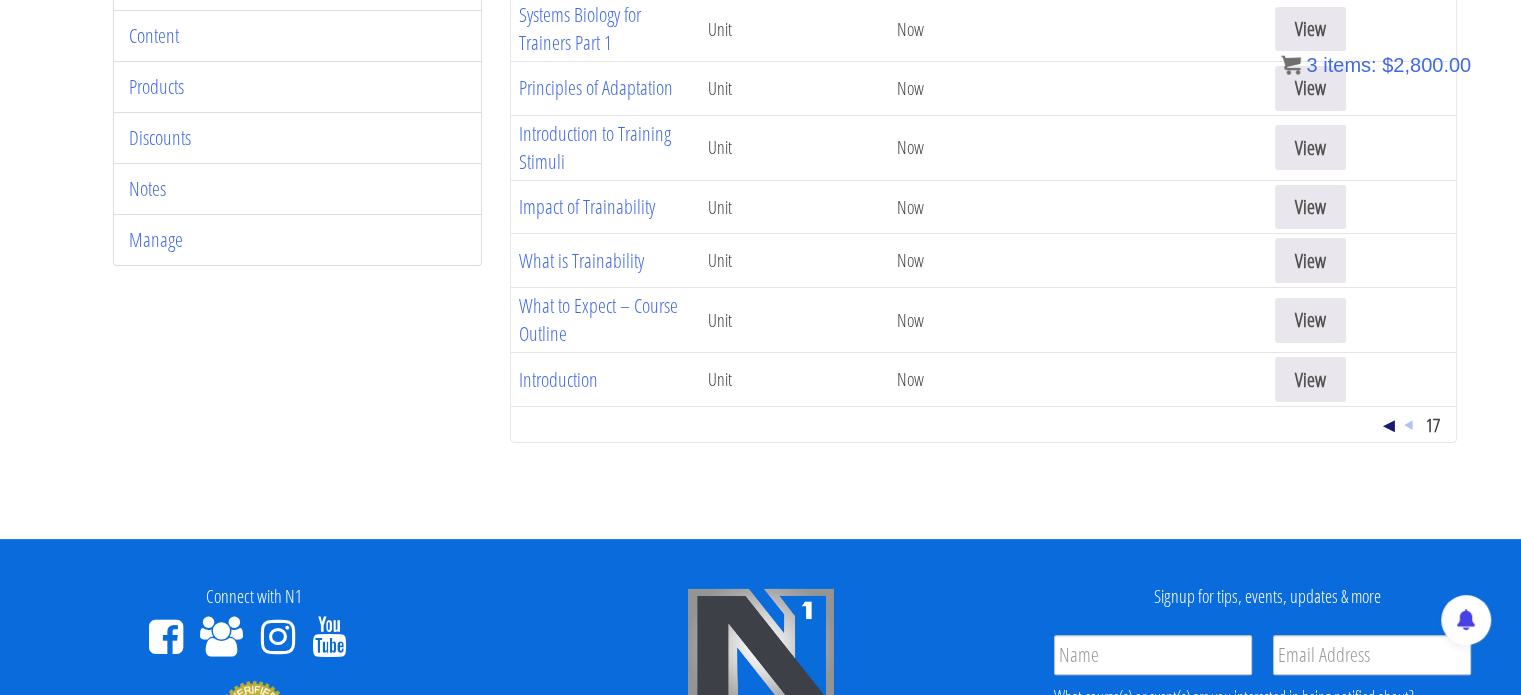 click on "◄" at bounding box center [1389, 424] 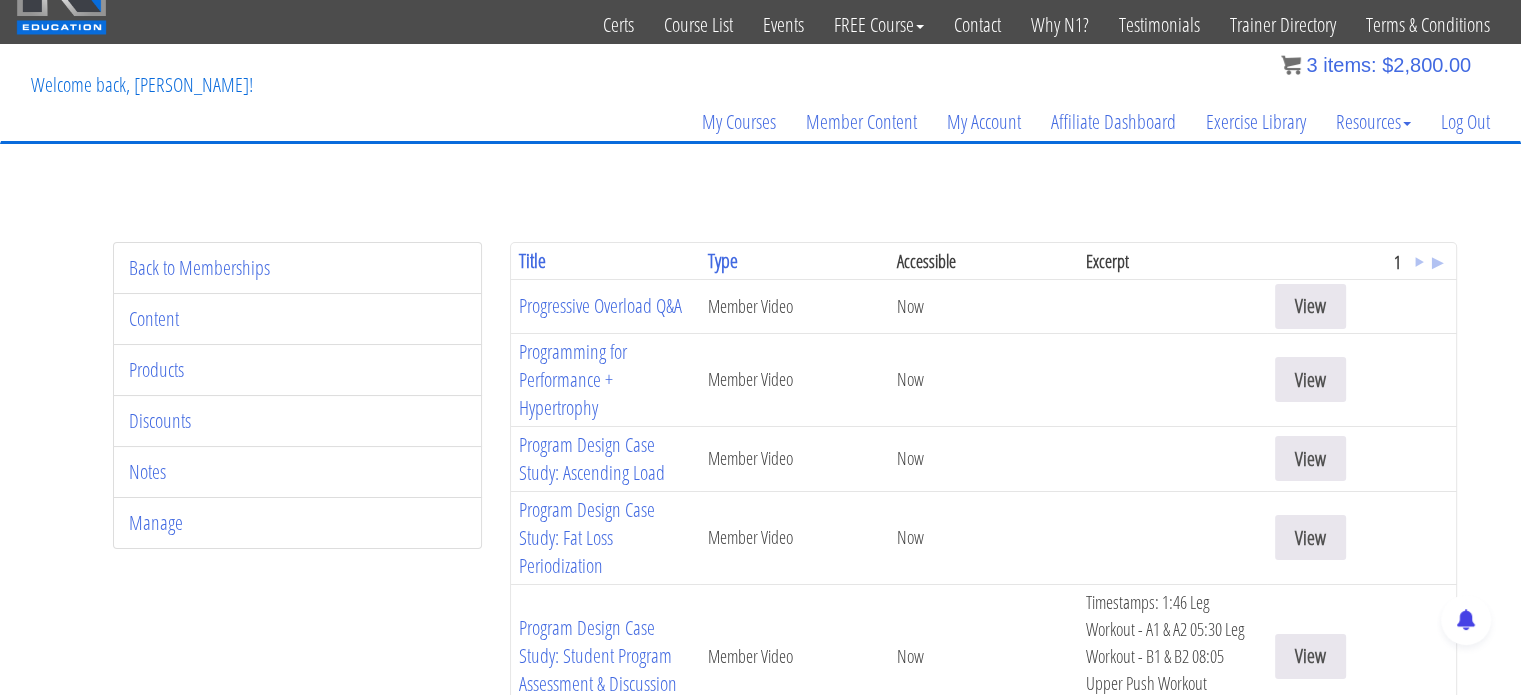 scroll, scrollTop: 58, scrollLeft: 0, axis: vertical 